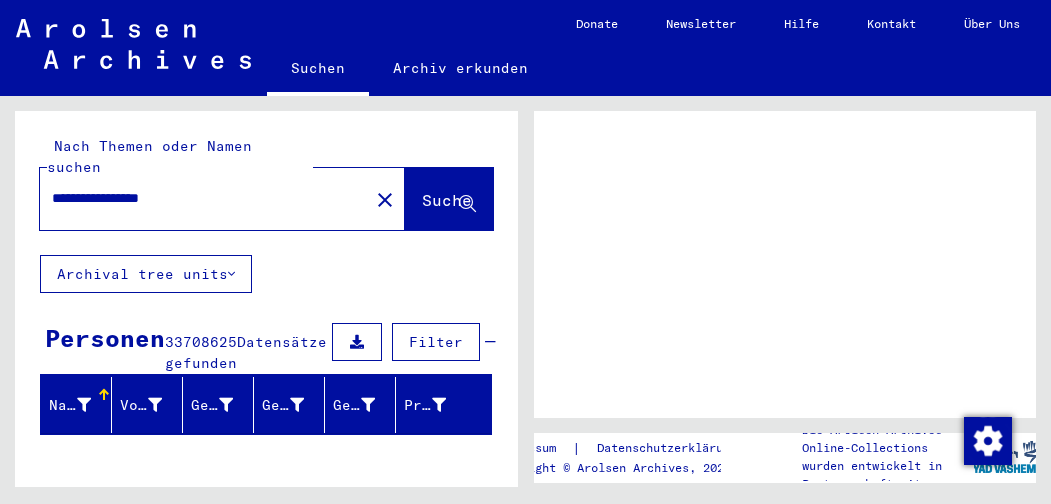 scroll, scrollTop: 0, scrollLeft: 0, axis: both 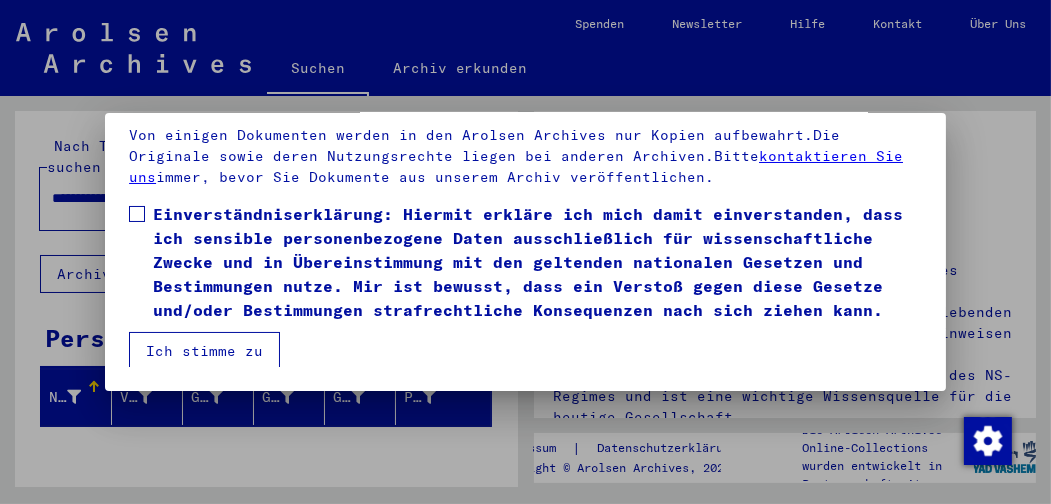 click at bounding box center (137, 214) 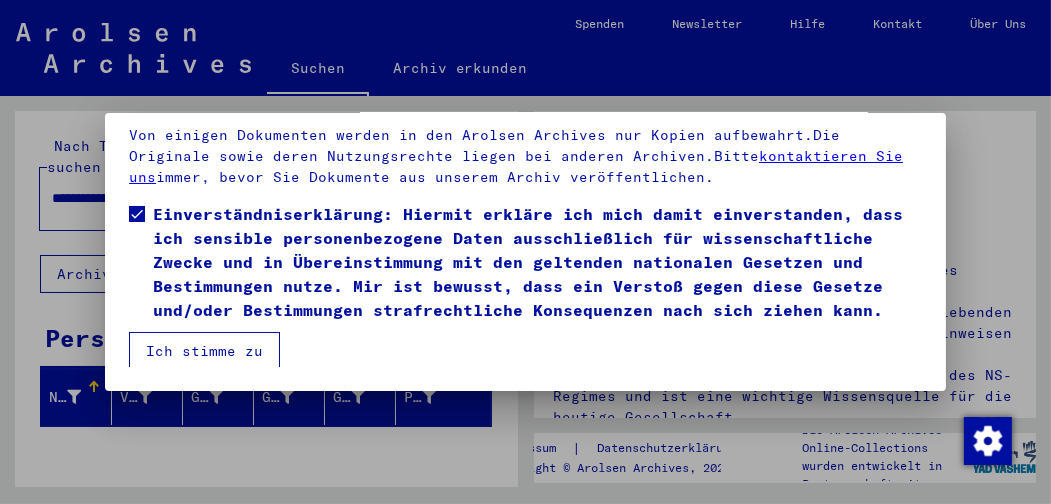 scroll, scrollTop: 304, scrollLeft: 0, axis: vertical 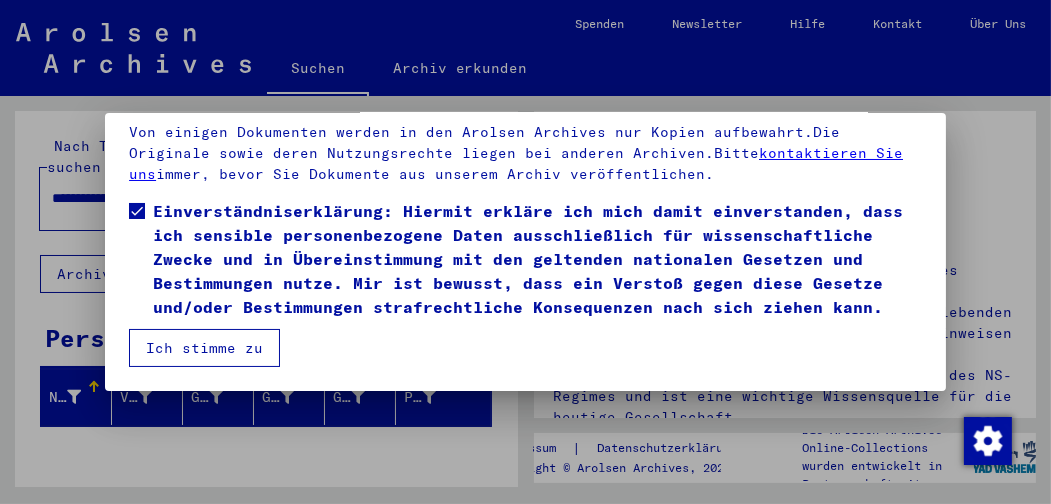 click on "Ich stimme zu" at bounding box center (204, 348) 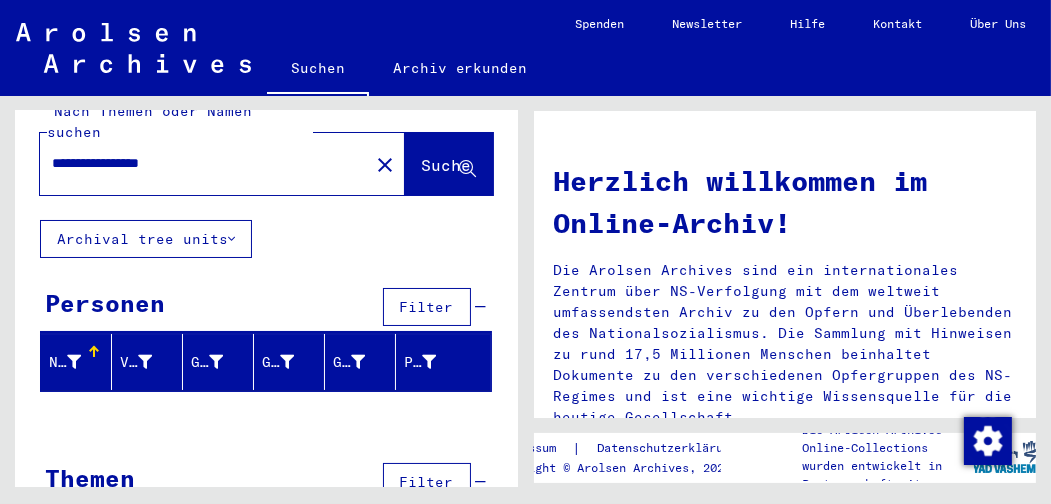 scroll, scrollTop: 71, scrollLeft: 0, axis: vertical 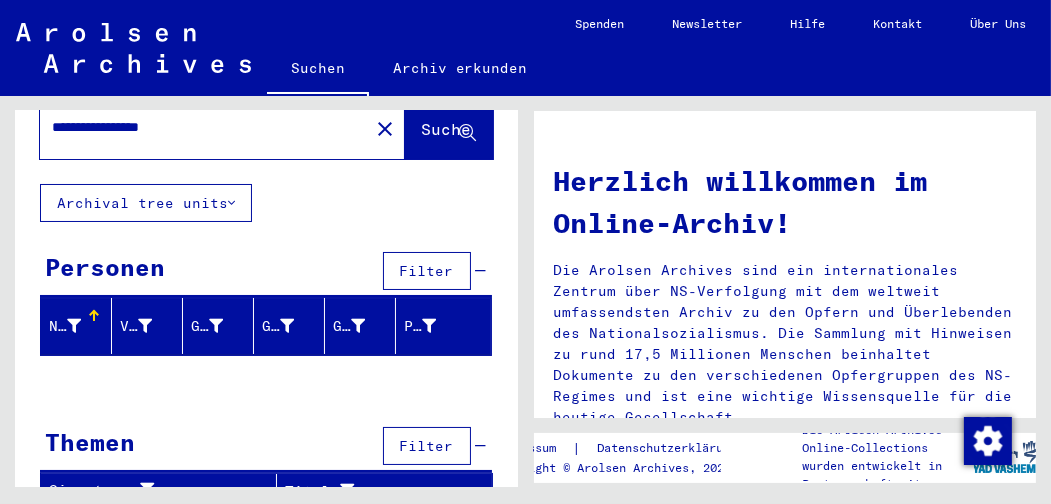 click at bounding box center (74, 326) 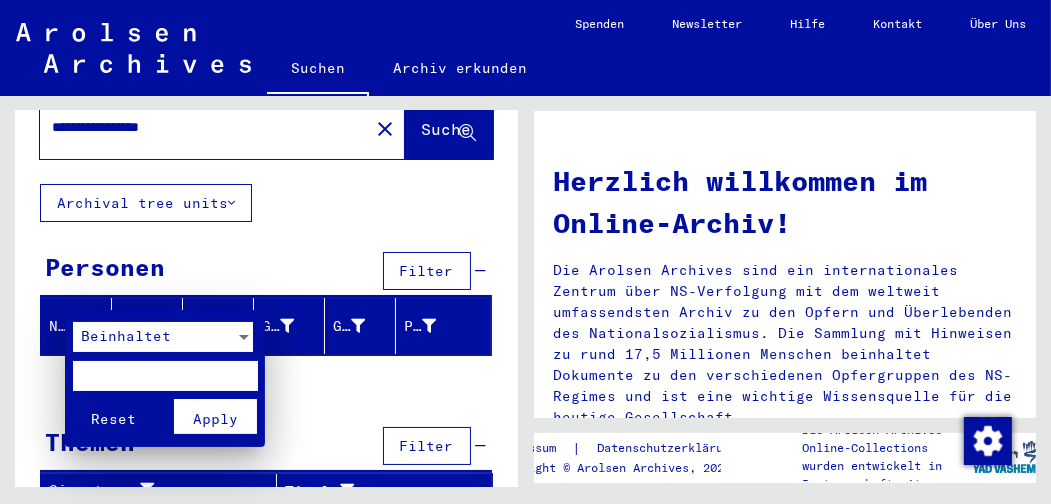 click at bounding box center (165, 376) 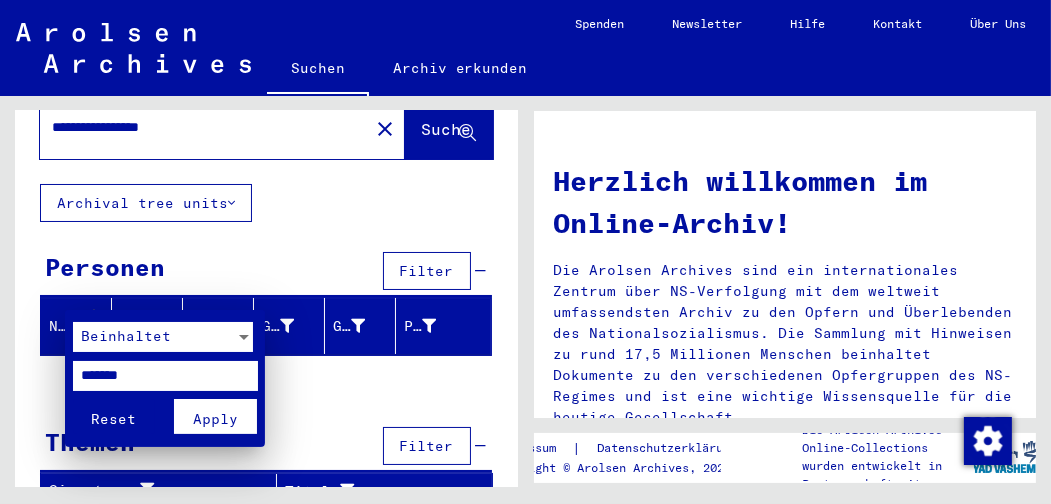 type on "*******" 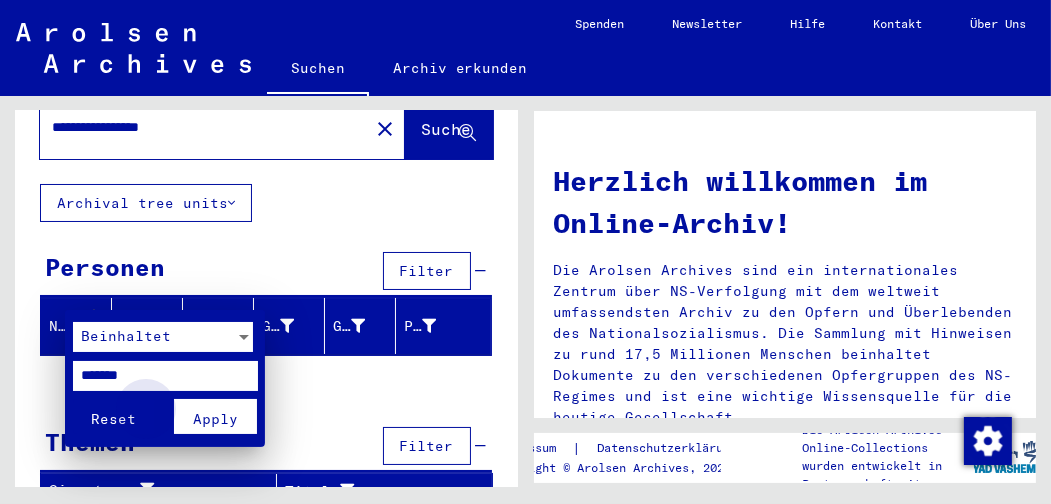 click on "Apply" at bounding box center [215, 419] 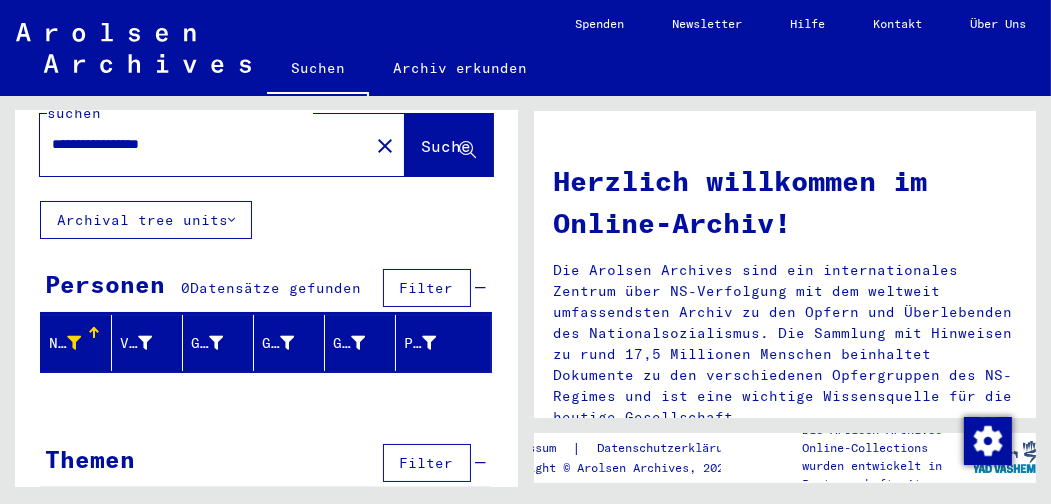 scroll, scrollTop: 71, scrollLeft: 0, axis: vertical 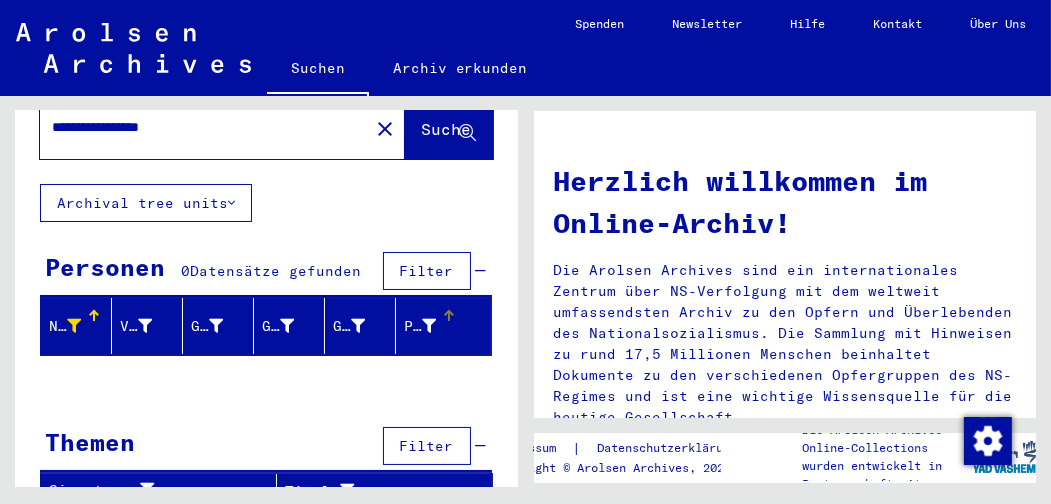 click on "Prisoner #" at bounding box center (420, 326) 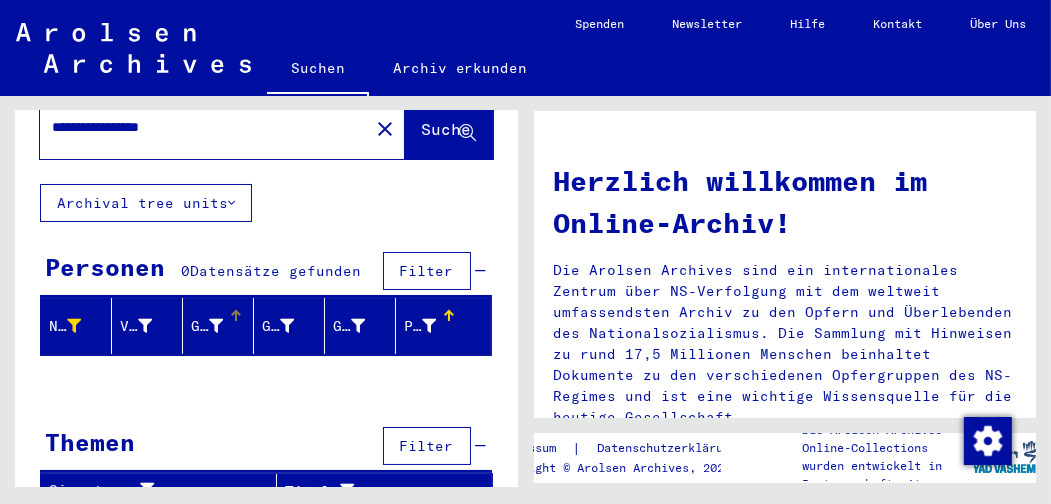 click at bounding box center [216, 326] 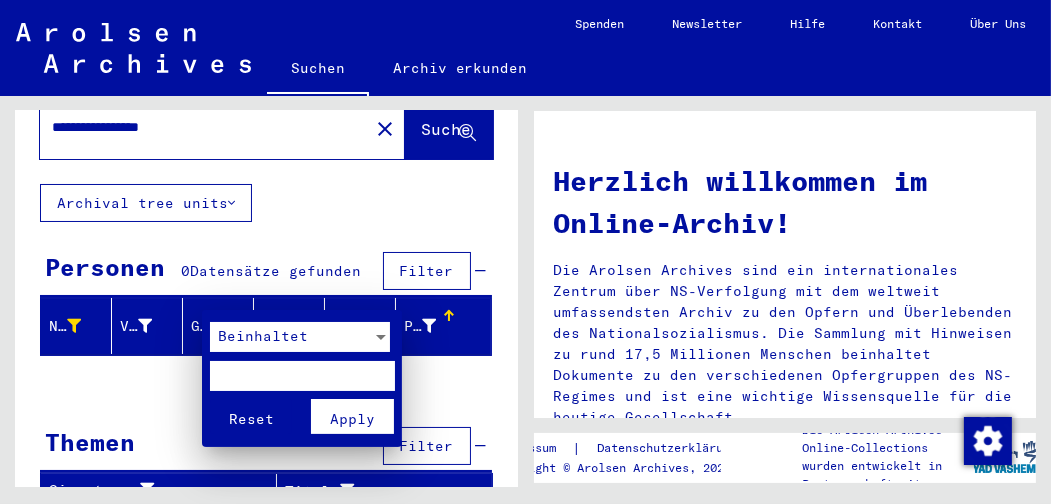 click at bounding box center (302, 376) 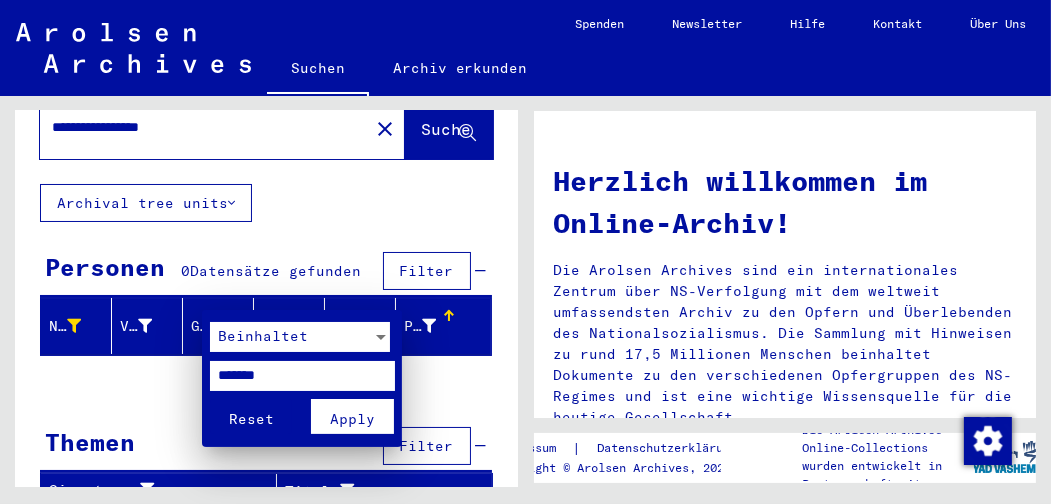 type on "*******" 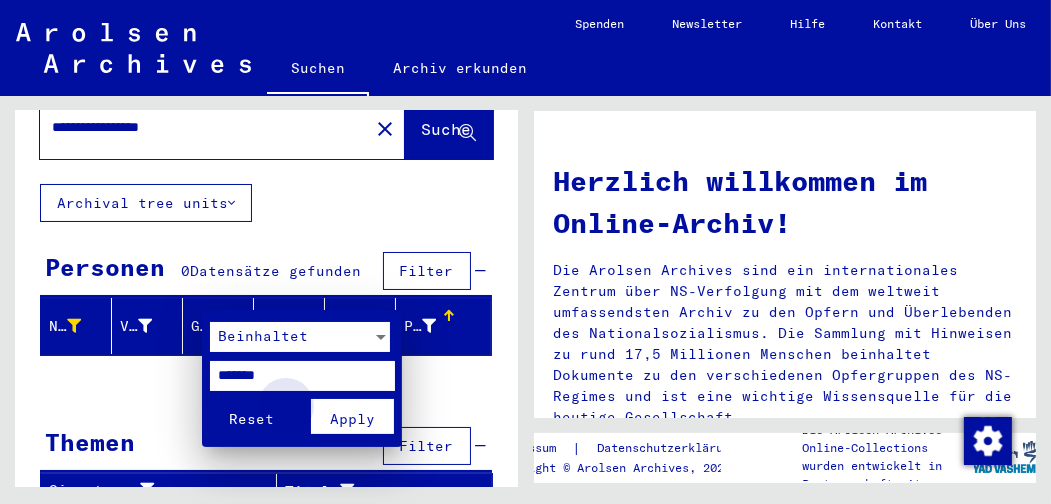 click on "Apply" at bounding box center [352, 419] 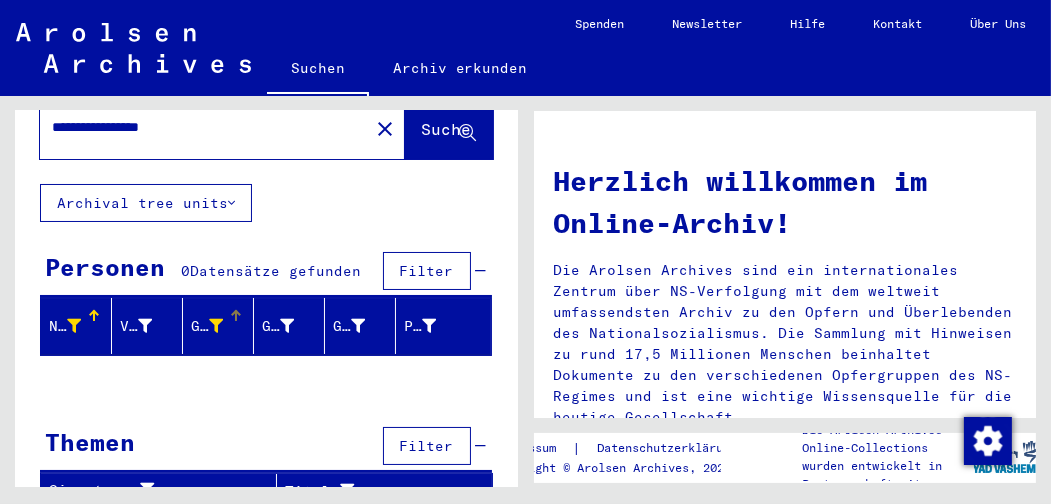 click on "**********" 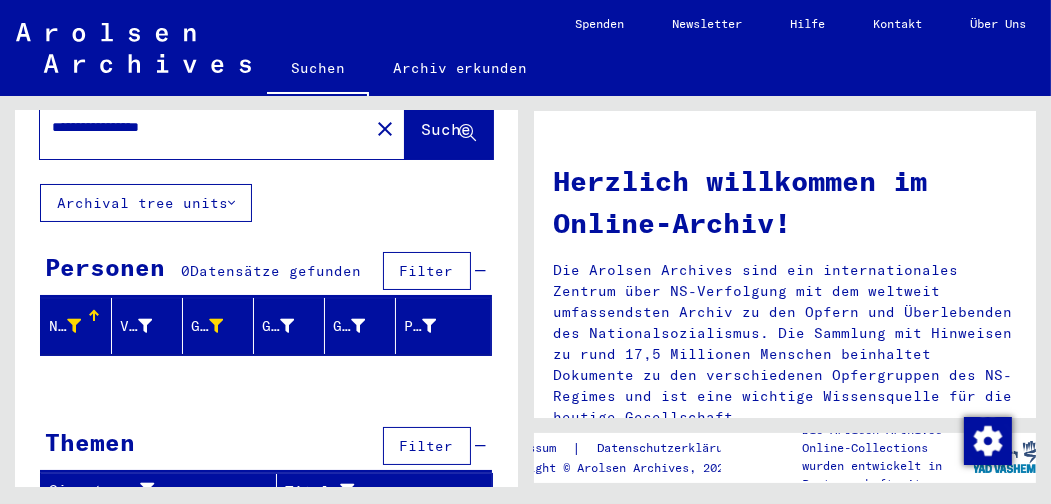 click 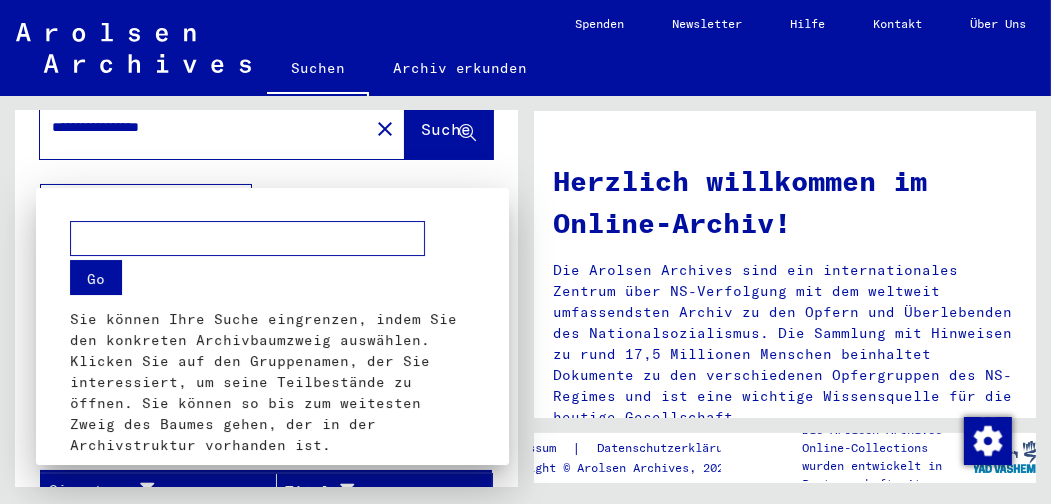 scroll, scrollTop: 146, scrollLeft: 0, axis: vertical 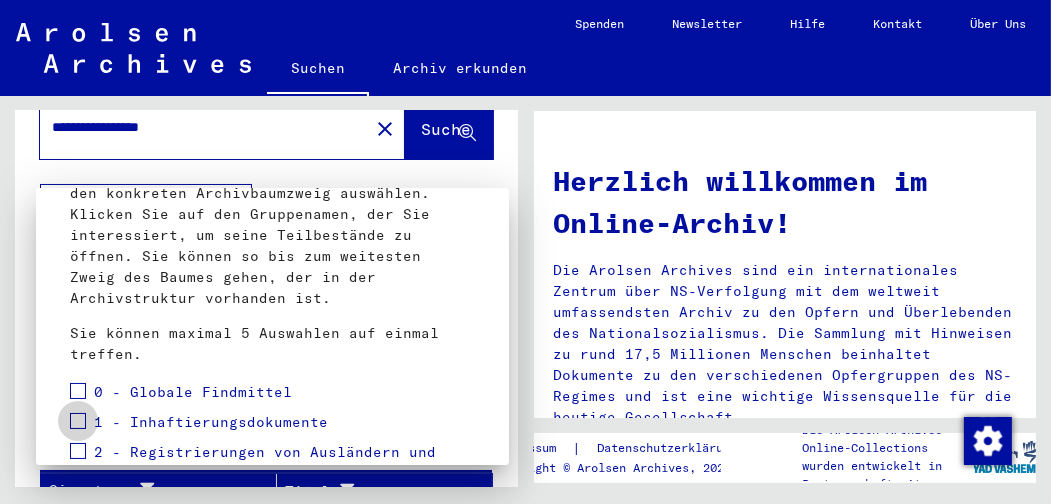 click at bounding box center (78, 421) 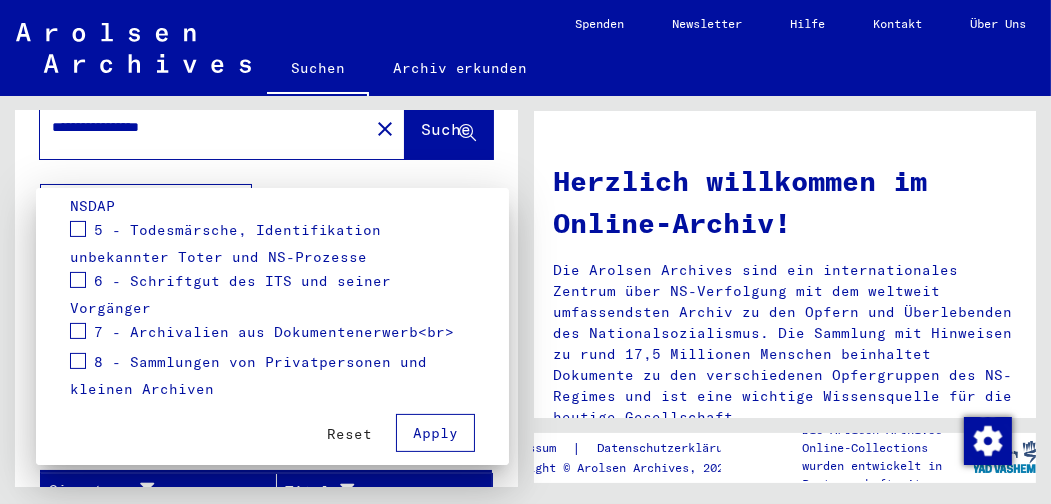 scroll, scrollTop: 584, scrollLeft: 0, axis: vertical 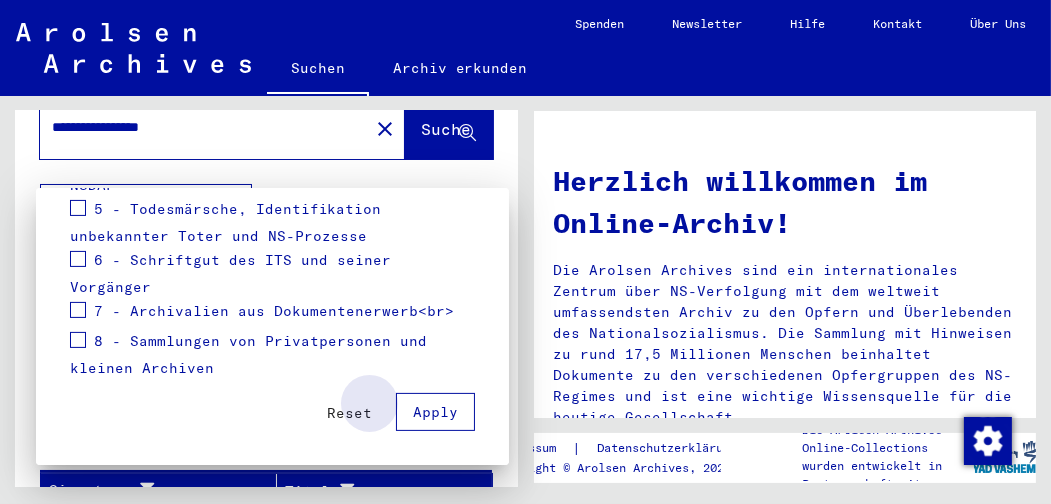click on "Apply" at bounding box center [435, 412] 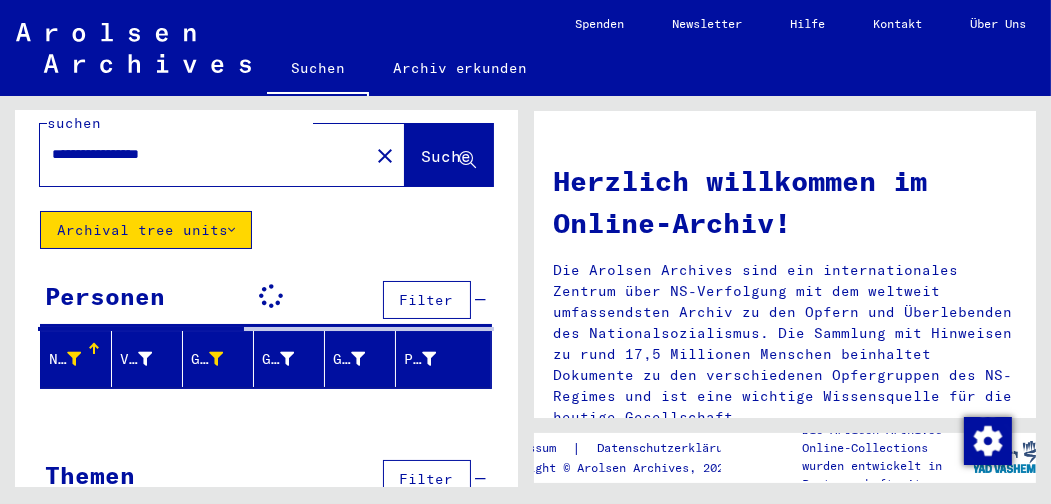 scroll, scrollTop: 71, scrollLeft: 0, axis: vertical 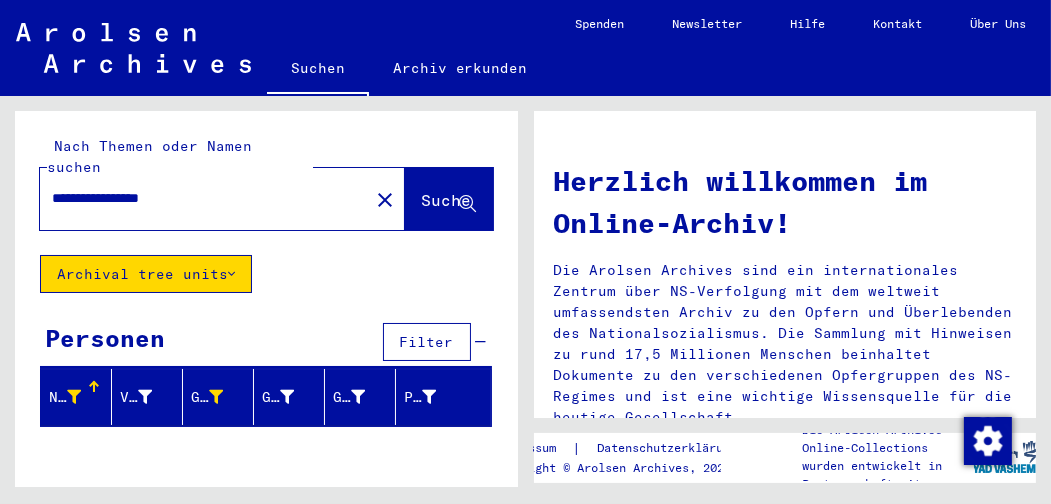 click 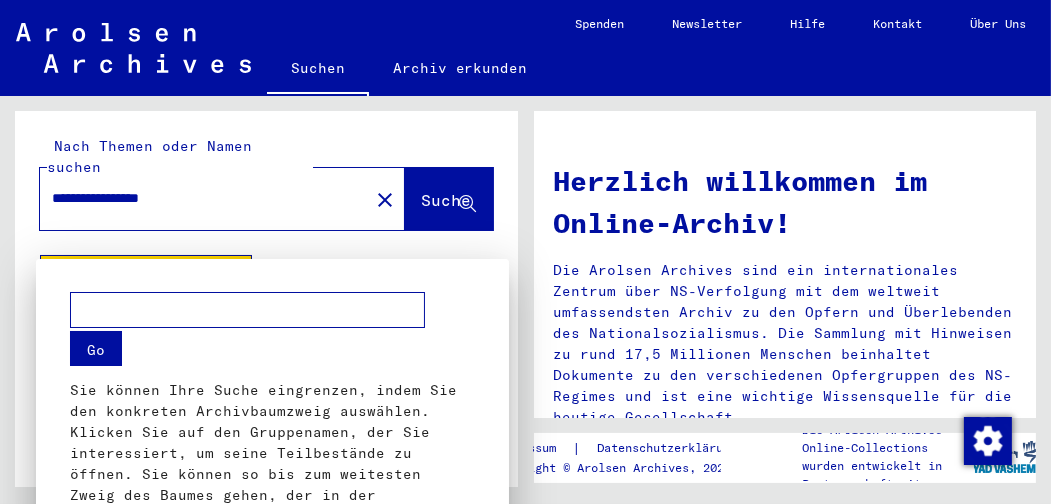 scroll, scrollTop: 146, scrollLeft: 0, axis: vertical 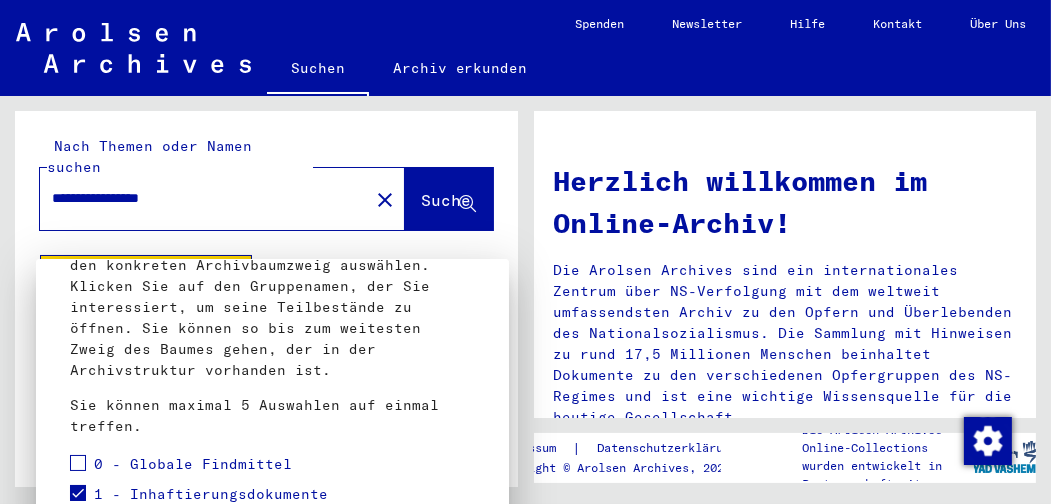 click at bounding box center (525, 252) 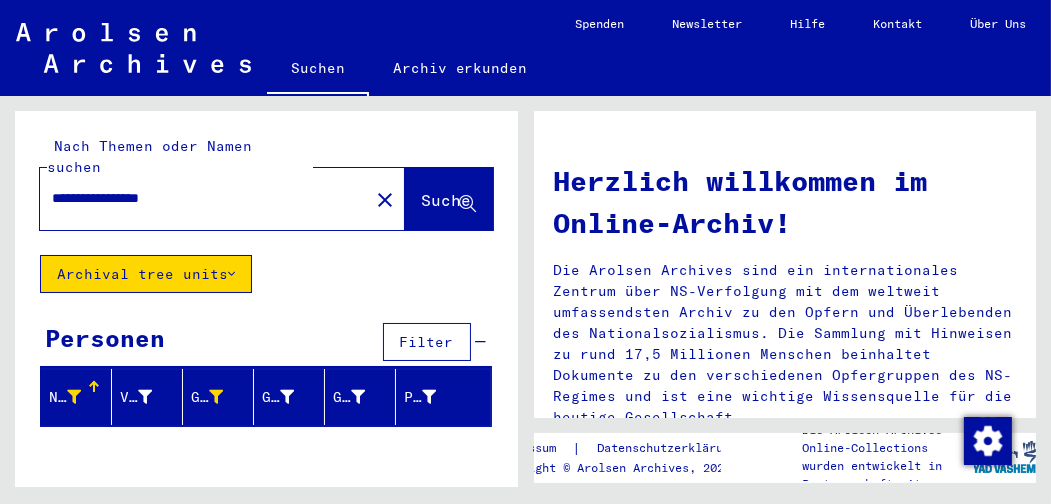 click on "Filter" at bounding box center (427, 342) 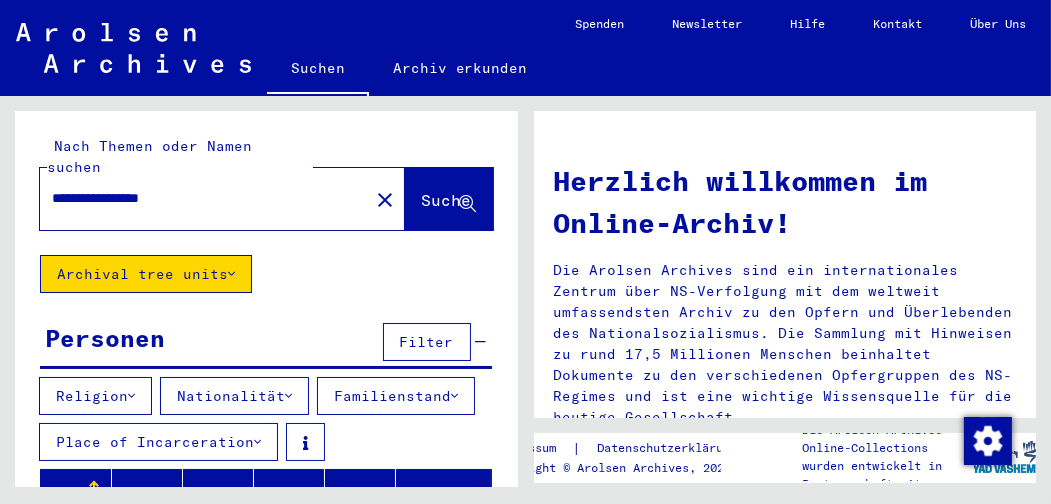 click at bounding box center [288, 396] 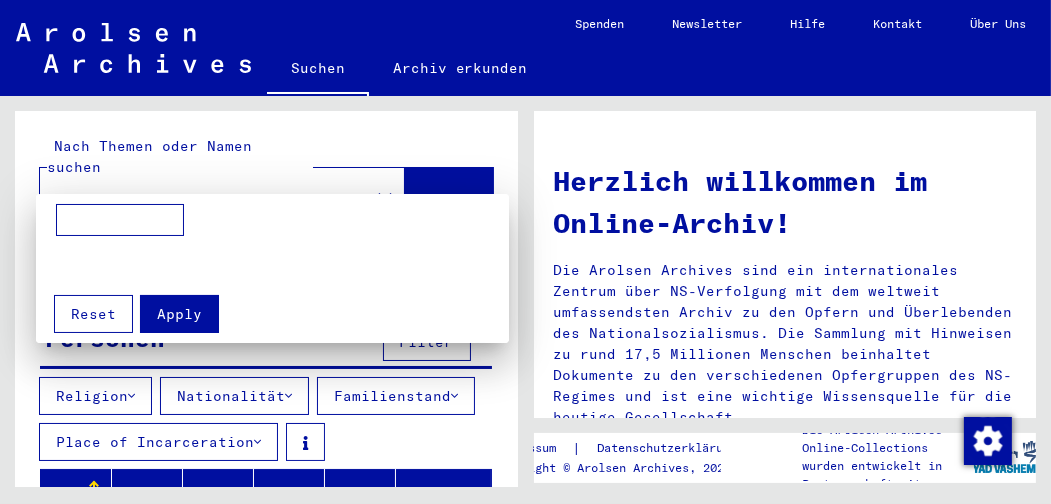 click at bounding box center (120, 220) 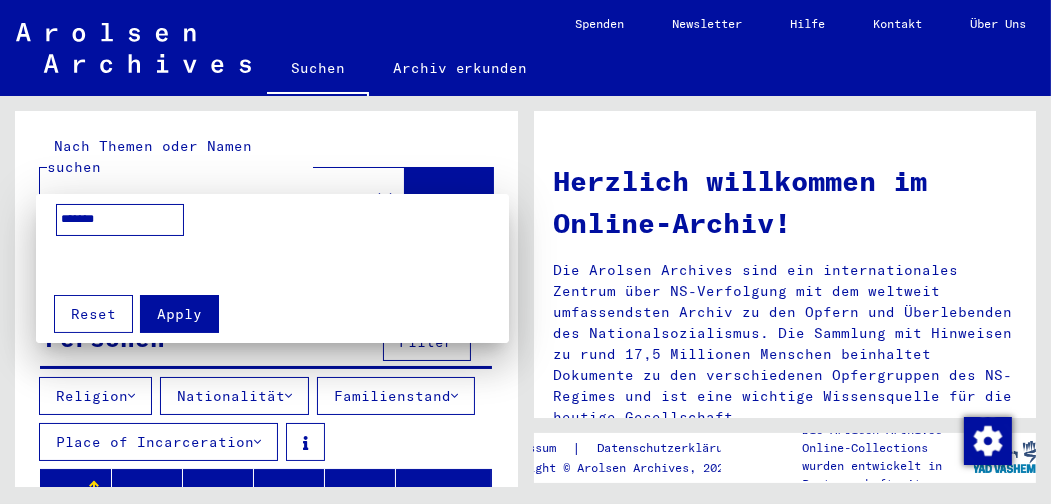 type on "*******" 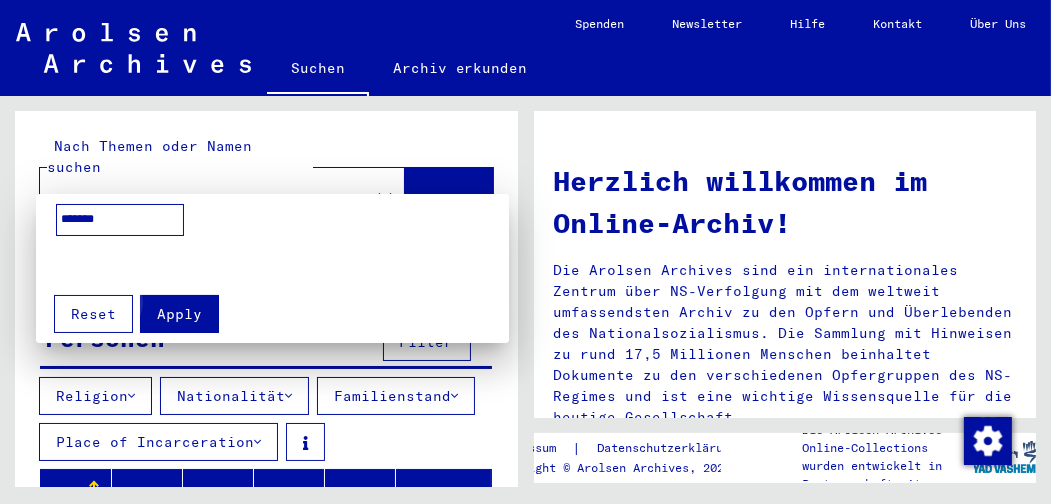 click on "Apply" at bounding box center [179, 314] 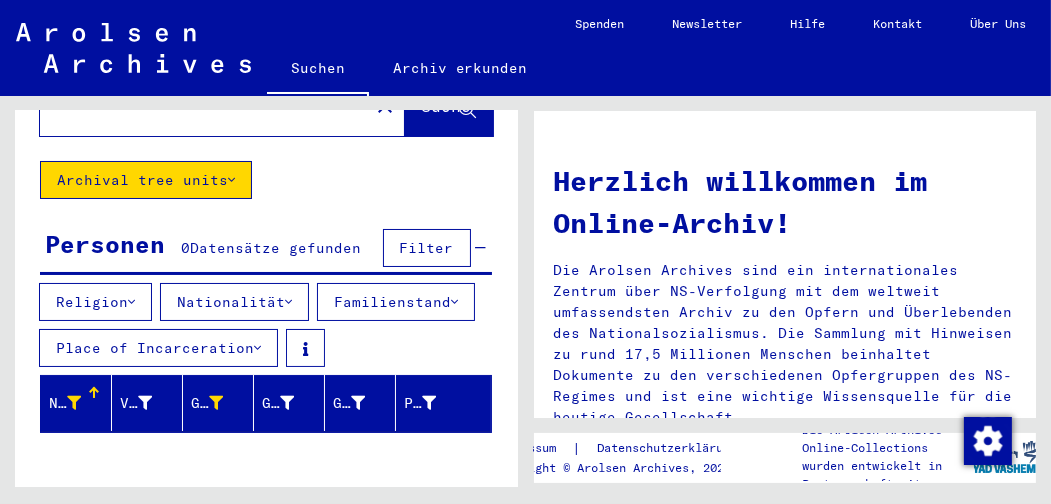 scroll, scrollTop: 95, scrollLeft: 0, axis: vertical 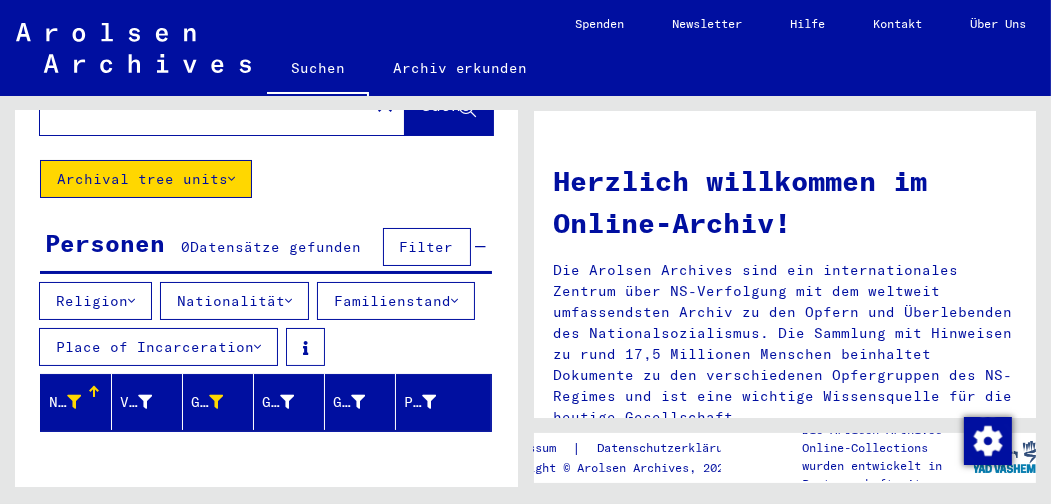 click at bounding box center [257, 347] 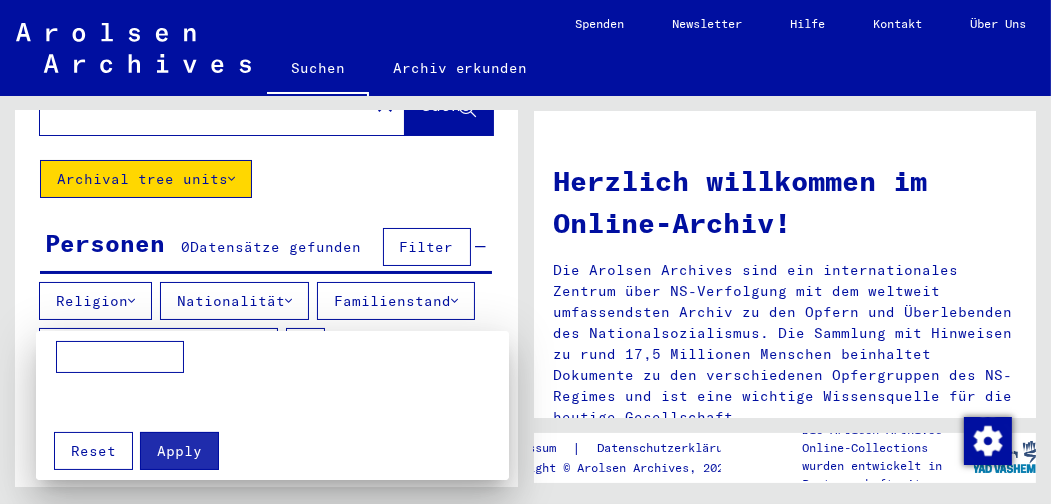 click at bounding box center (120, 357) 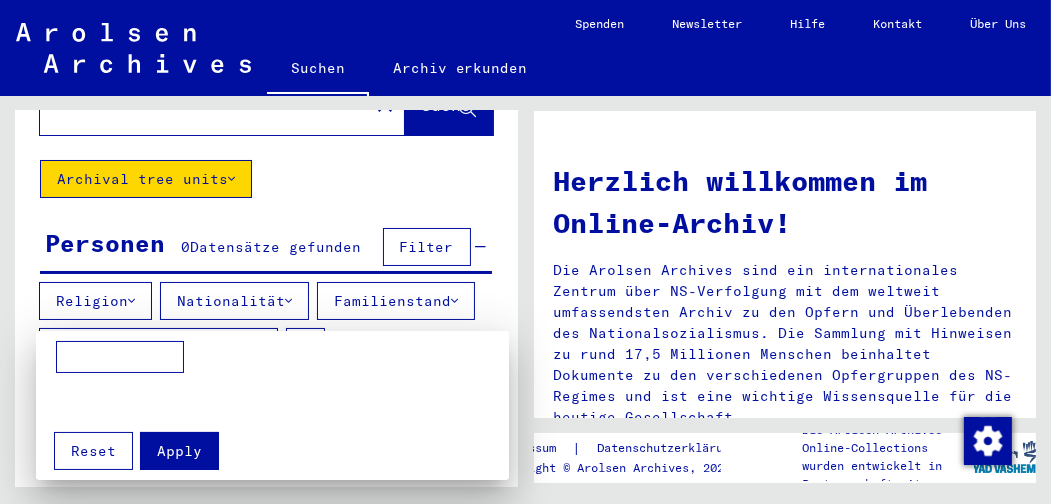 type on "******" 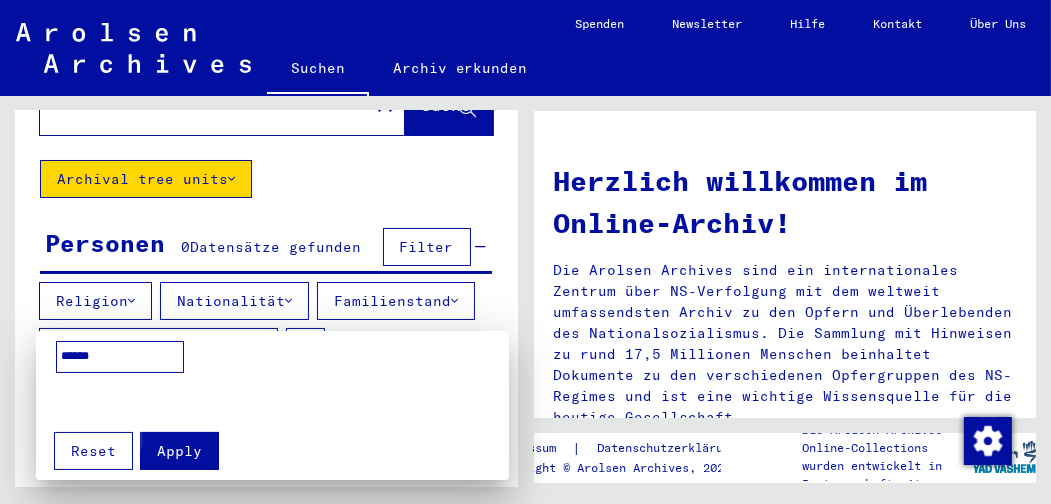 click on "Apply" at bounding box center (179, 451) 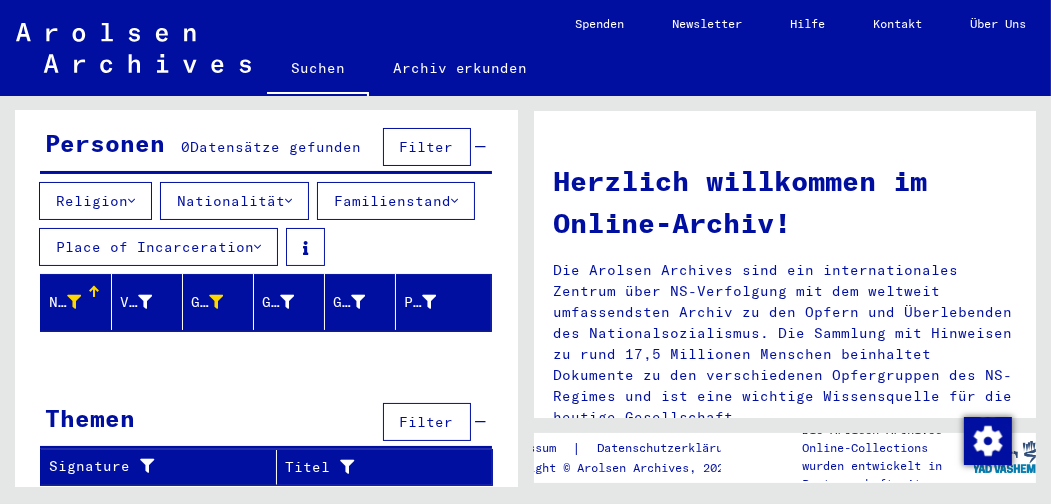 scroll, scrollTop: 208, scrollLeft: 0, axis: vertical 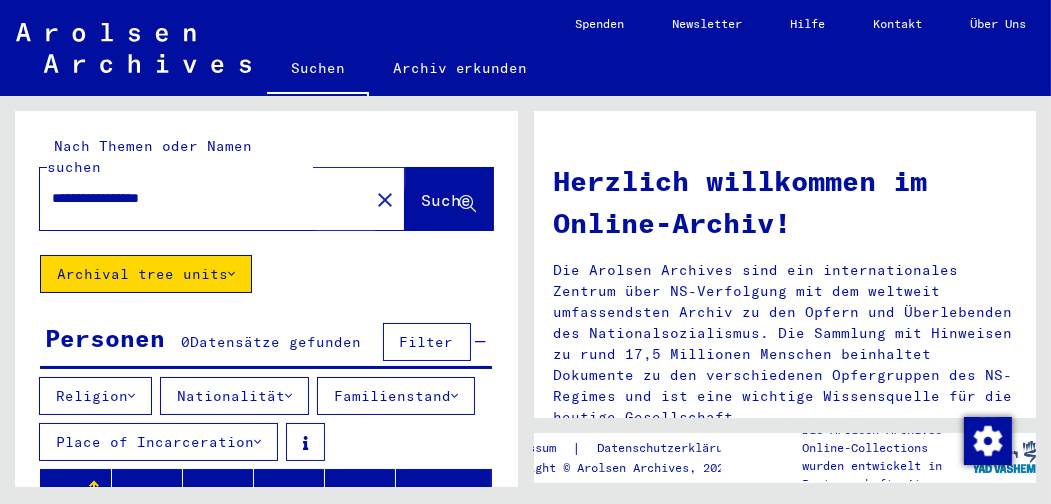 click on "Suche" 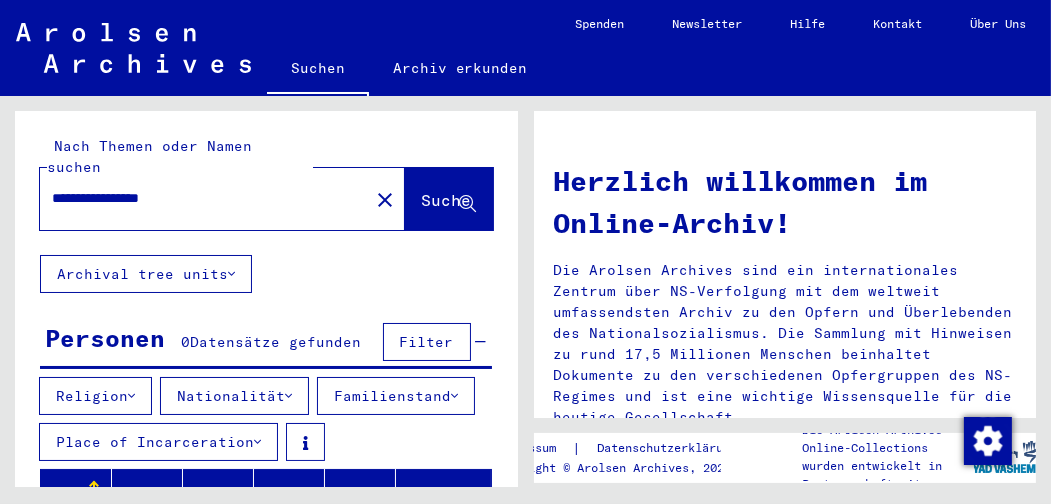 click on "**********" 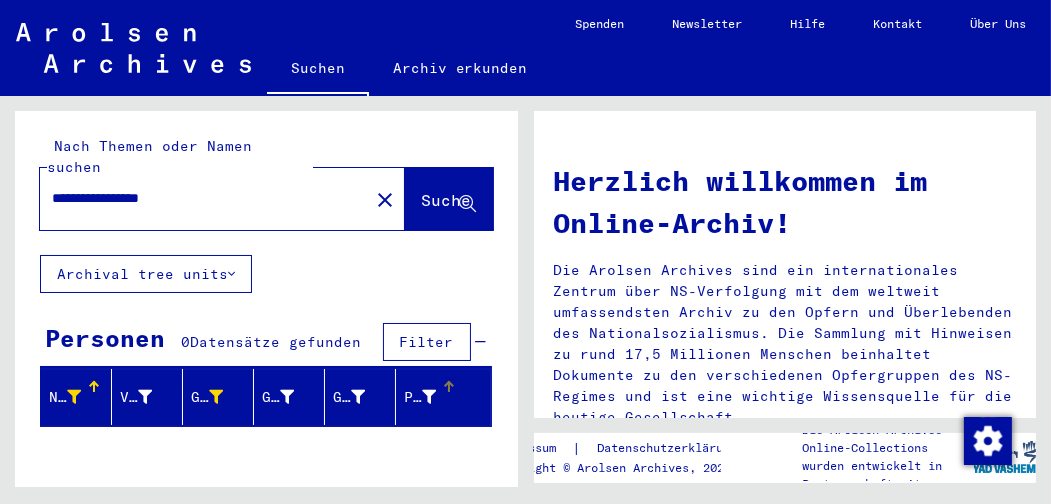 click at bounding box center [429, 397] 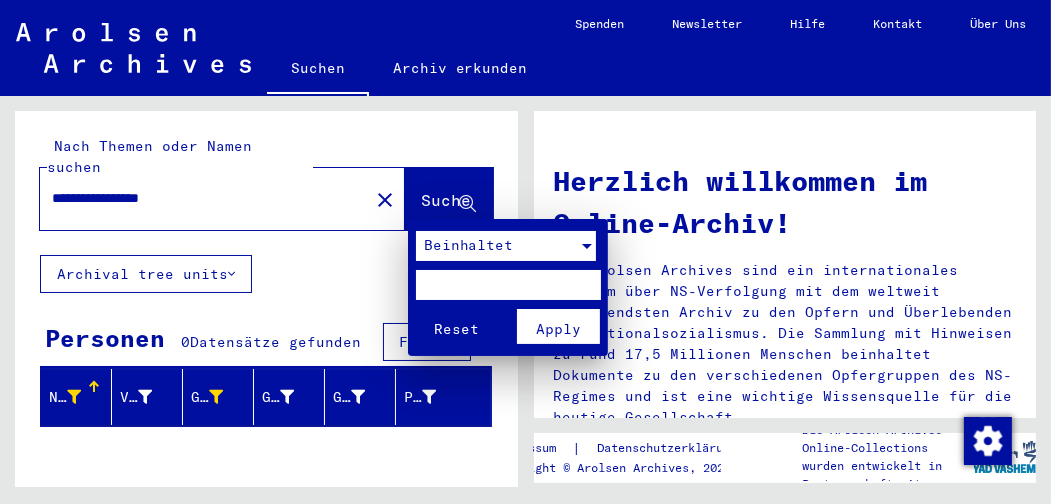 click at bounding box center [587, 246] 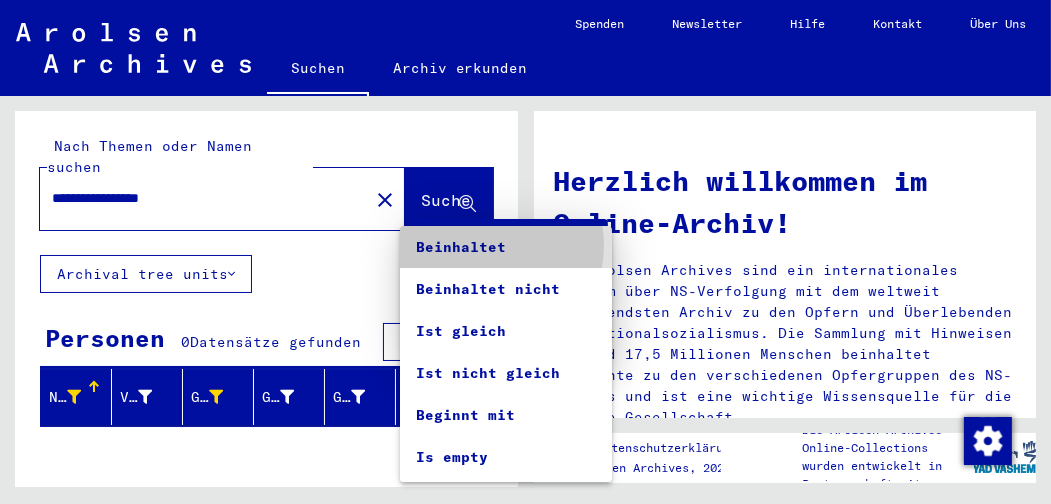 click on "Beinhaltet" at bounding box center (506, 247) 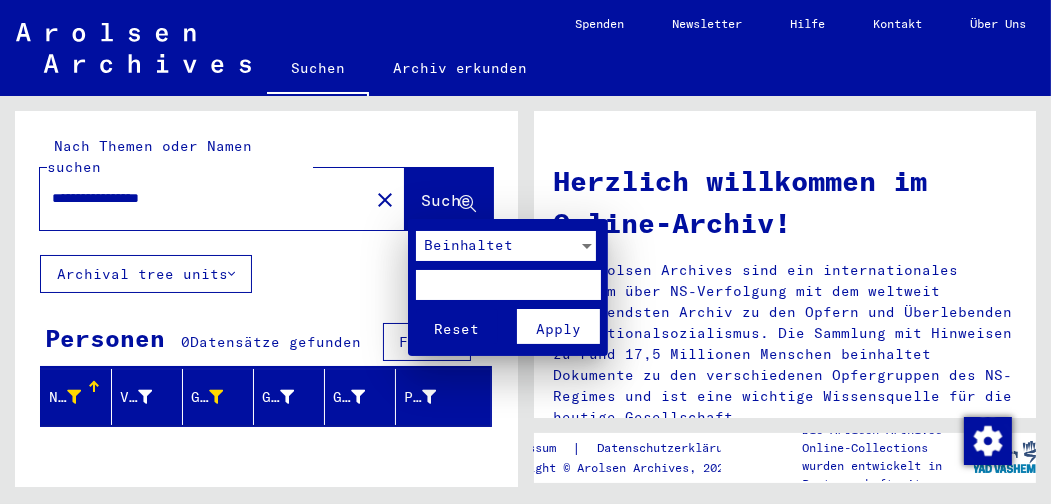click at bounding box center (508, 285) 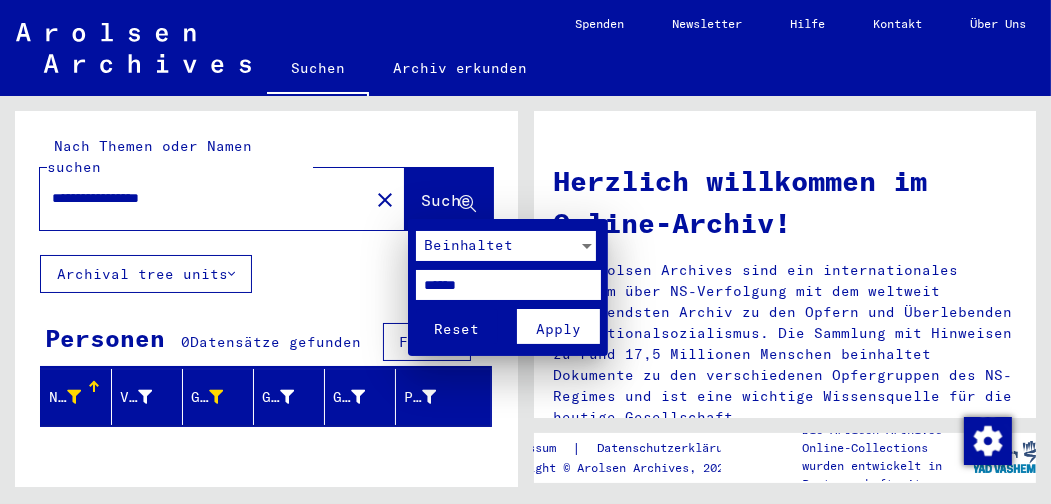 type on "******" 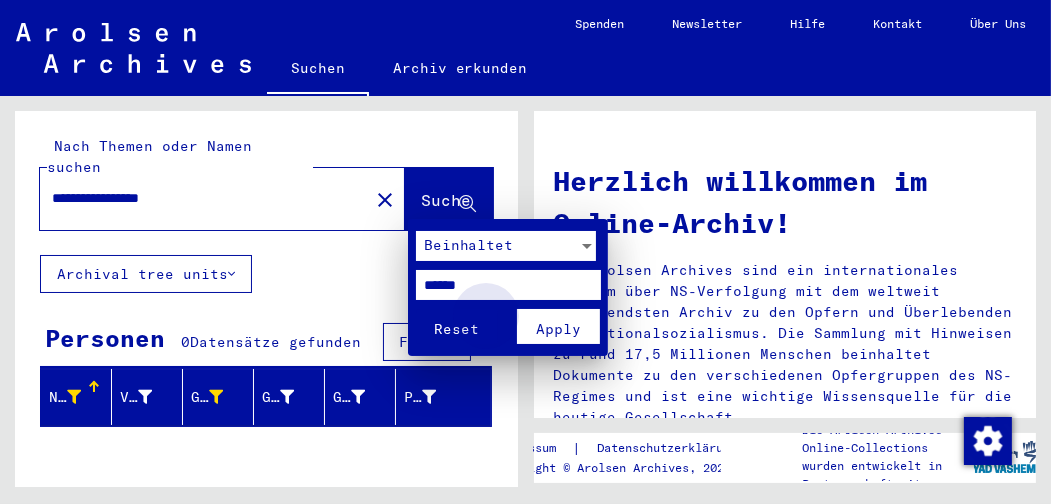 click on "Apply" at bounding box center [558, 329] 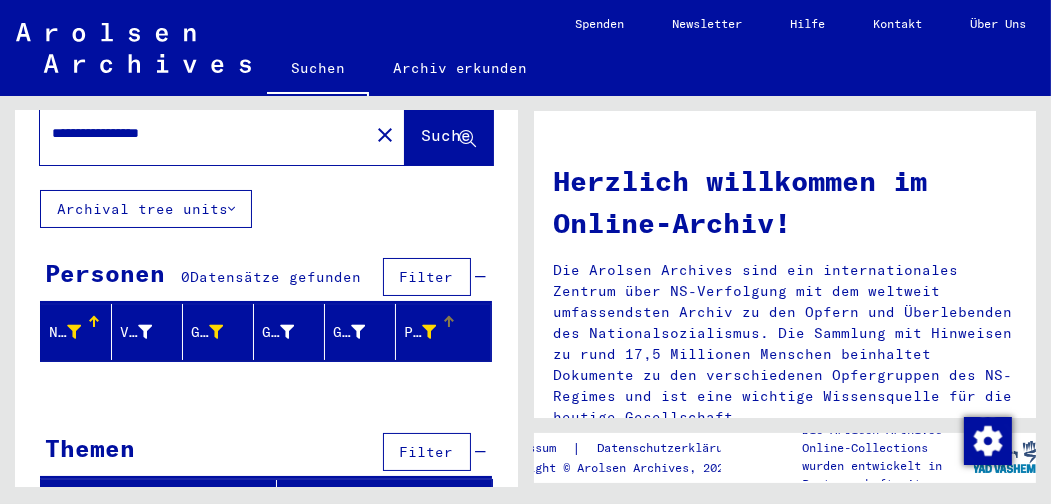 scroll, scrollTop: 71, scrollLeft: 0, axis: vertical 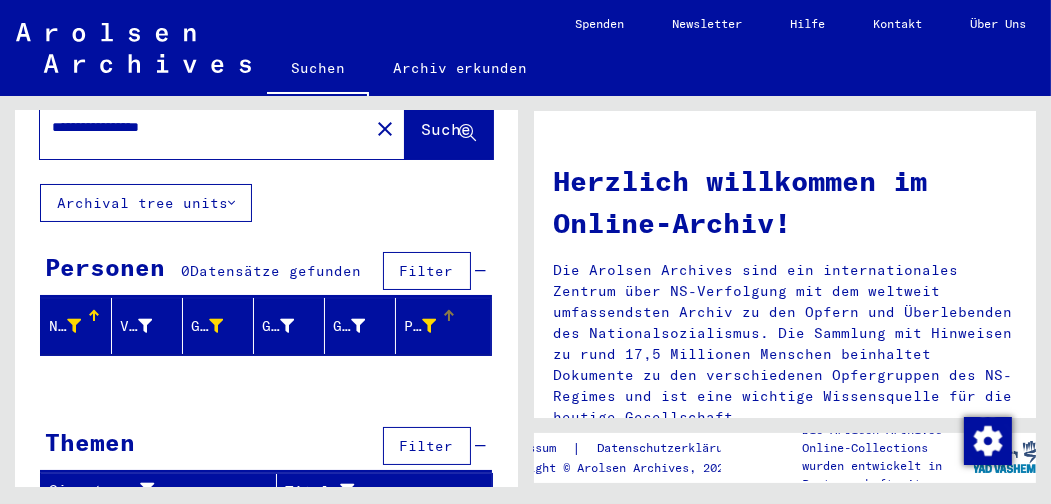 click on "Filter" at bounding box center [427, 446] 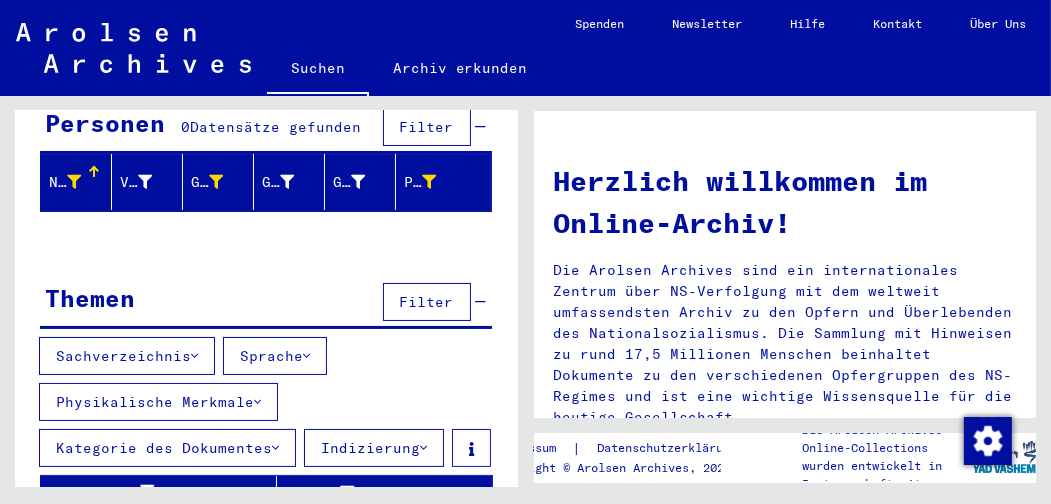scroll, scrollTop: 254, scrollLeft: 0, axis: vertical 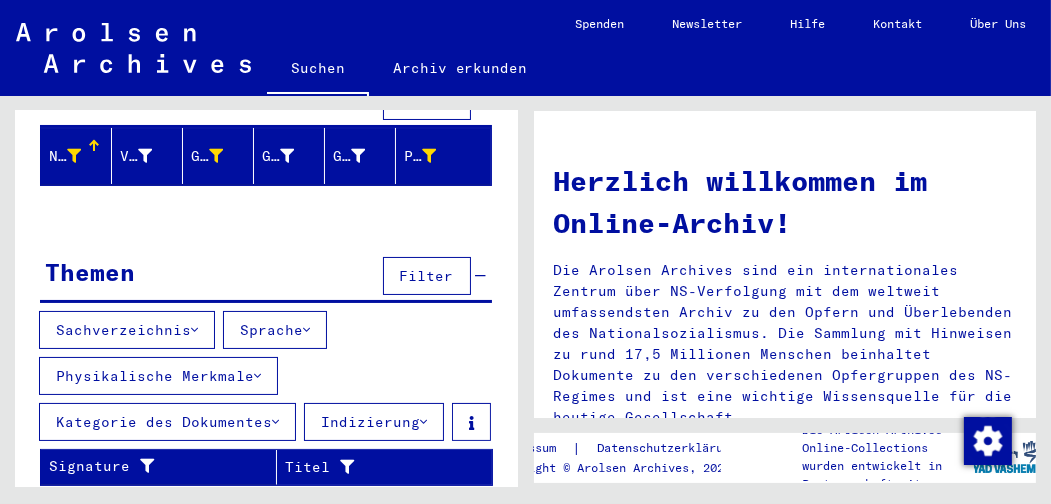 click on "Sachverzeichnis   Sprache   Physikalische Merkmale   Kategorie des Dokumentes   Indizierung" at bounding box center (266, 380) 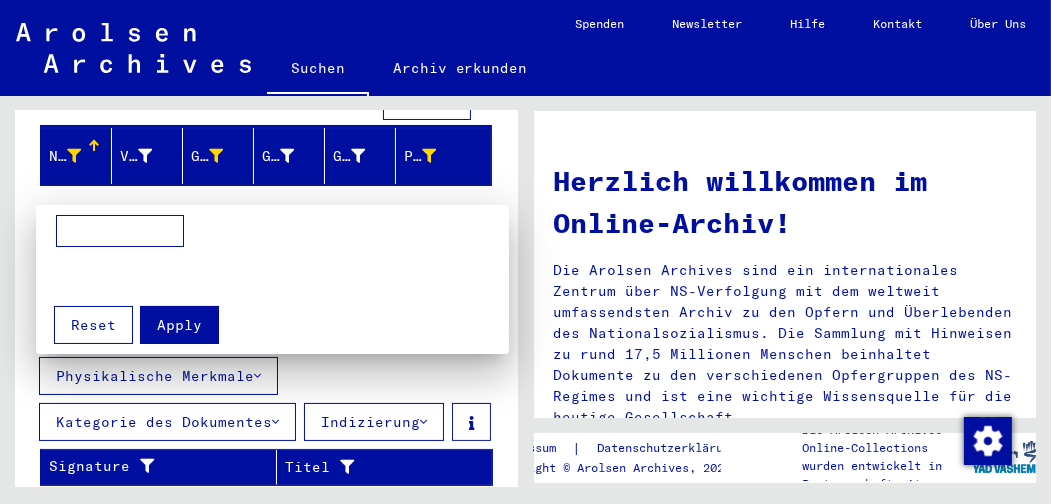 click at bounding box center [525, 252] 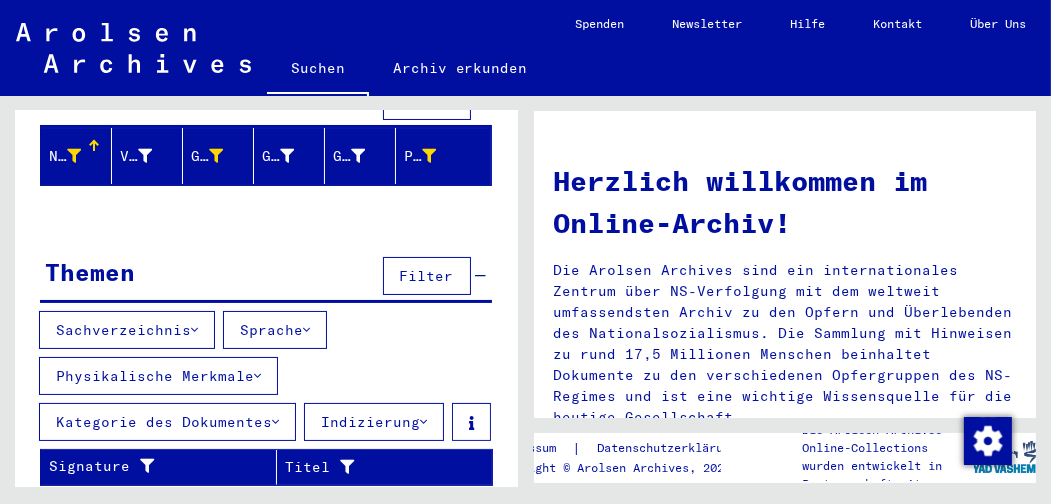 click at bounding box center (423, 422) 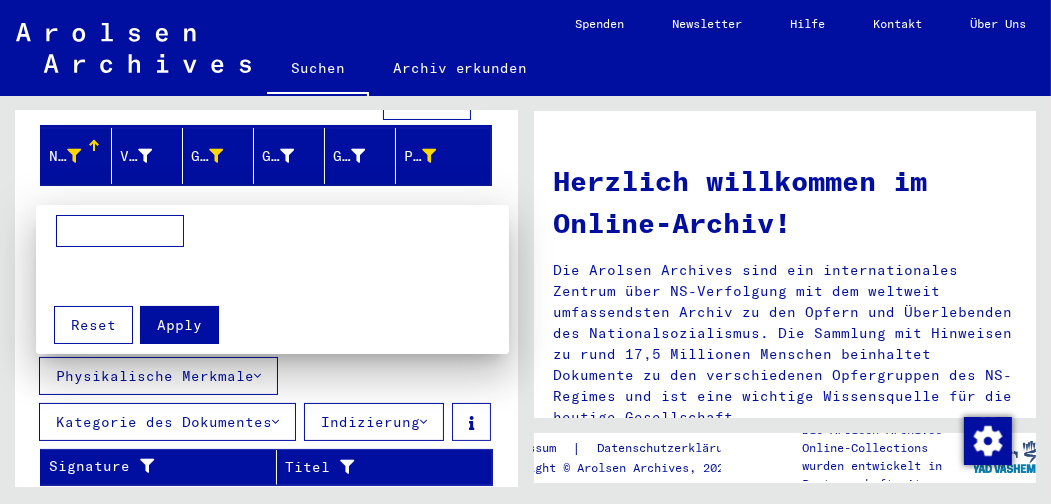 click at bounding box center [525, 252] 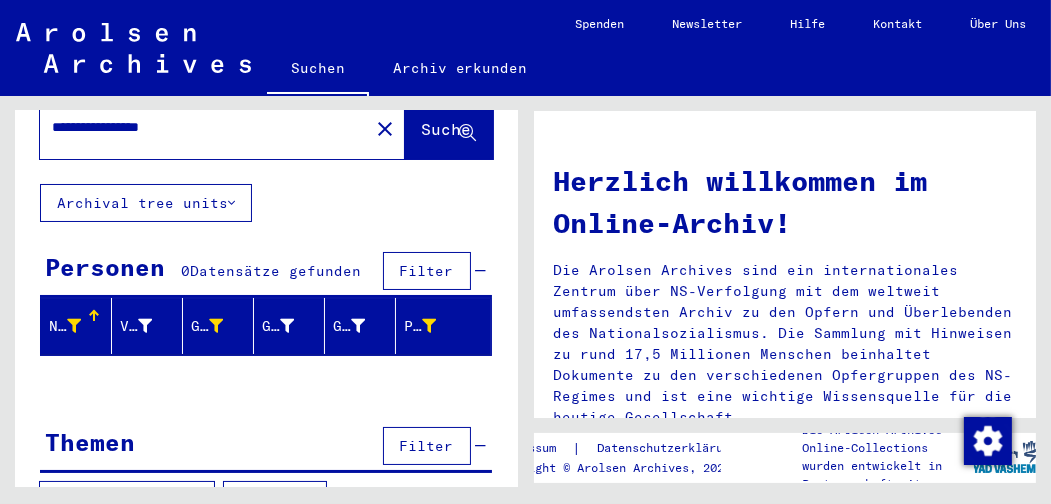 scroll, scrollTop: 36, scrollLeft: 0, axis: vertical 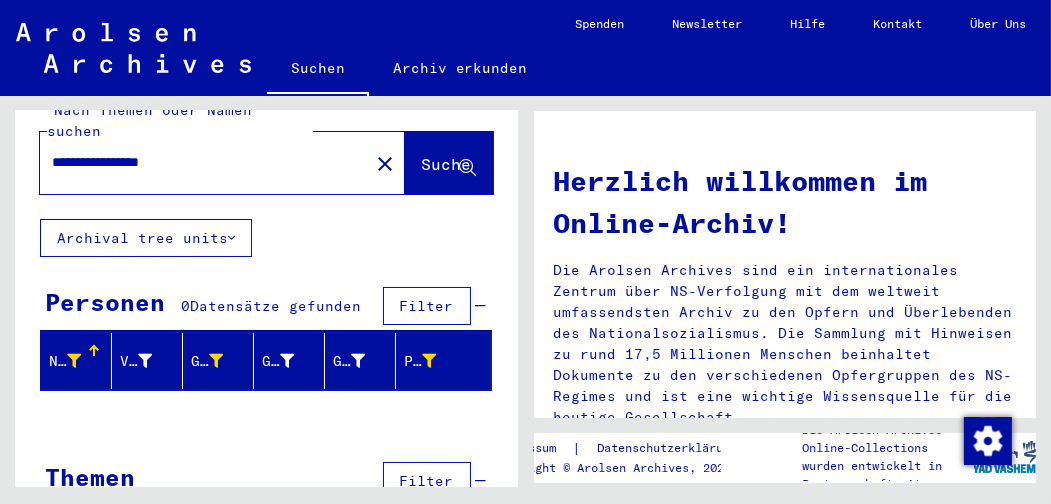 click at bounding box center (74, 361) 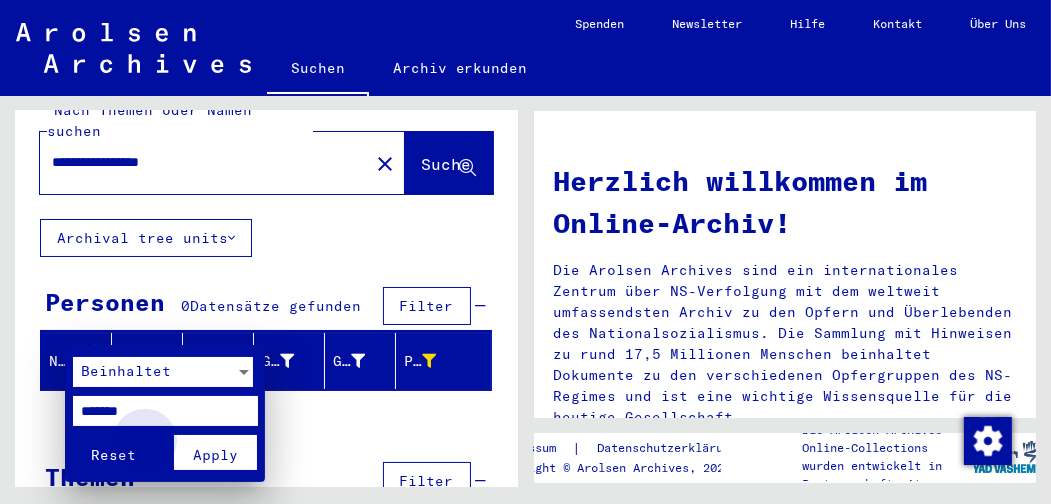 click on "Apply" at bounding box center (215, 455) 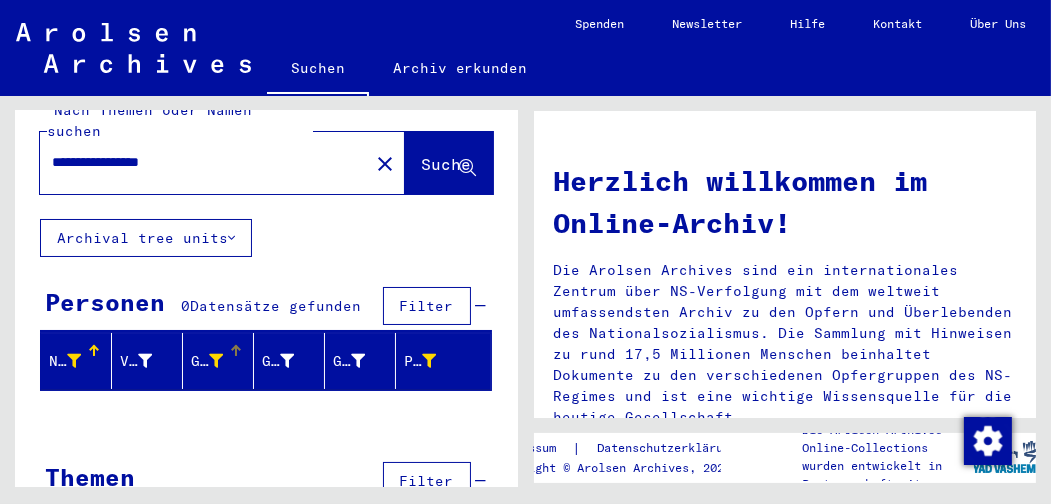 click on "Geburtsname" at bounding box center (207, 361) 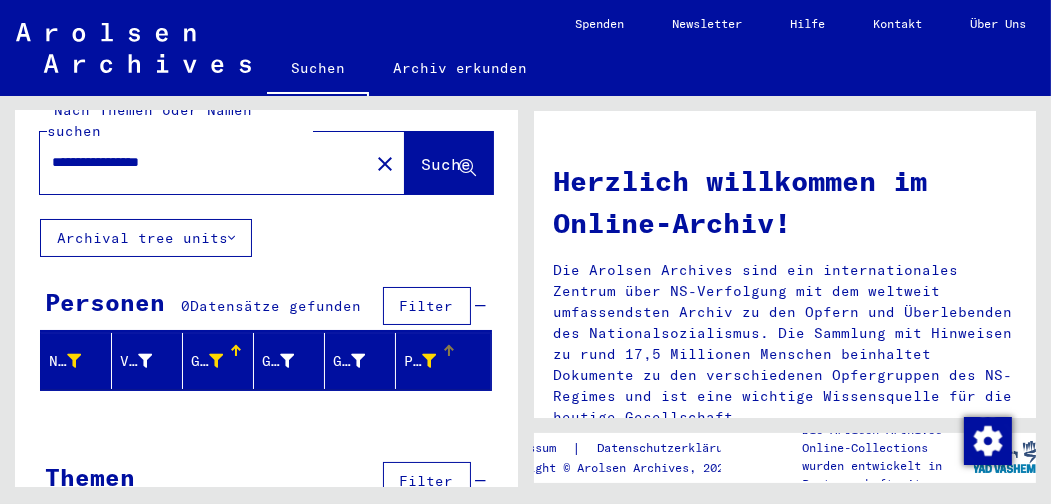 click at bounding box center [429, 361] 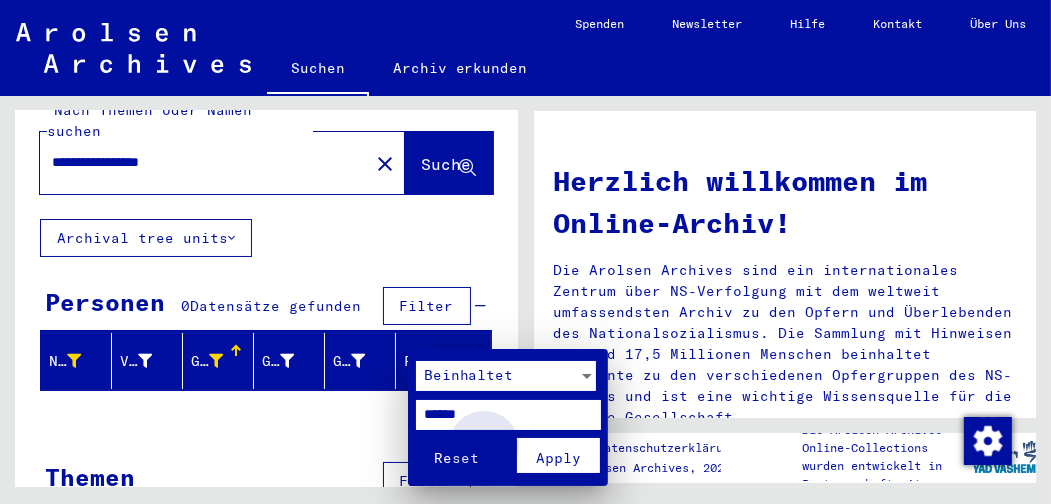 click on "Apply" at bounding box center [558, 458] 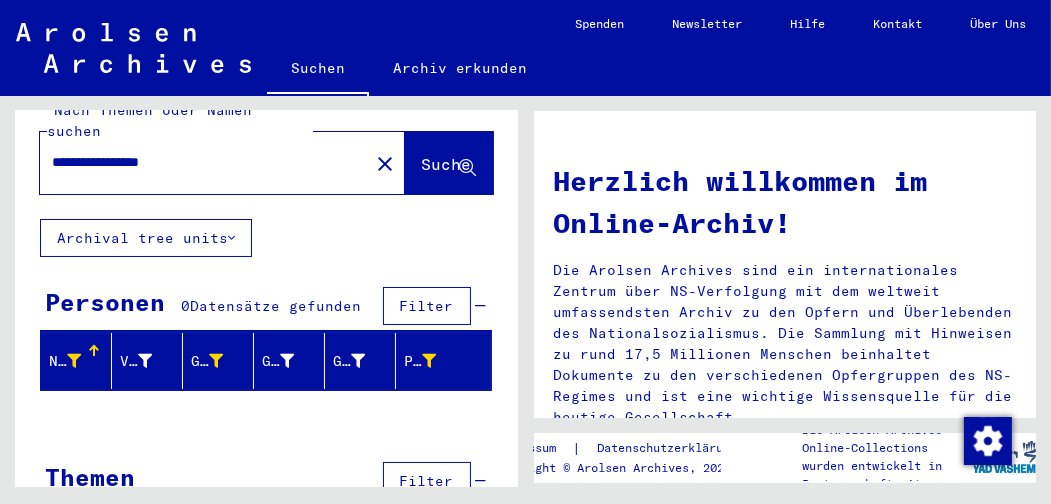 click 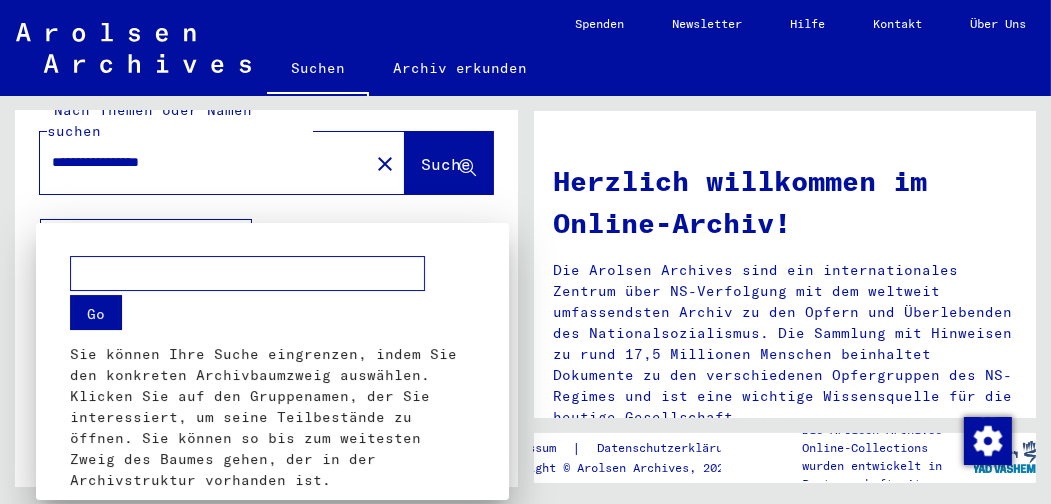 scroll, scrollTop: 146, scrollLeft: 0, axis: vertical 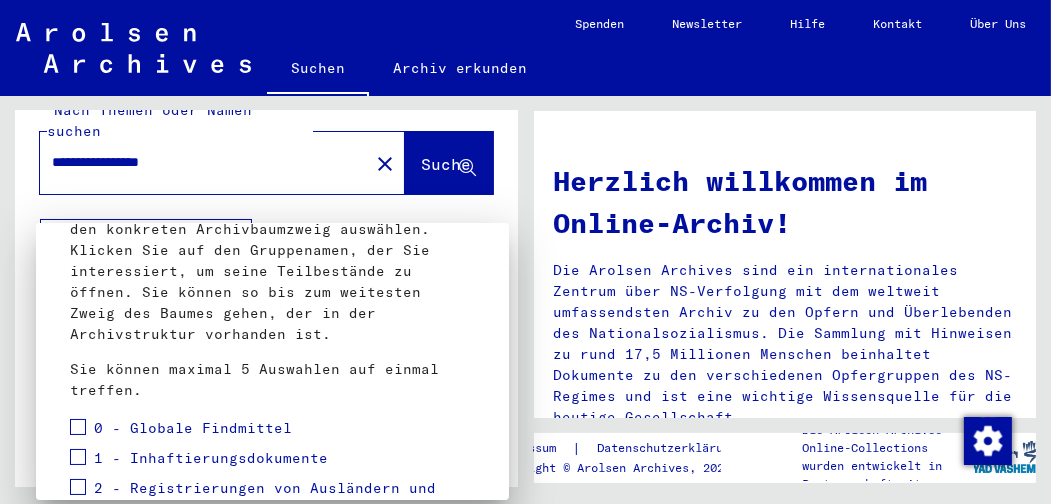 click at bounding box center [78, 457] 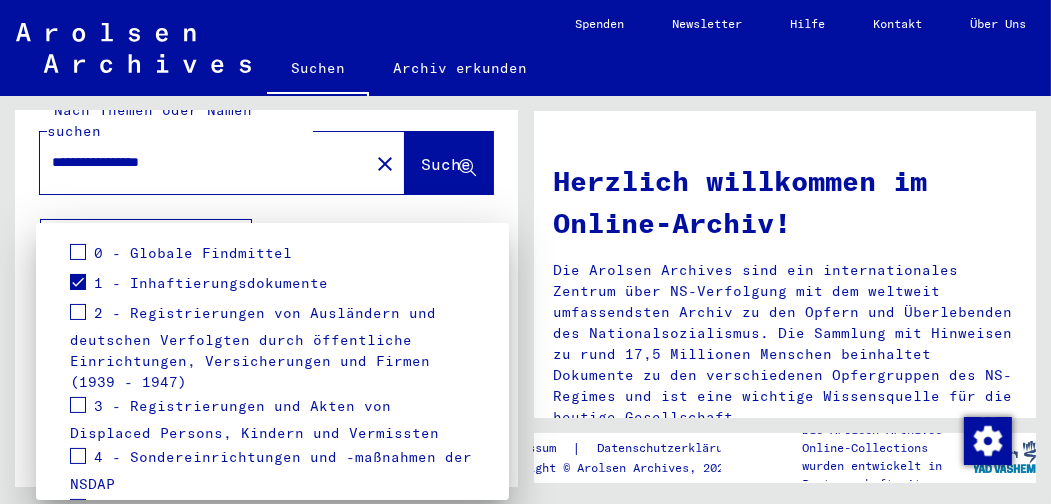scroll, scrollTop: 322, scrollLeft: 0, axis: vertical 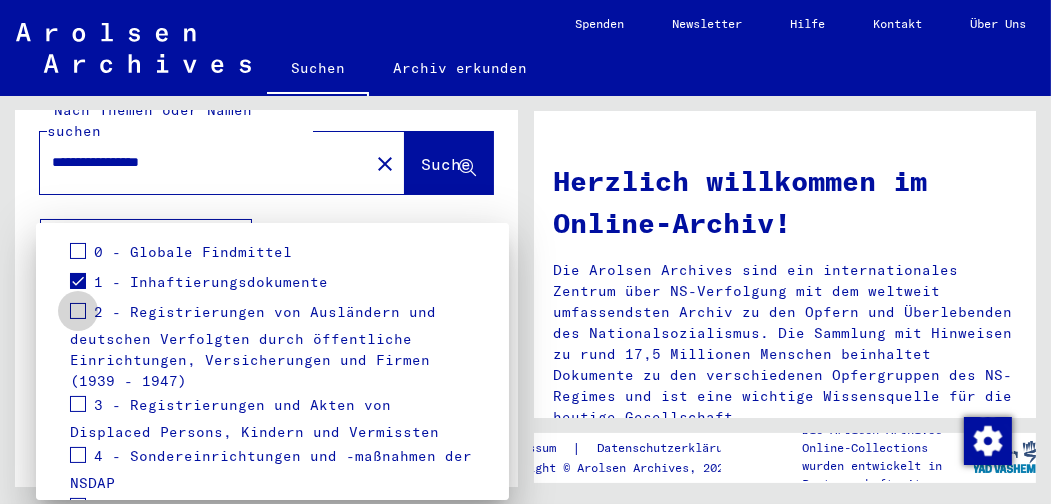 click at bounding box center [78, 311] 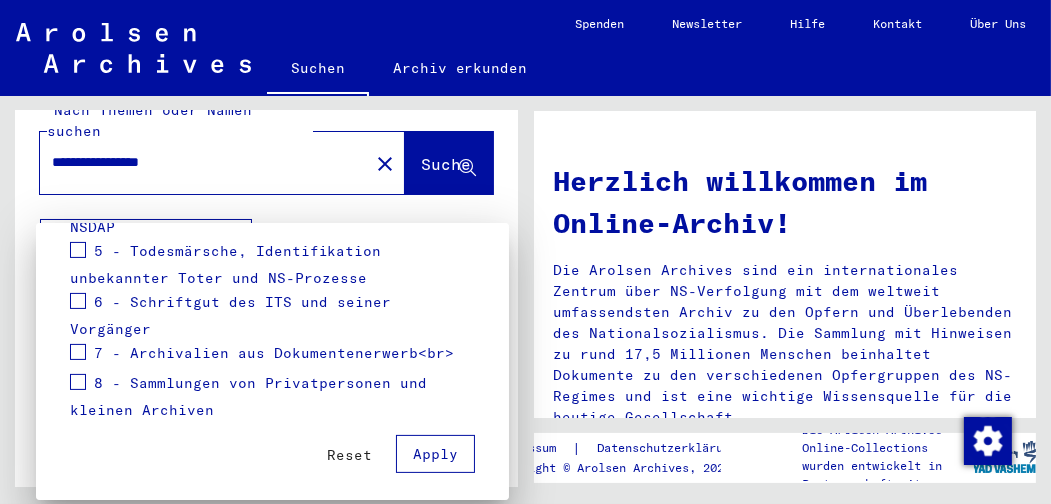 scroll, scrollTop: 584, scrollLeft: 0, axis: vertical 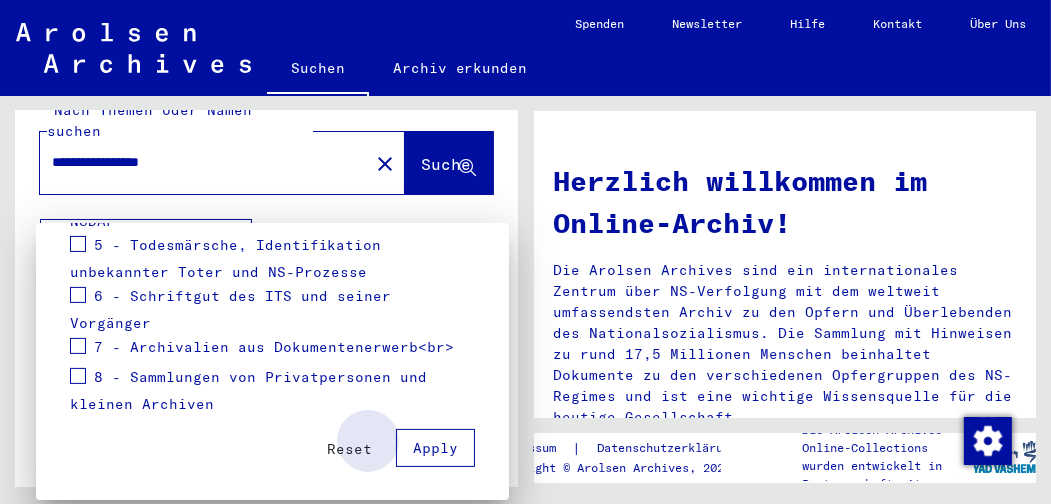 click on "Apply" at bounding box center [435, 448] 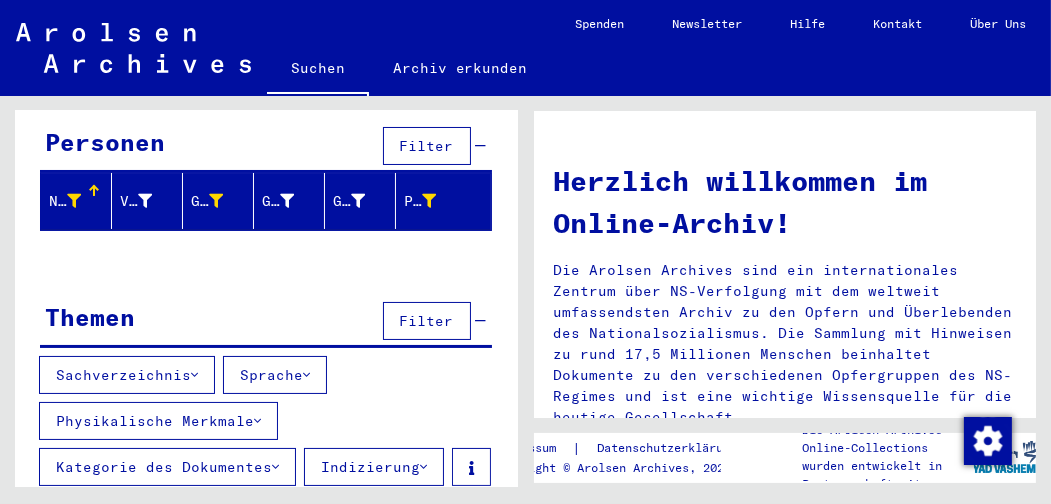 scroll, scrollTop: 254, scrollLeft: 0, axis: vertical 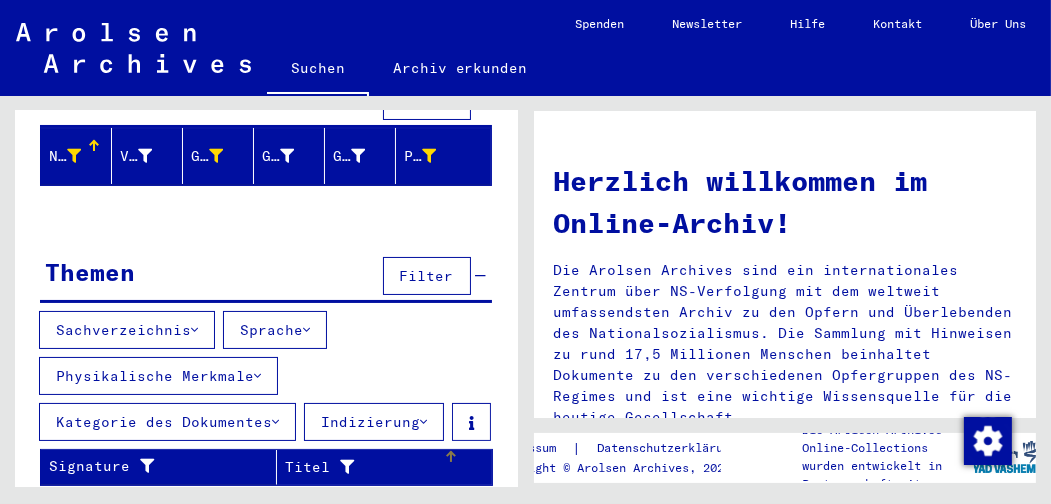 click on "Titel" at bounding box center (363, 467) 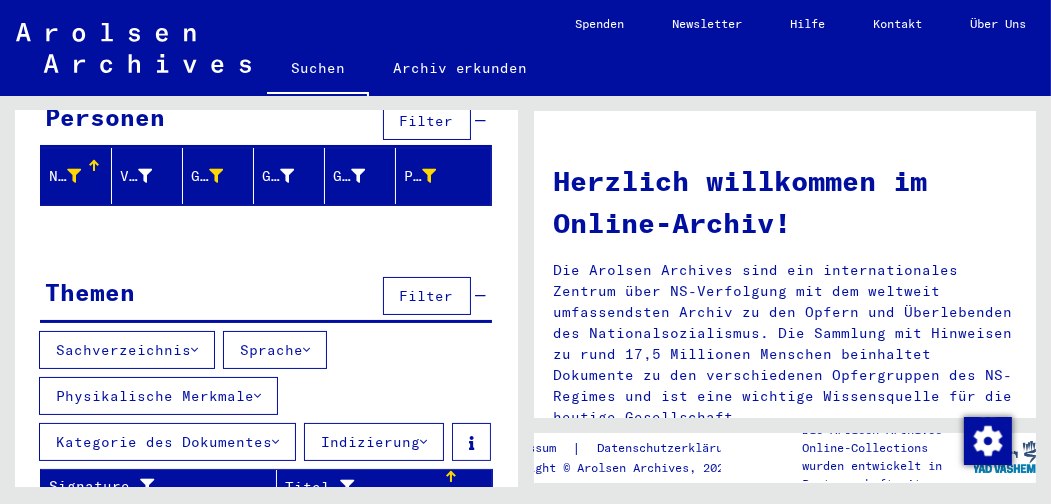 scroll, scrollTop: 254, scrollLeft: 0, axis: vertical 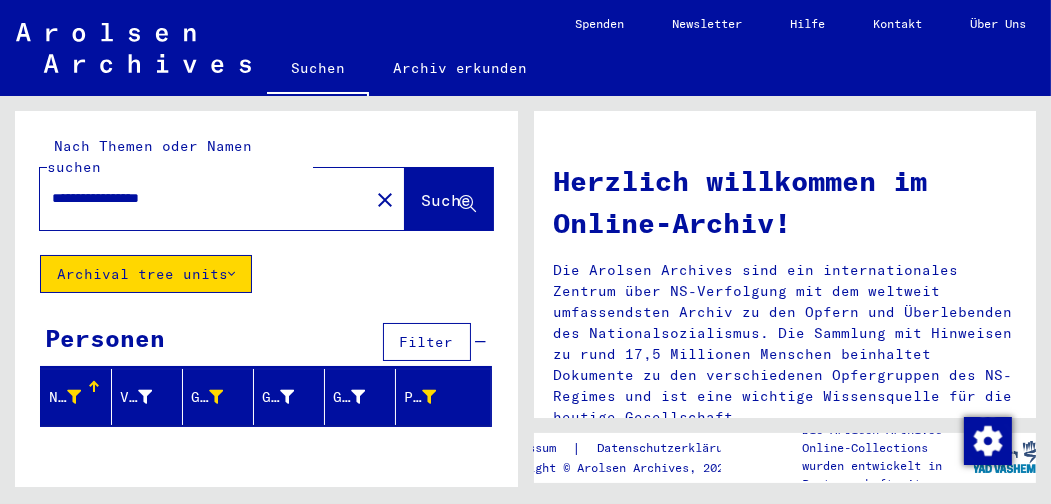 click on "**********" at bounding box center (198, 198) 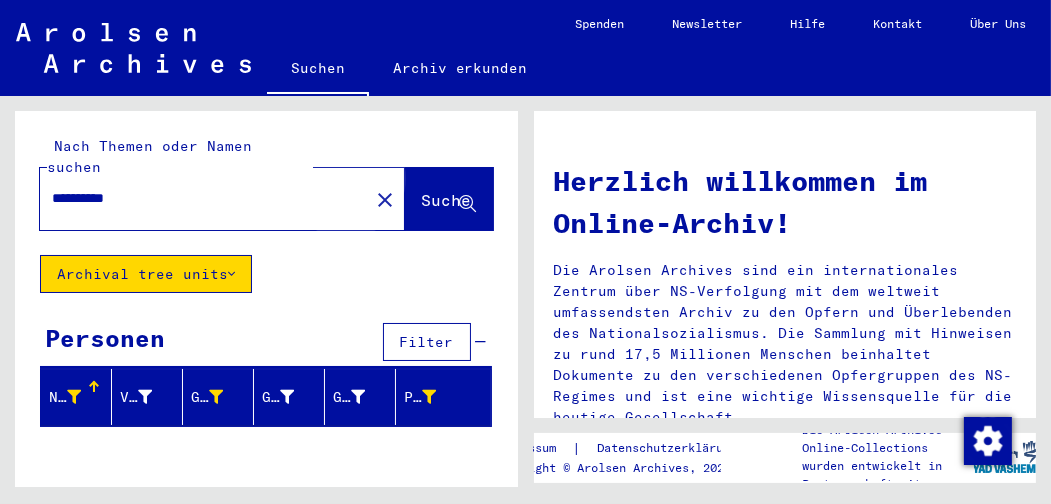 click on "Suche" 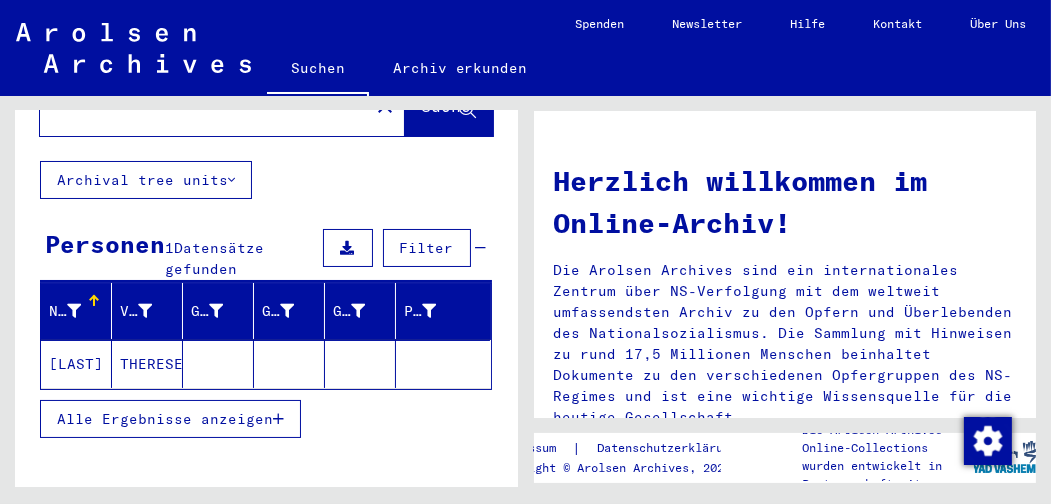 scroll, scrollTop: 98, scrollLeft: 0, axis: vertical 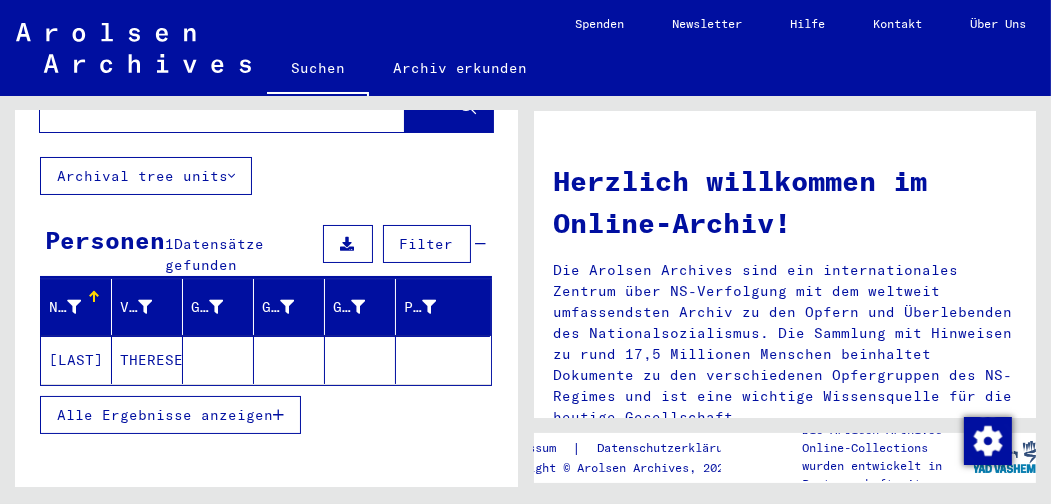 click at bounding box center (278, 415) 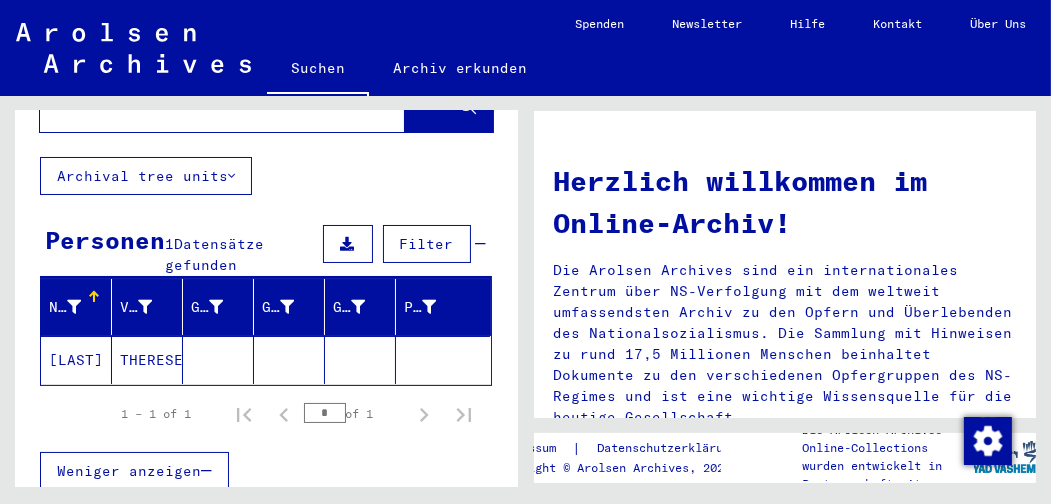click on "Weniger anzeigen" at bounding box center (266, 471) 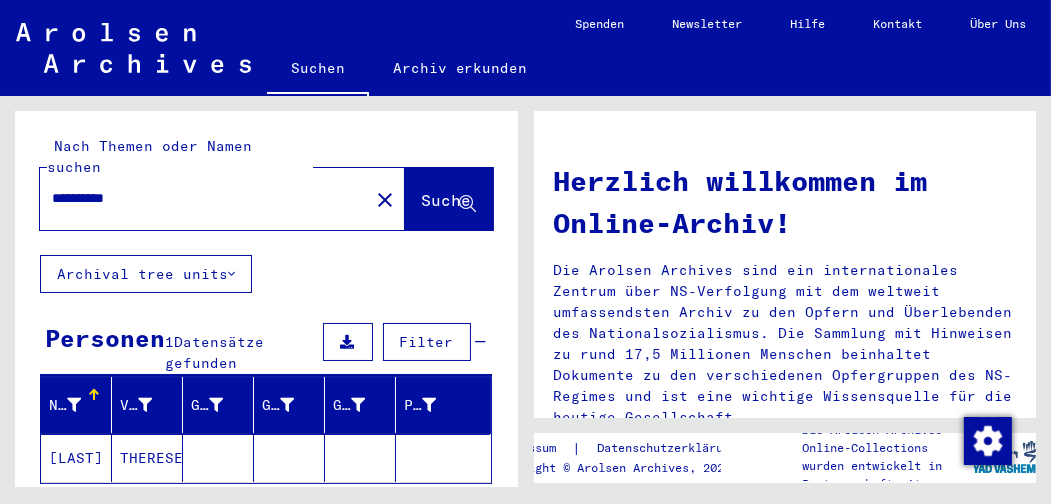 click 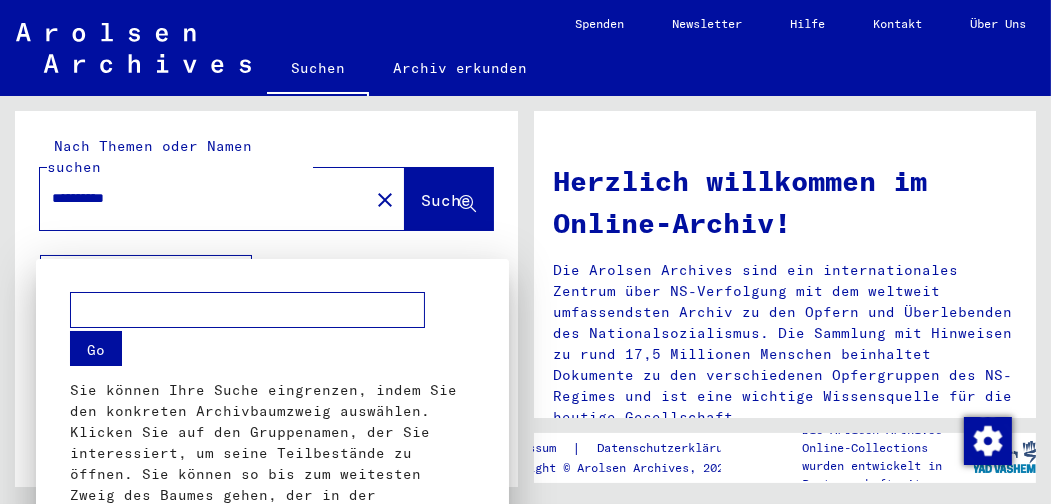 scroll, scrollTop: 146, scrollLeft: 0, axis: vertical 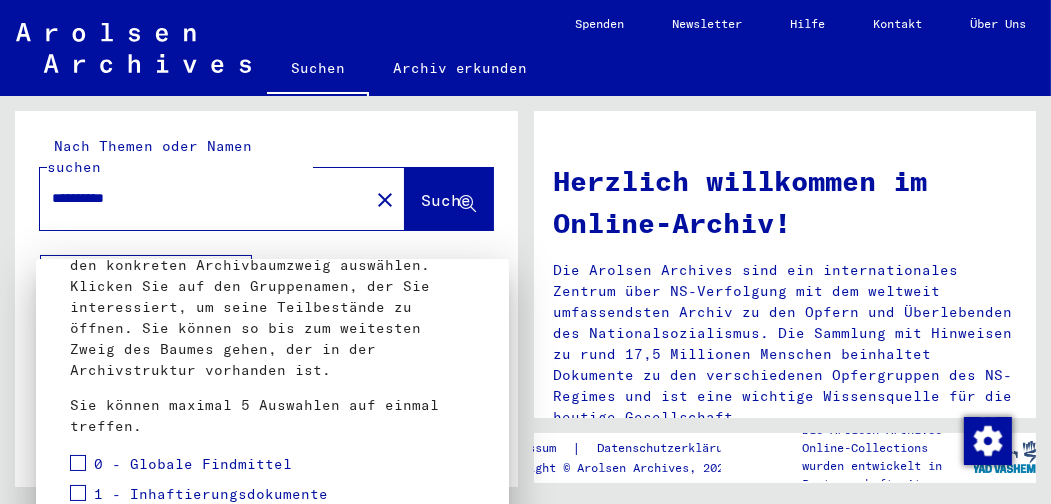 click at bounding box center [525, 252] 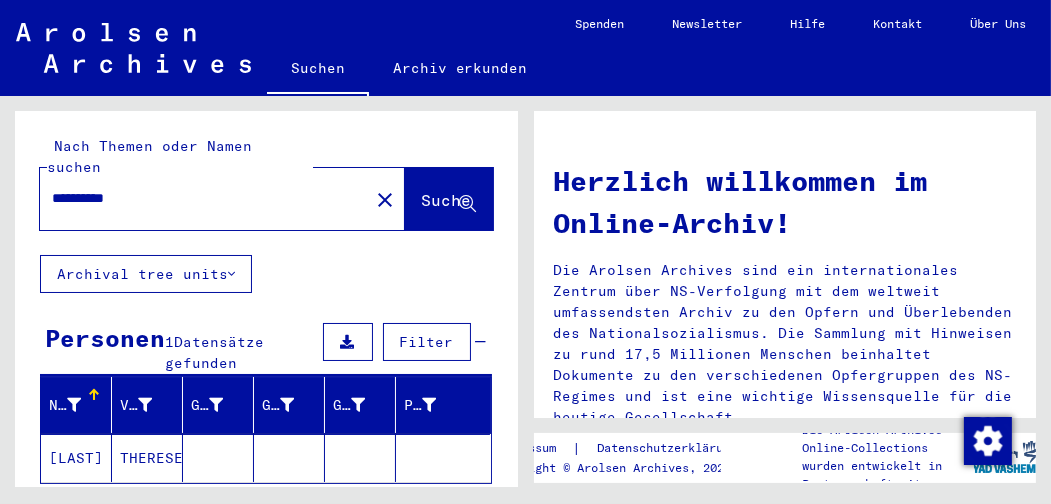 click on "**********" 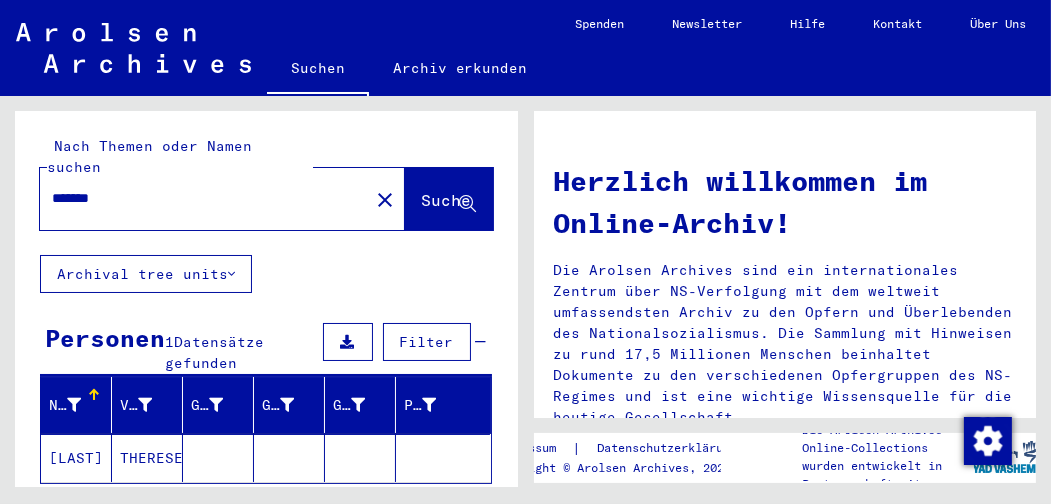 type on "*******" 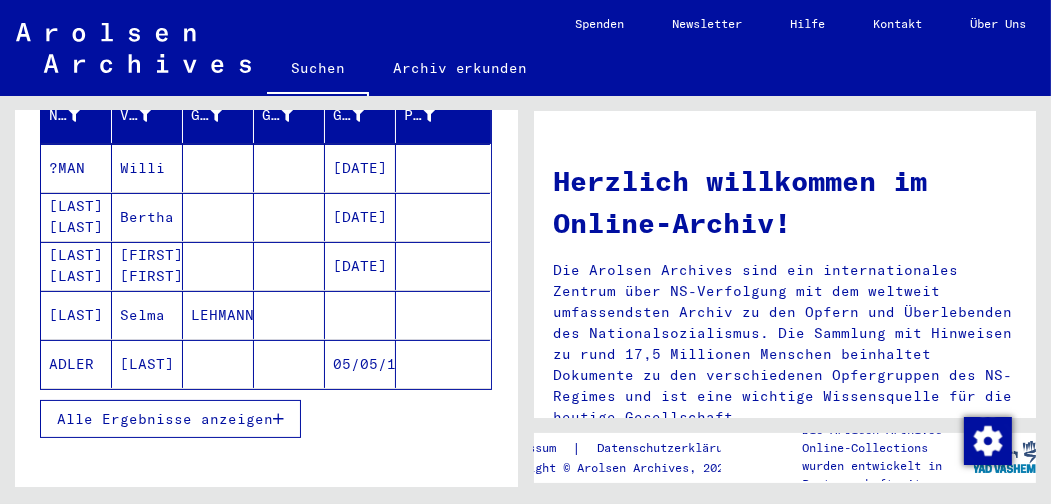 scroll, scrollTop: 295, scrollLeft: 0, axis: vertical 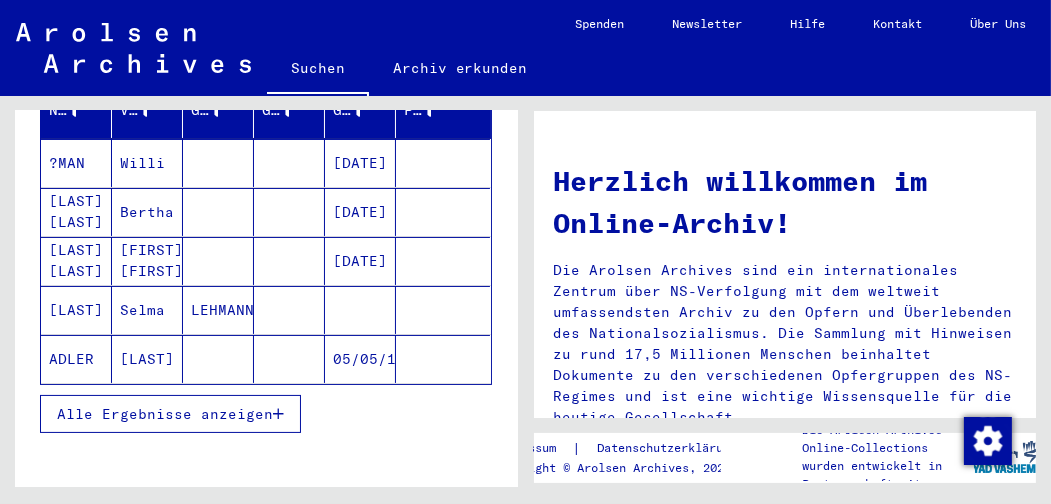 click at bounding box center (278, 414) 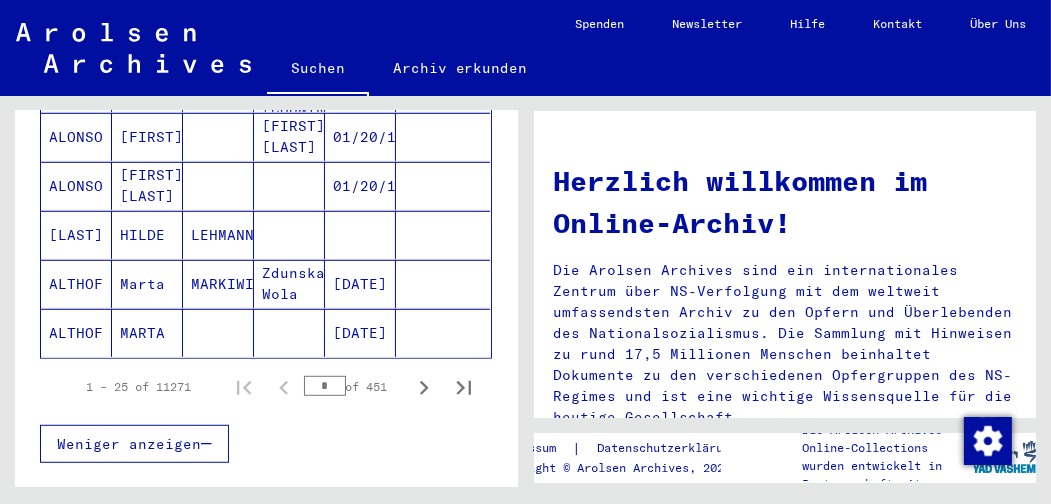 scroll, scrollTop: 1342, scrollLeft: 0, axis: vertical 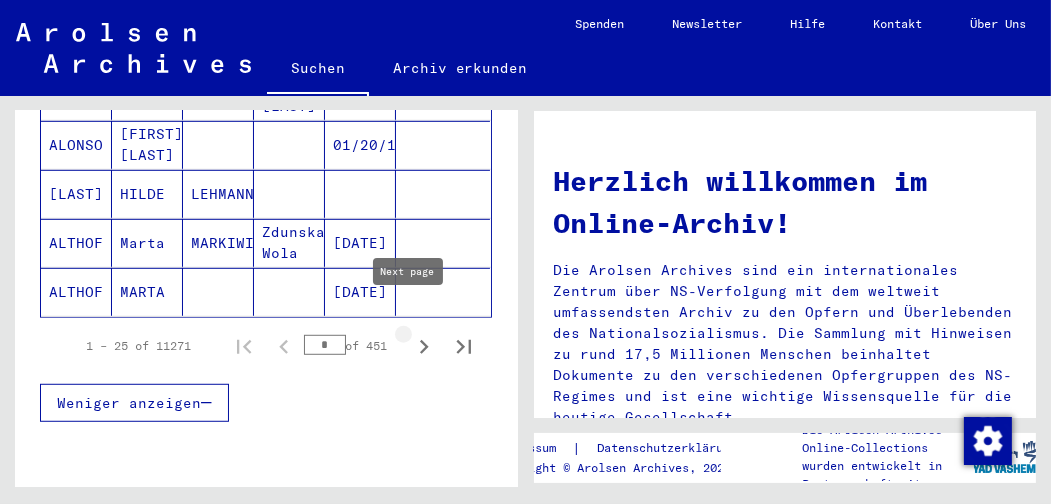 click 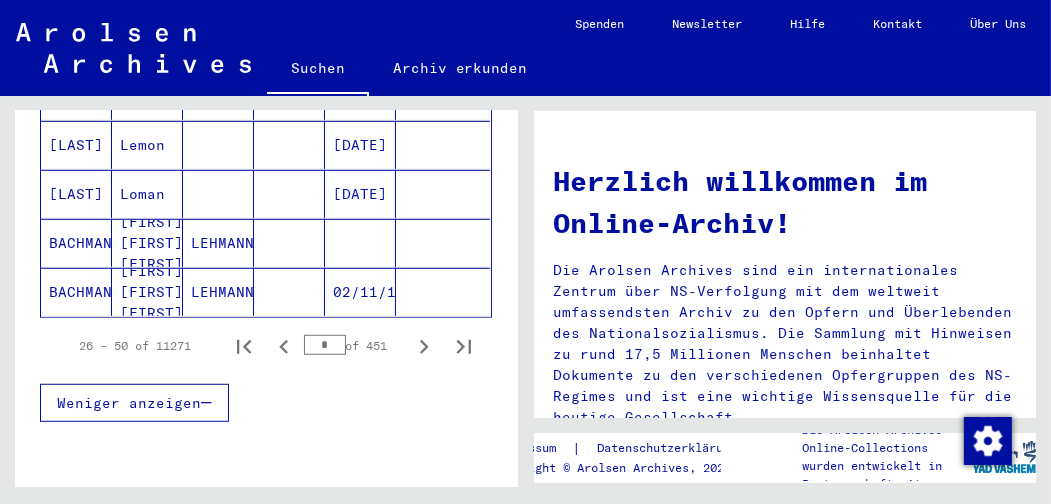 click 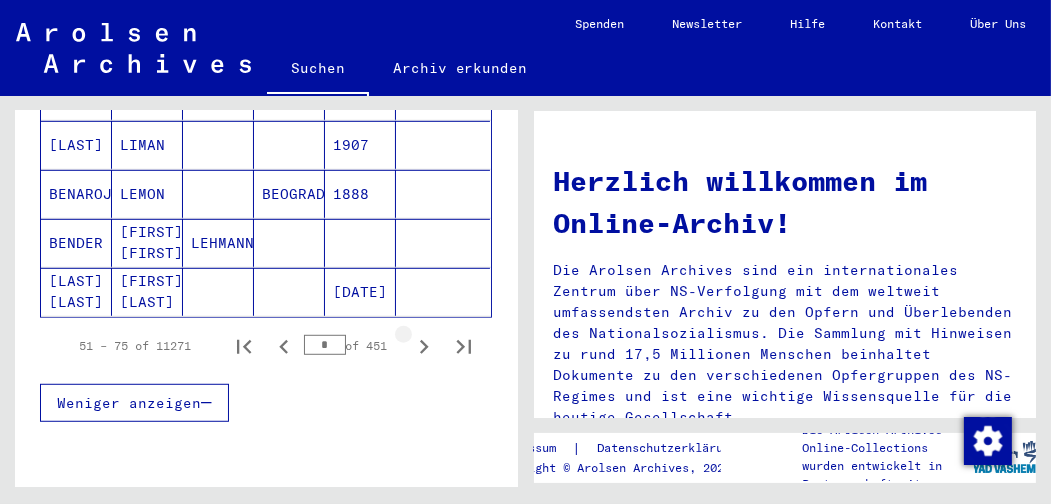 click 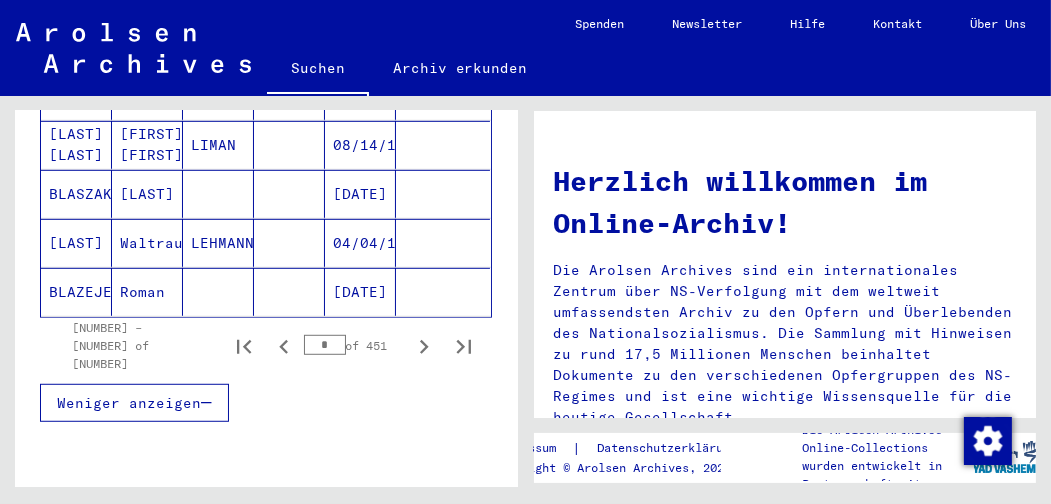 click 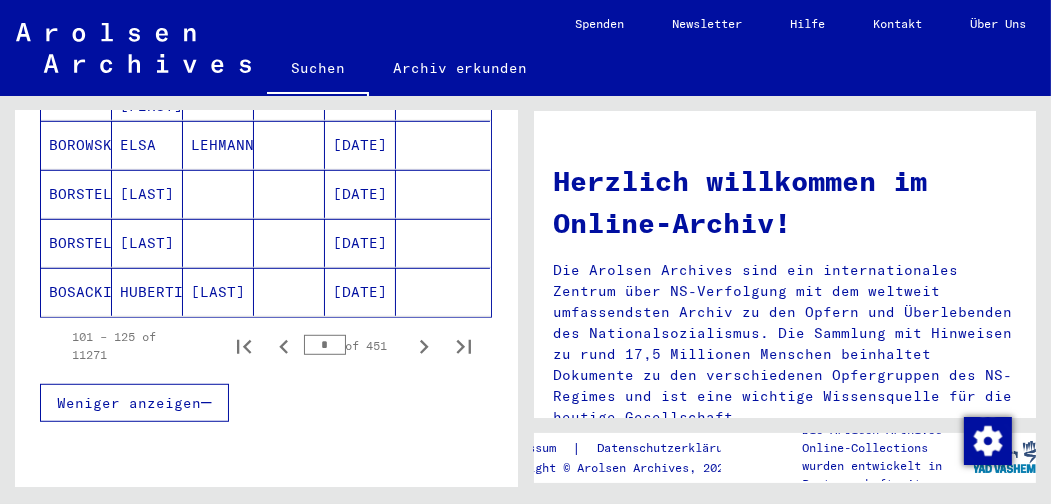 click 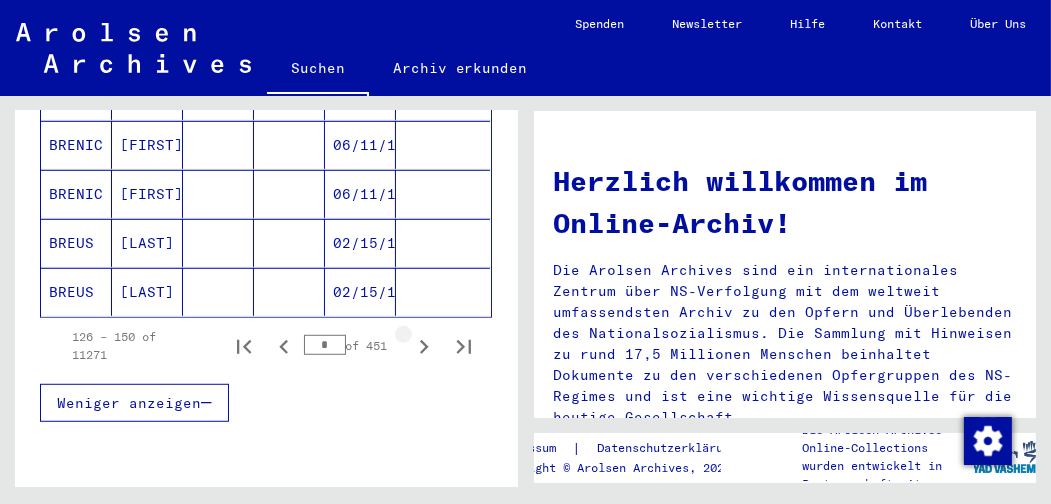 click 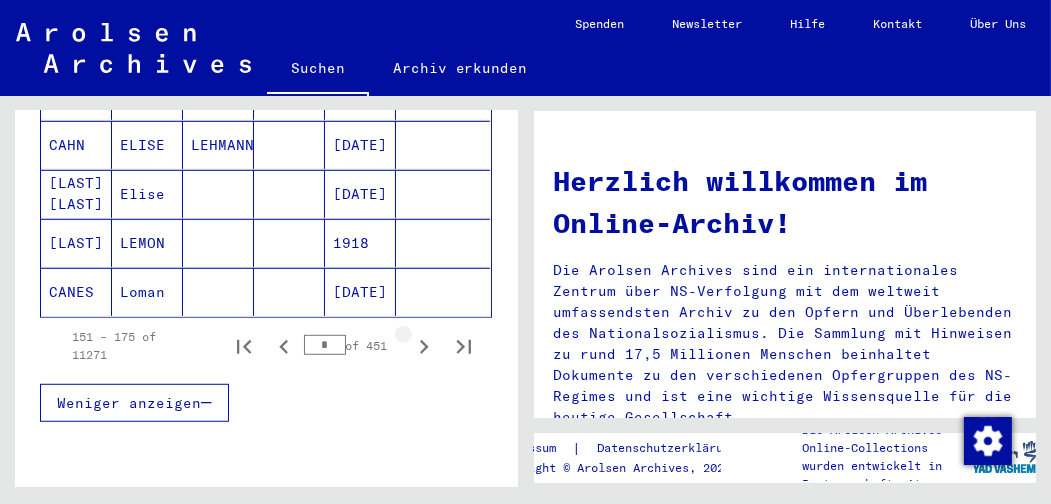 click 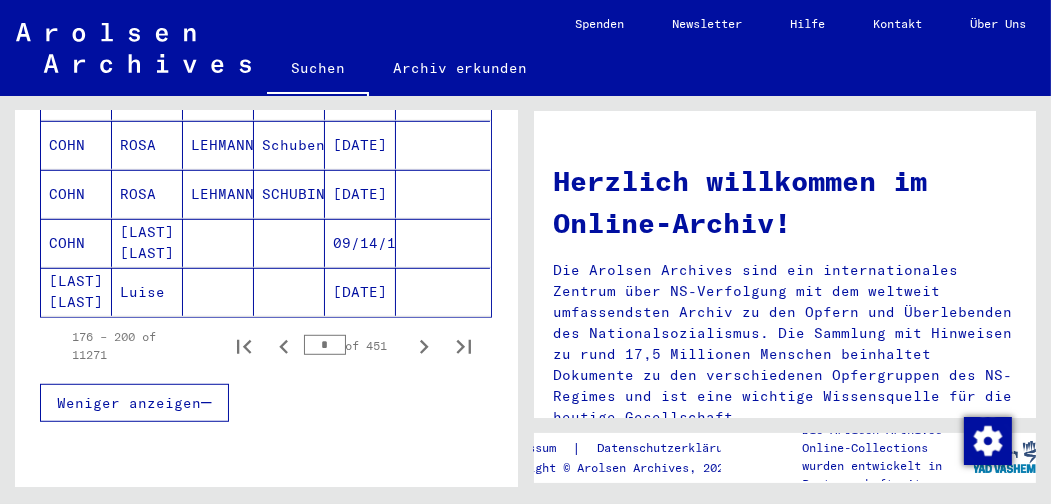 click 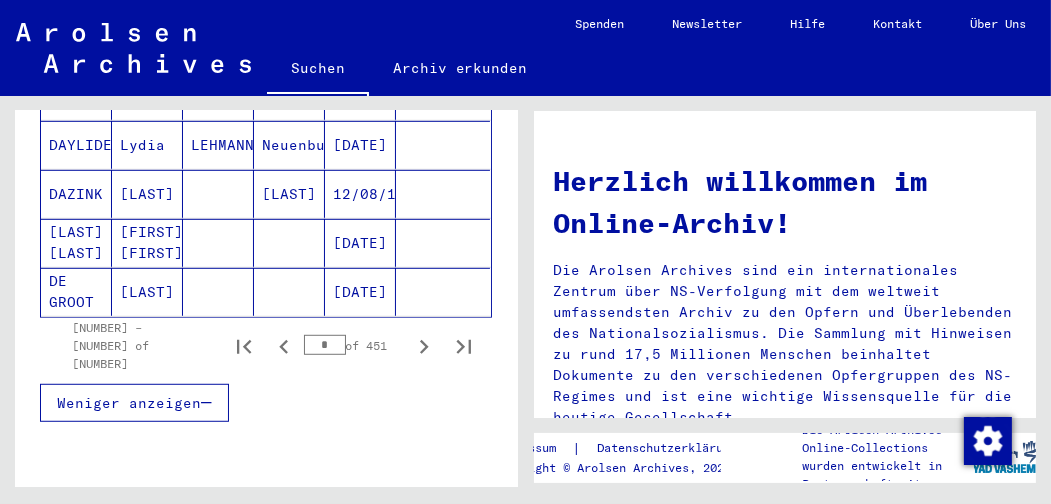 click 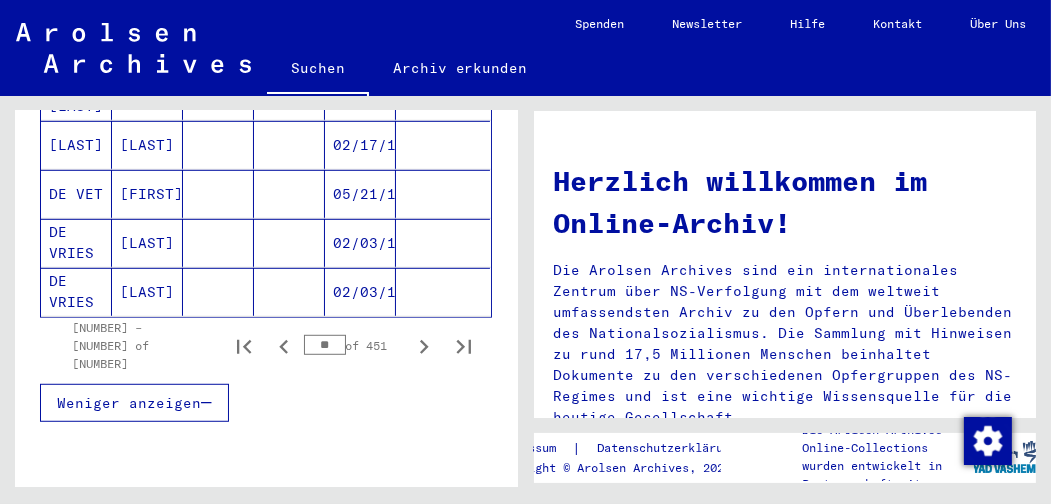 click 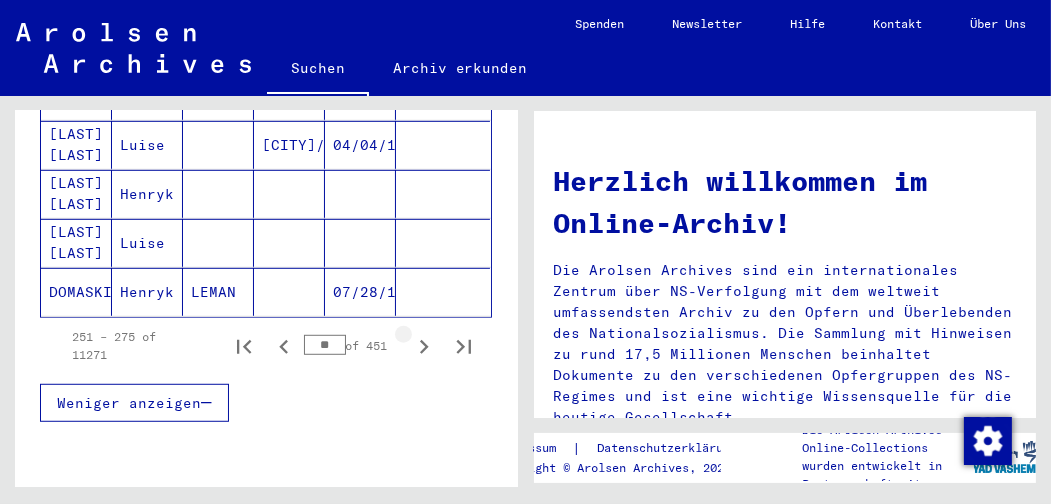 click 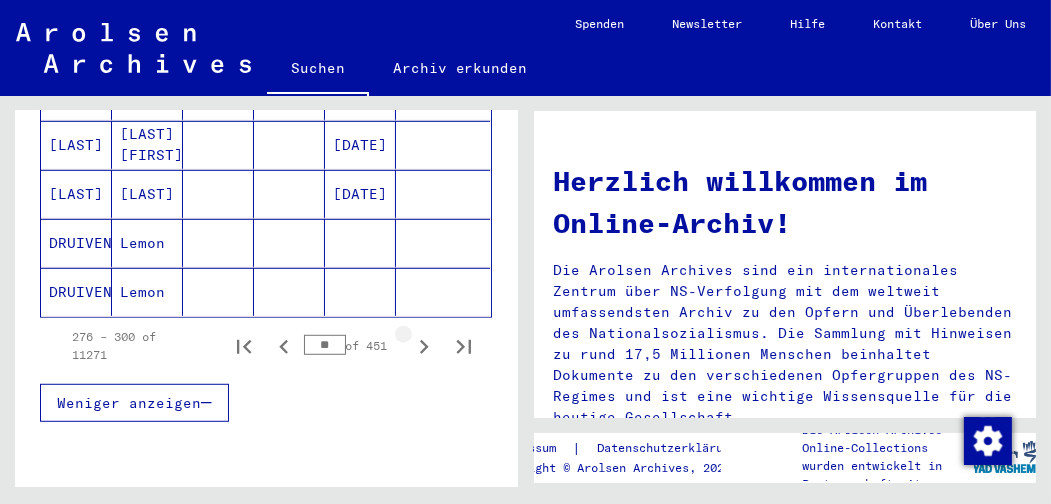 click 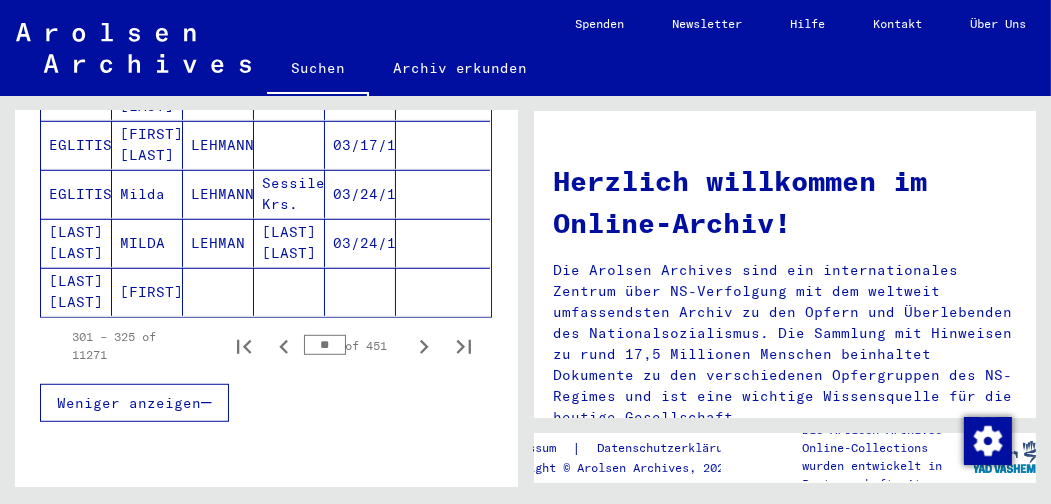 click 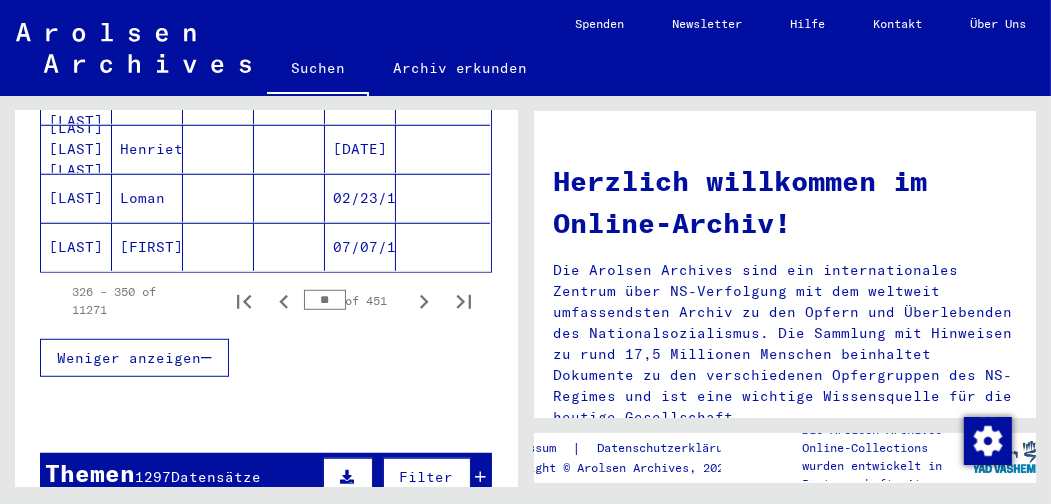 scroll, scrollTop: 1399, scrollLeft: 0, axis: vertical 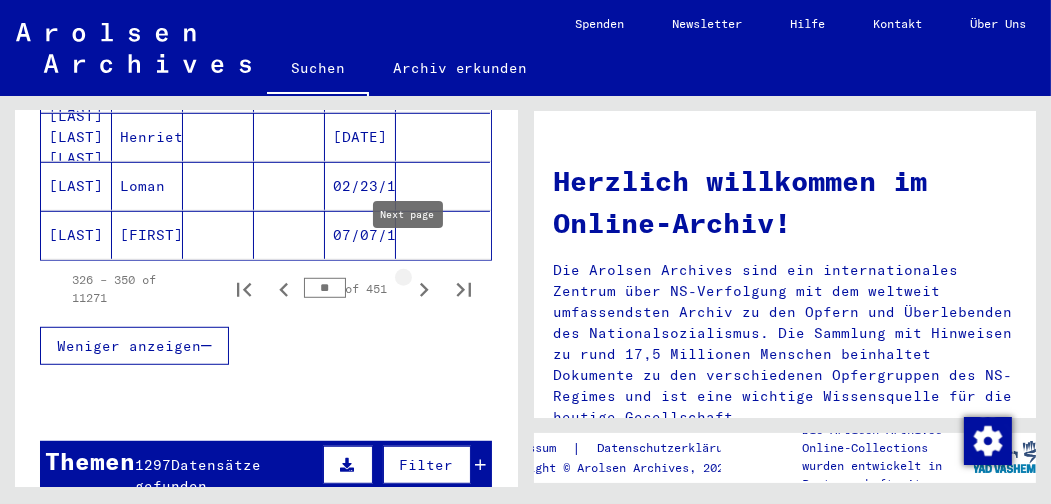 click 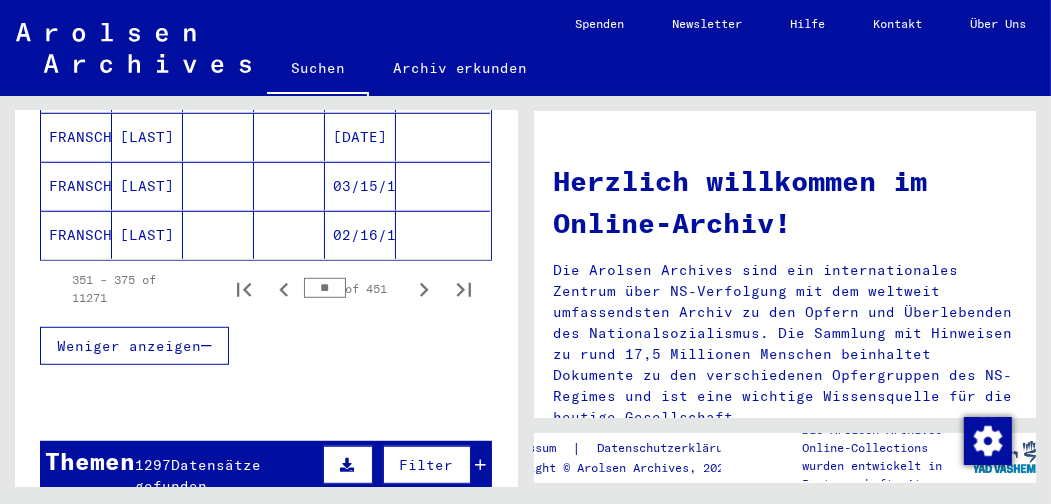 click 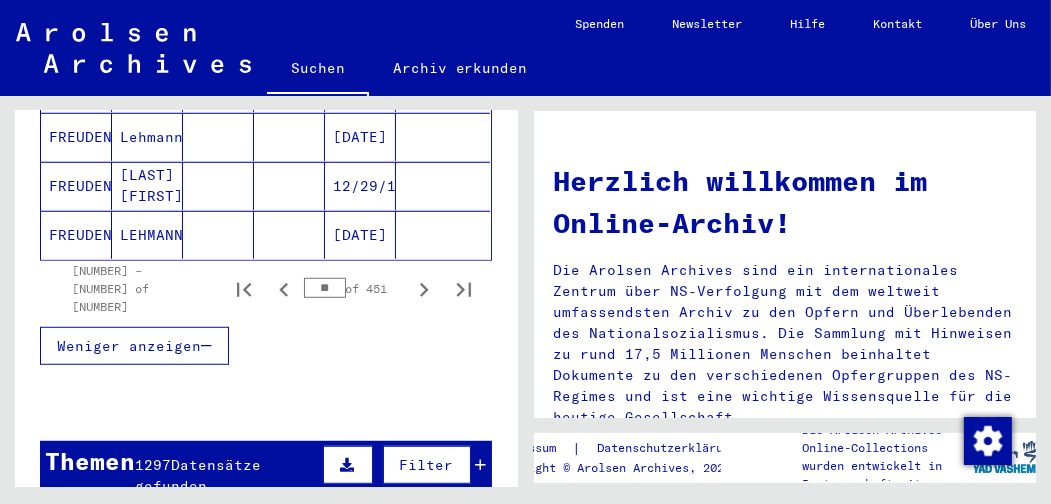 click 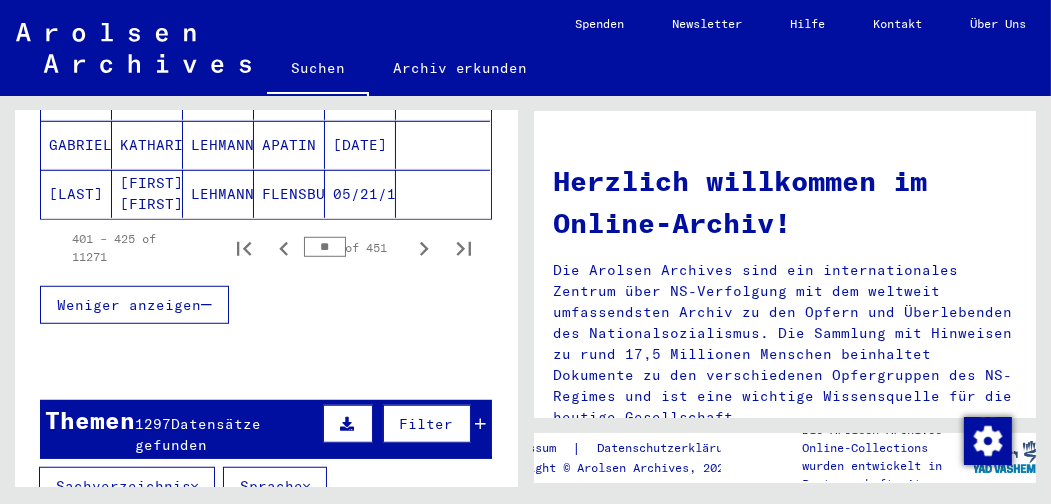scroll, scrollTop: 1460, scrollLeft: 0, axis: vertical 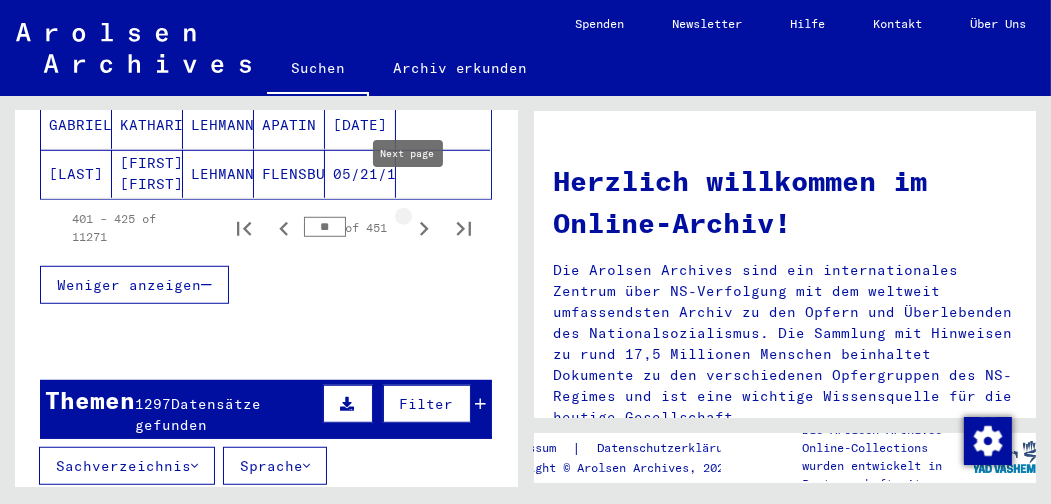 click 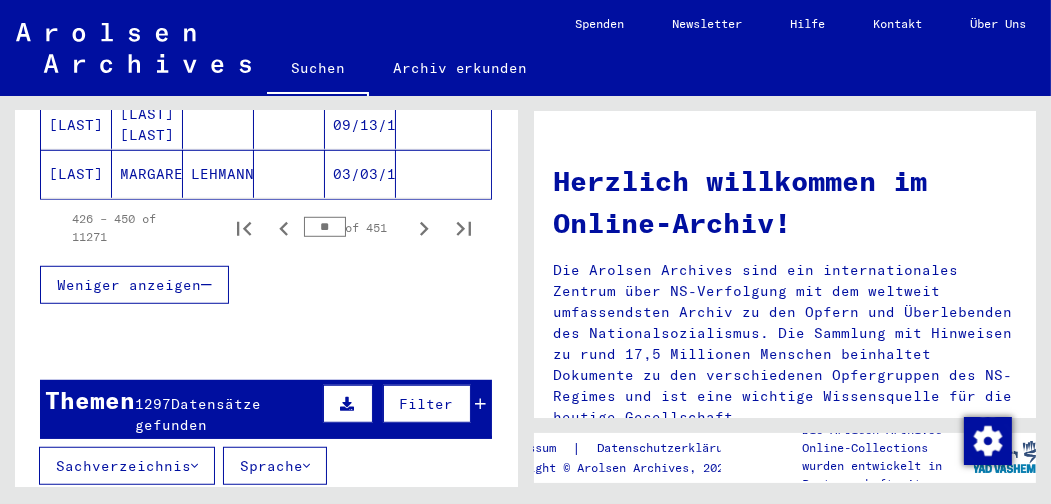 click 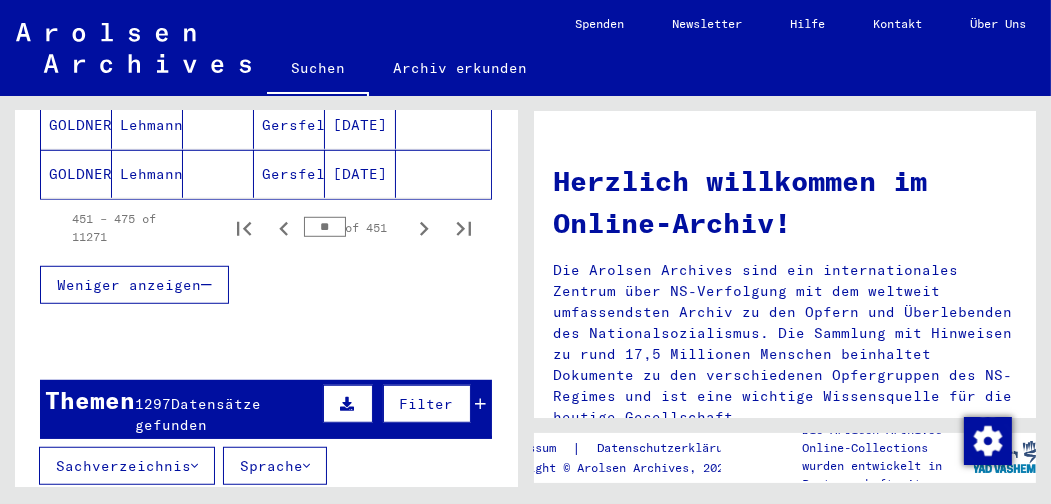 click 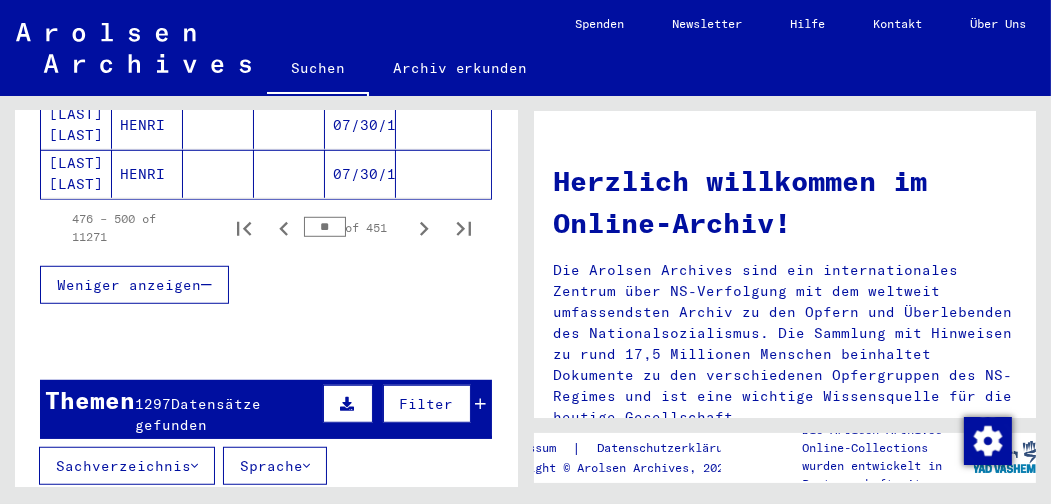 click 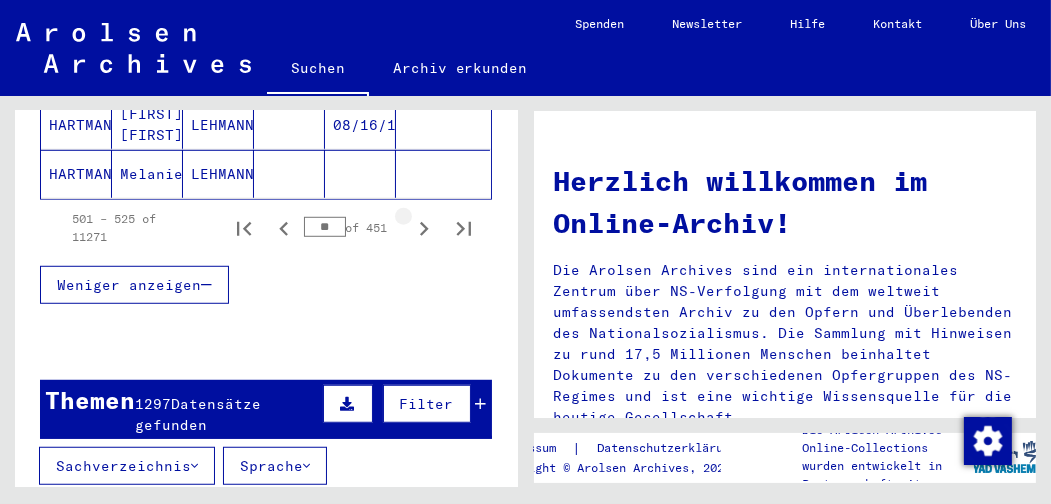 click 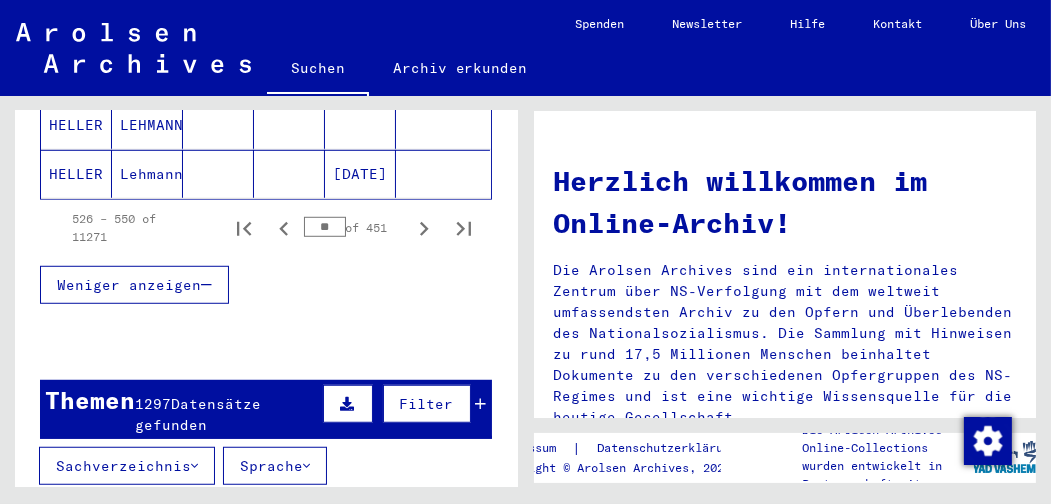 click 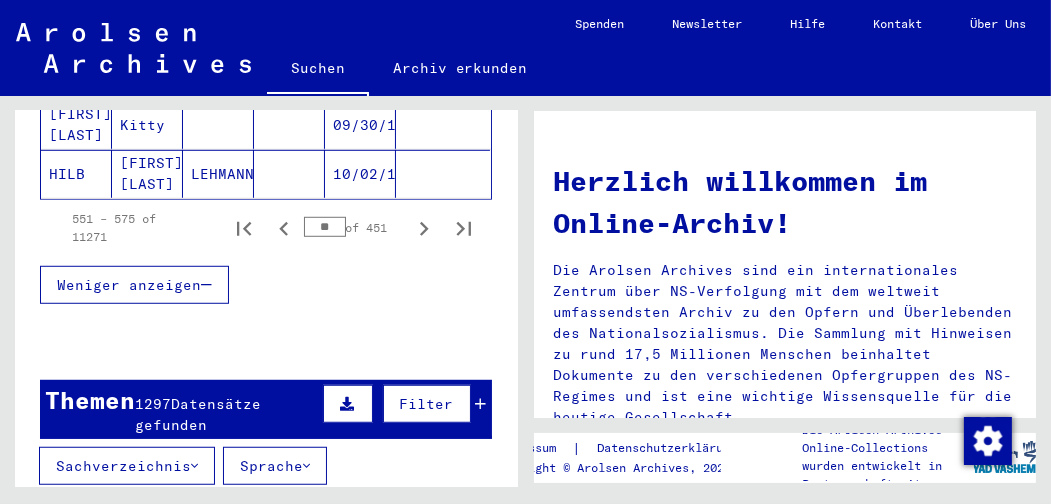 click 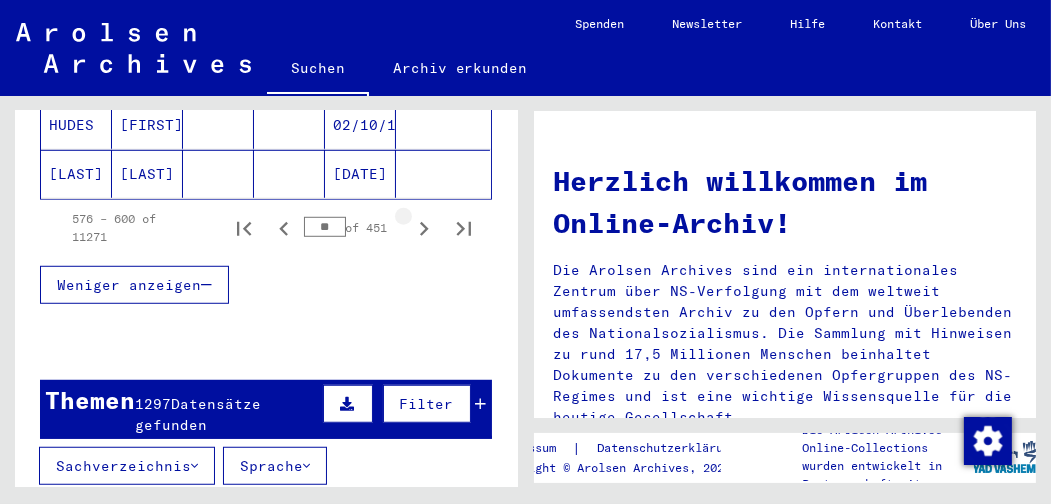 click 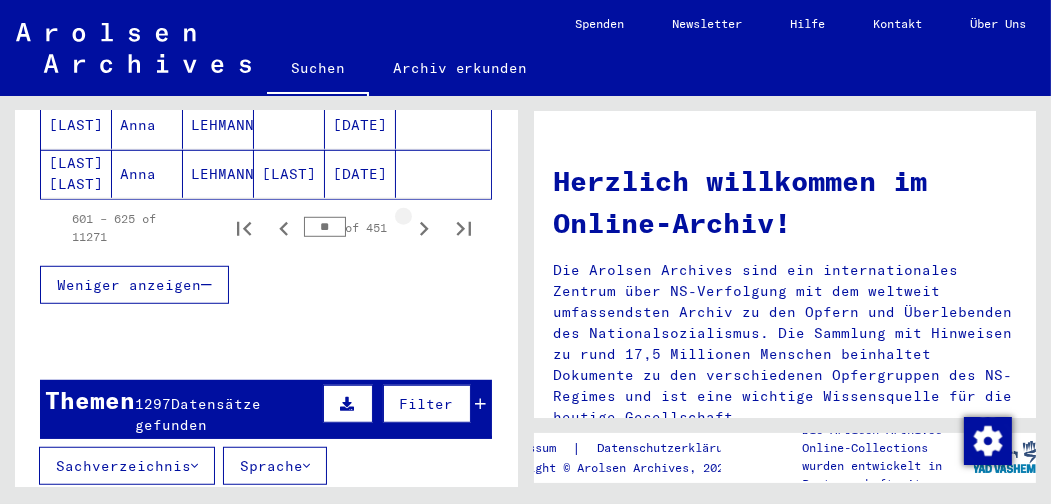 click 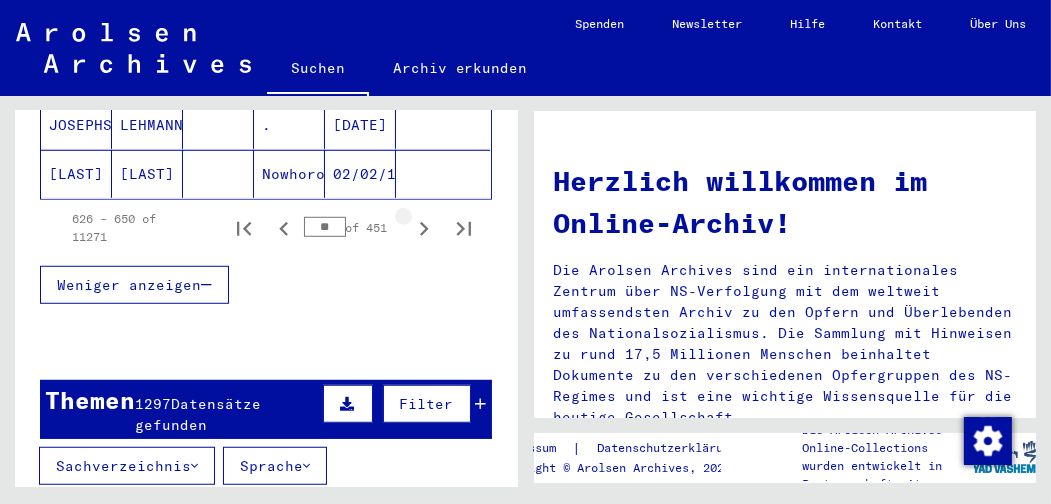 click 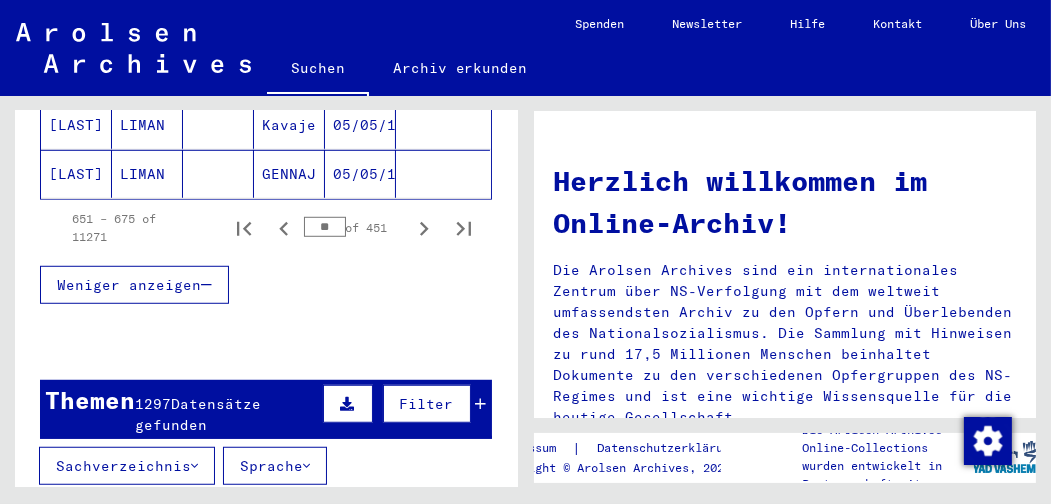 click 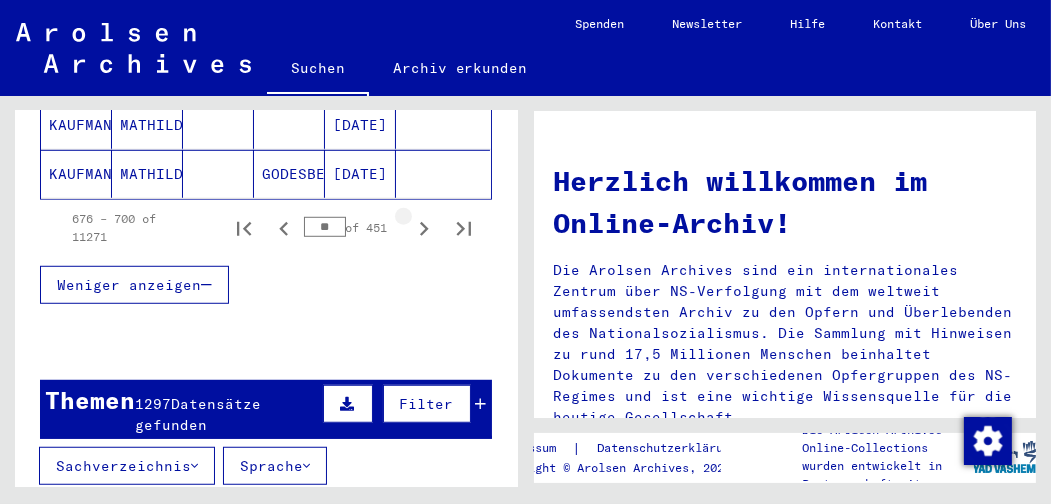 click 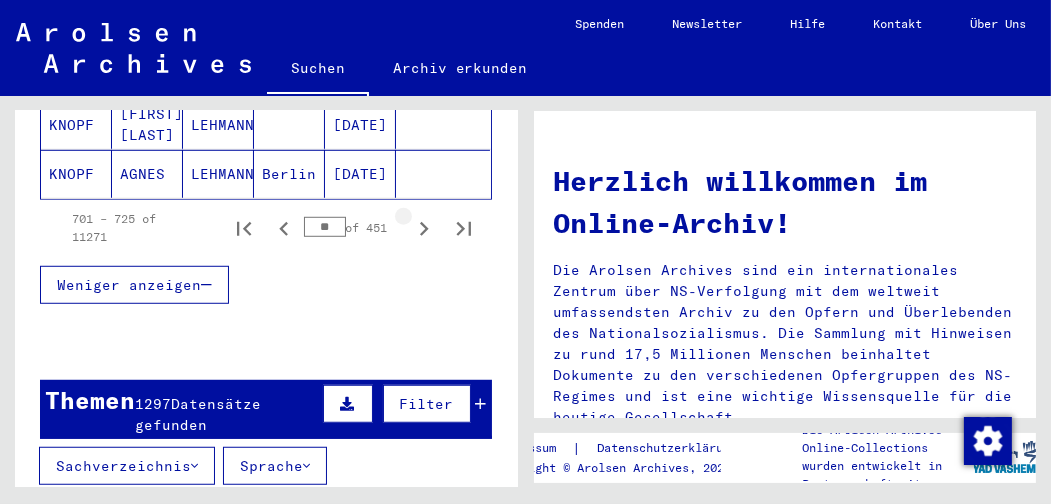 click 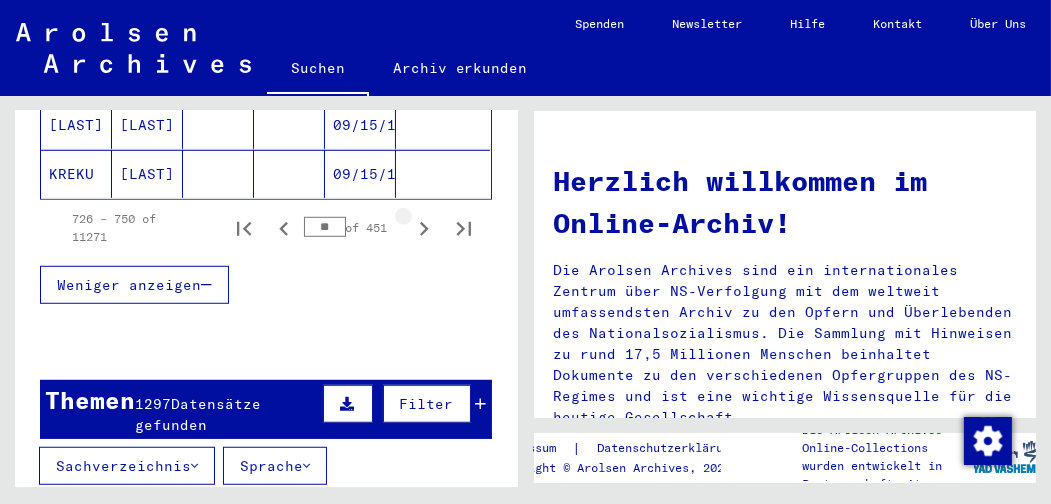 click 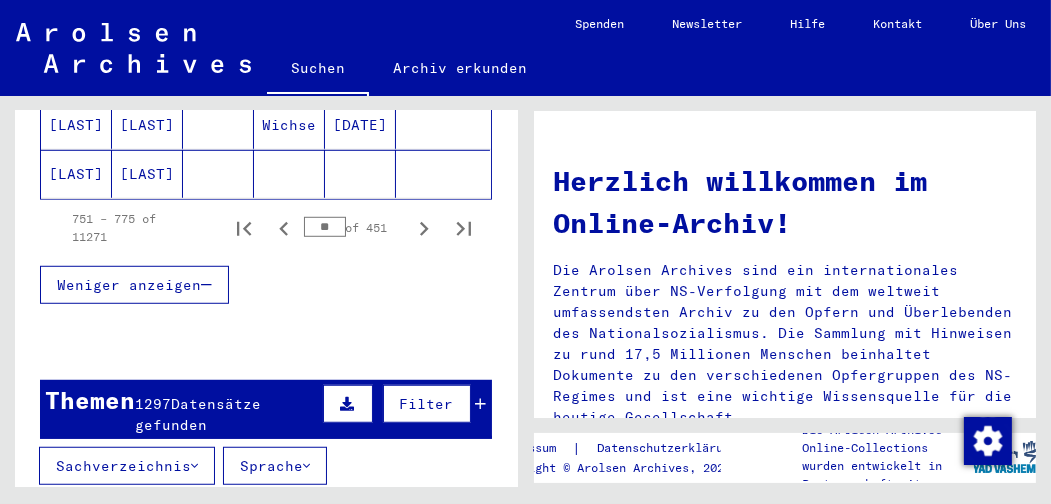 click 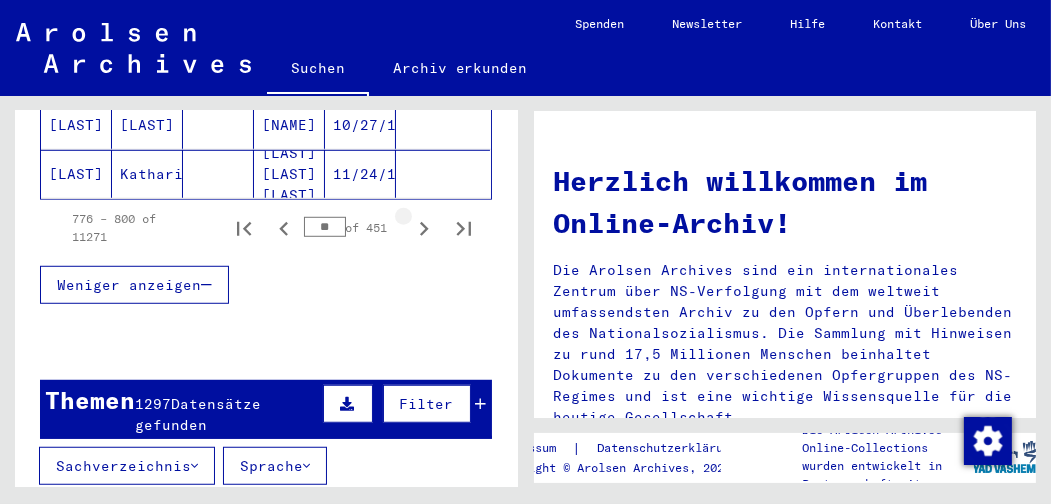 click 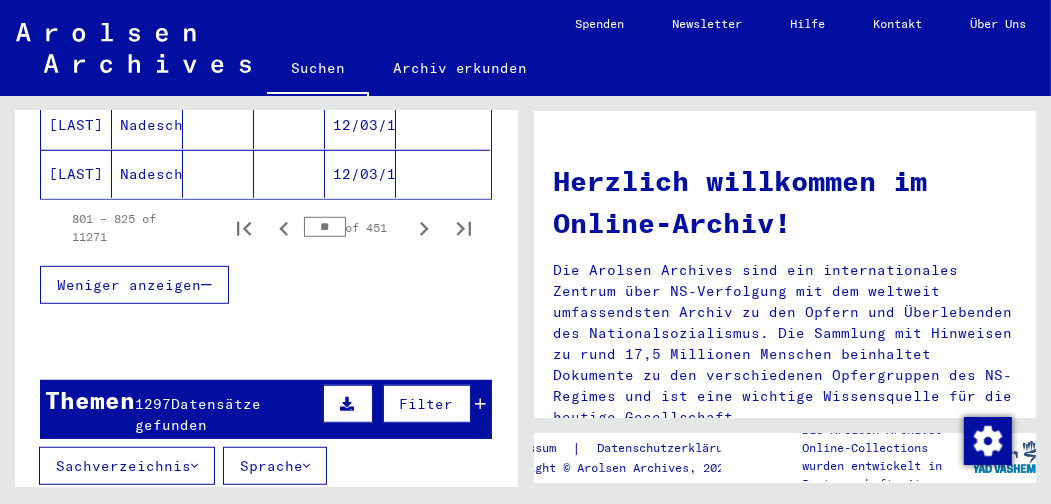 click 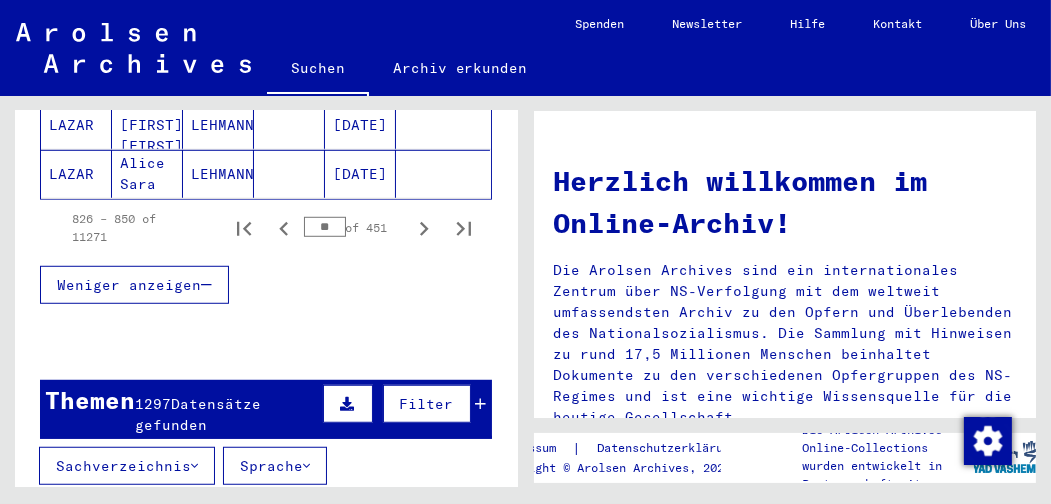 click 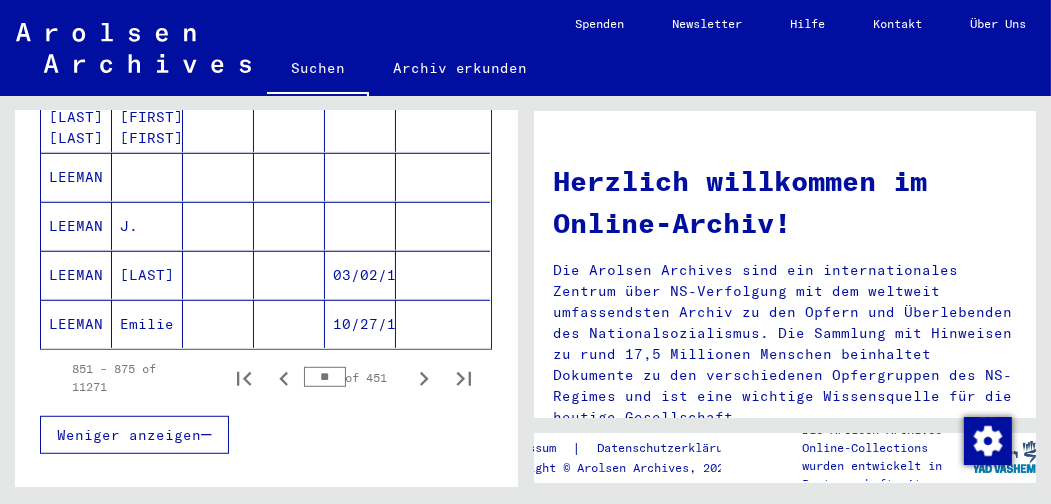 scroll, scrollTop: 1292, scrollLeft: 0, axis: vertical 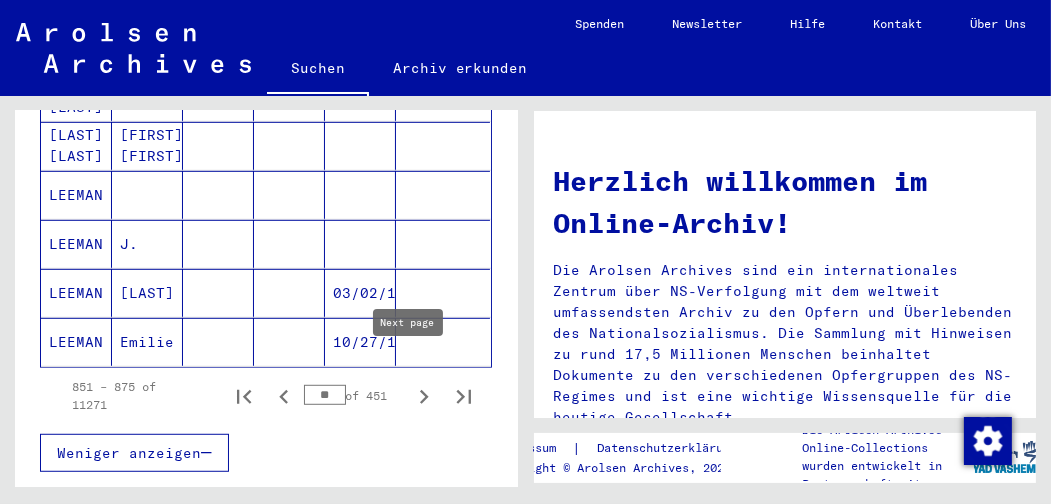 click 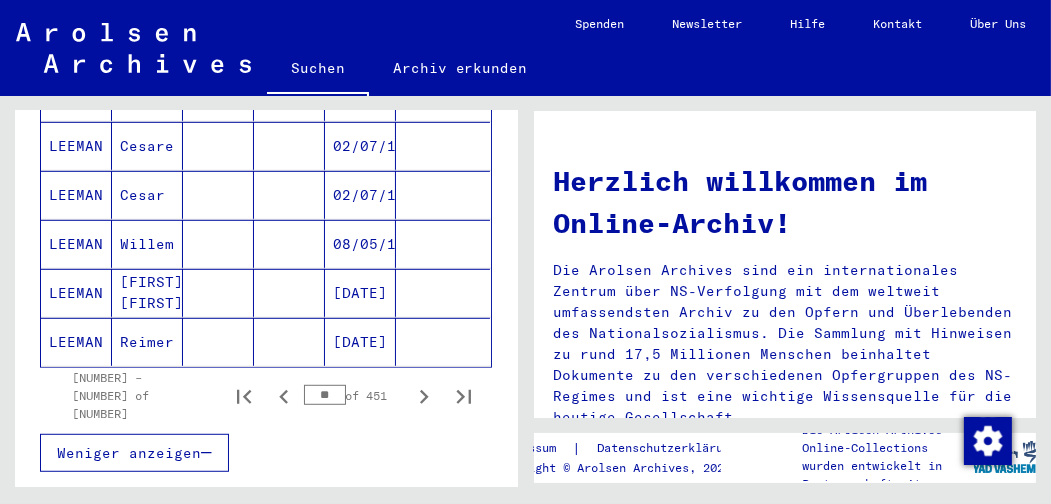click 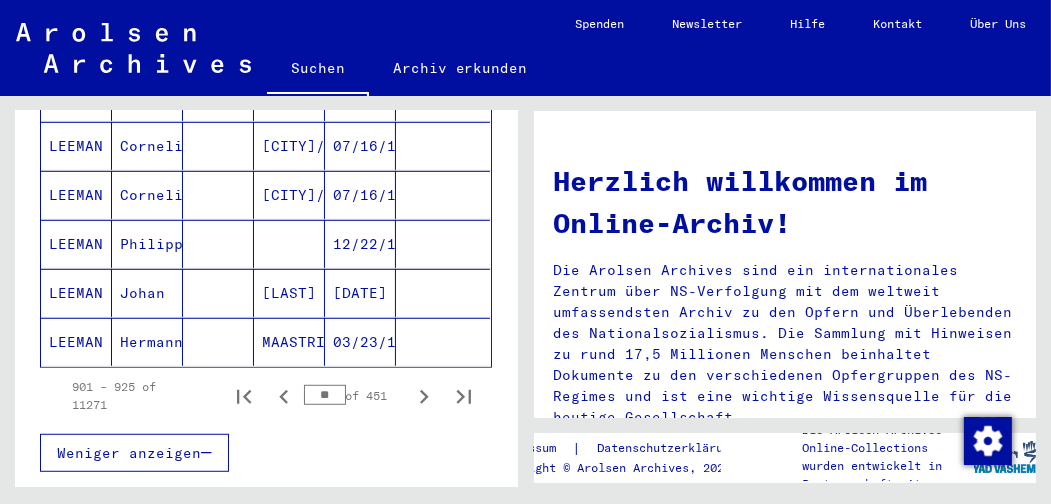 click 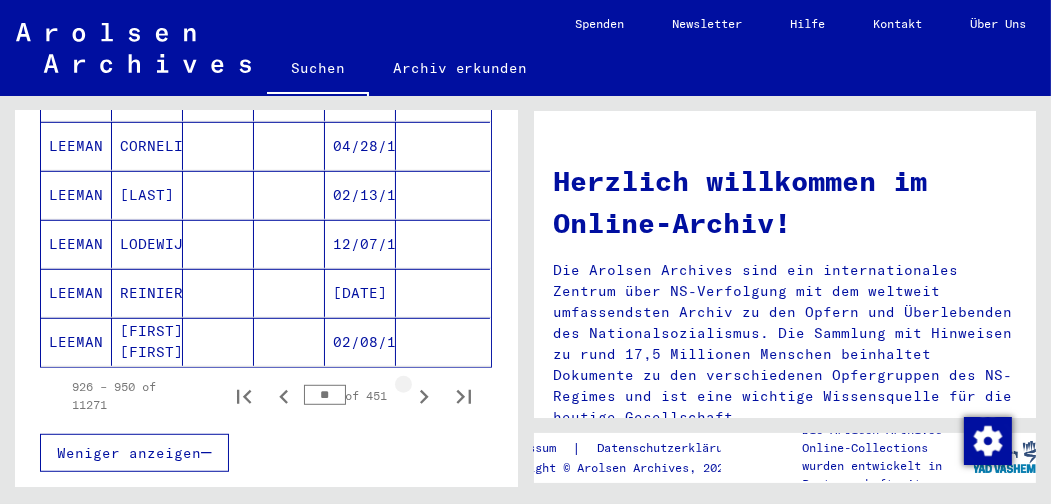 click 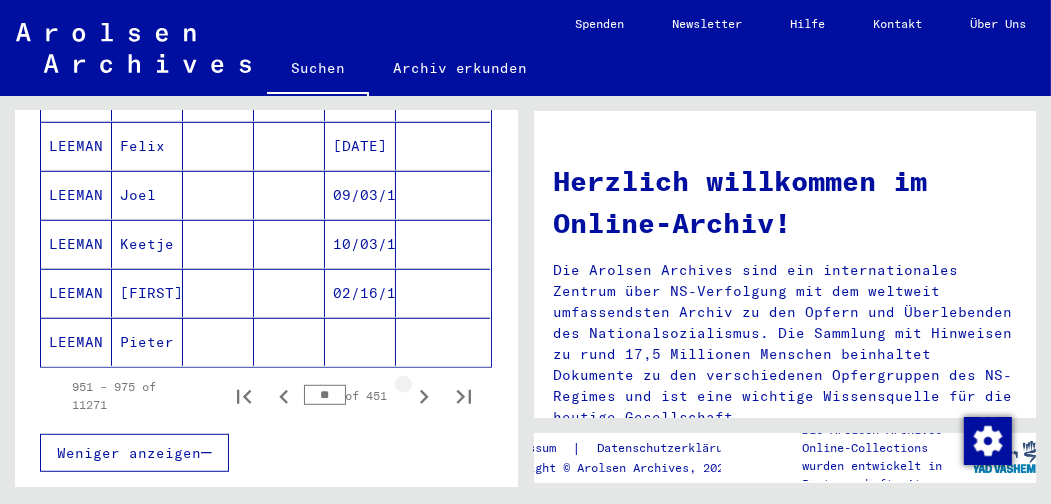 click 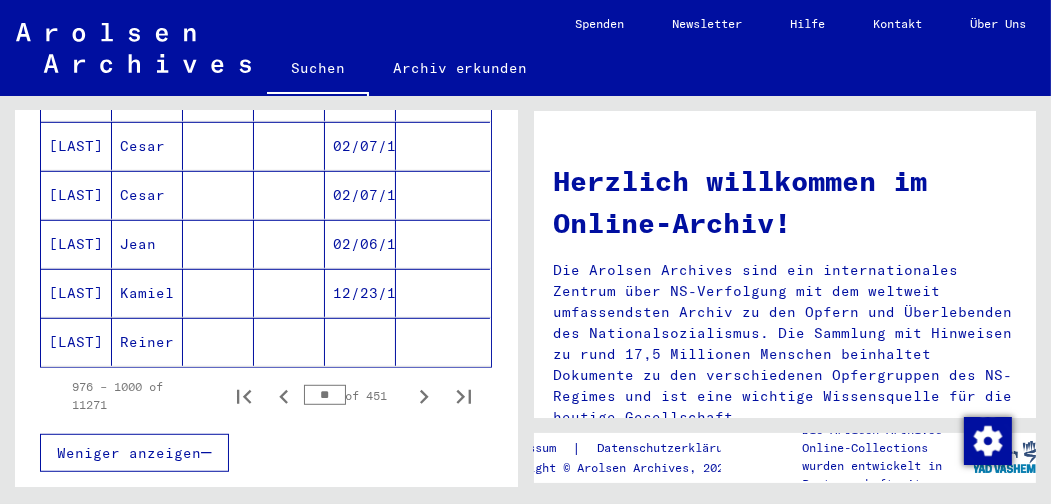 click 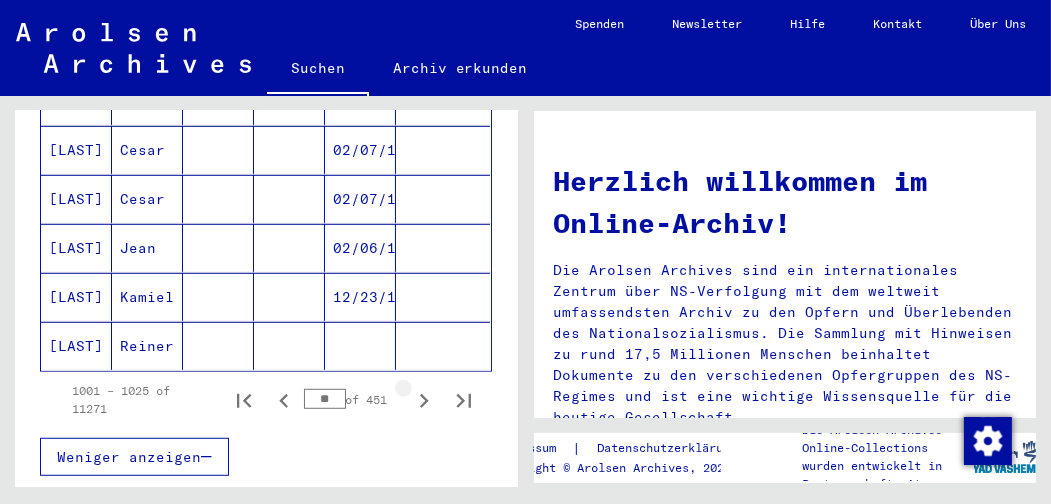 scroll, scrollTop: 1296, scrollLeft: 0, axis: vertical 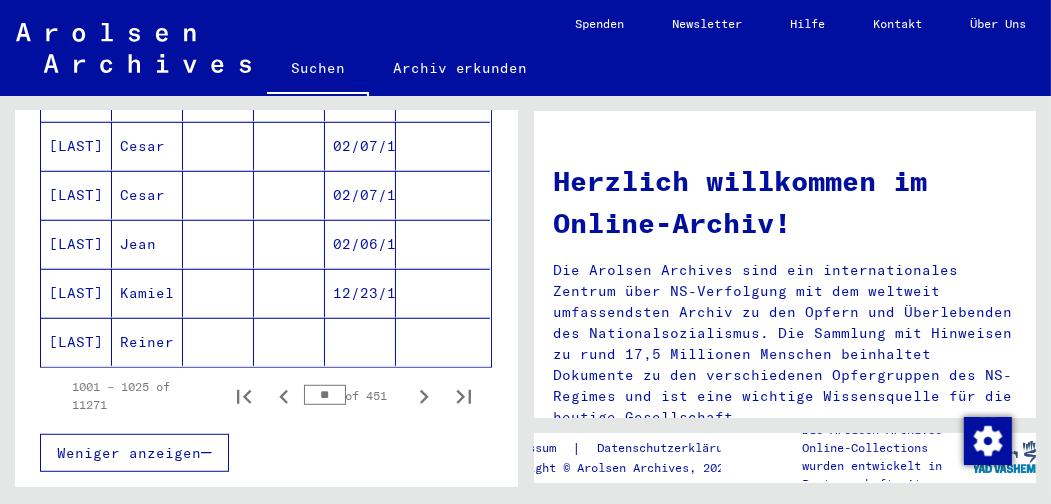 click 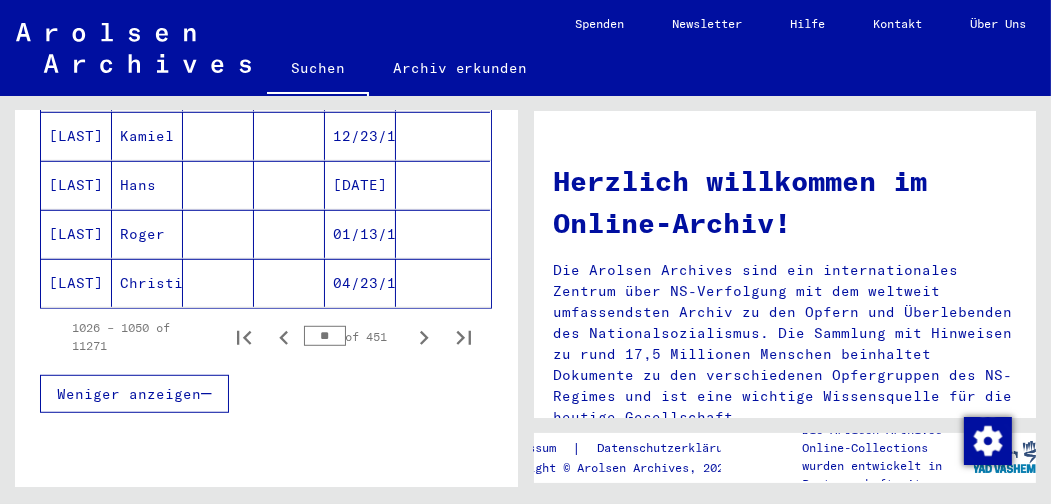 scroll, scrollTop: 1365, scrollLeft: 0, axis: vertical 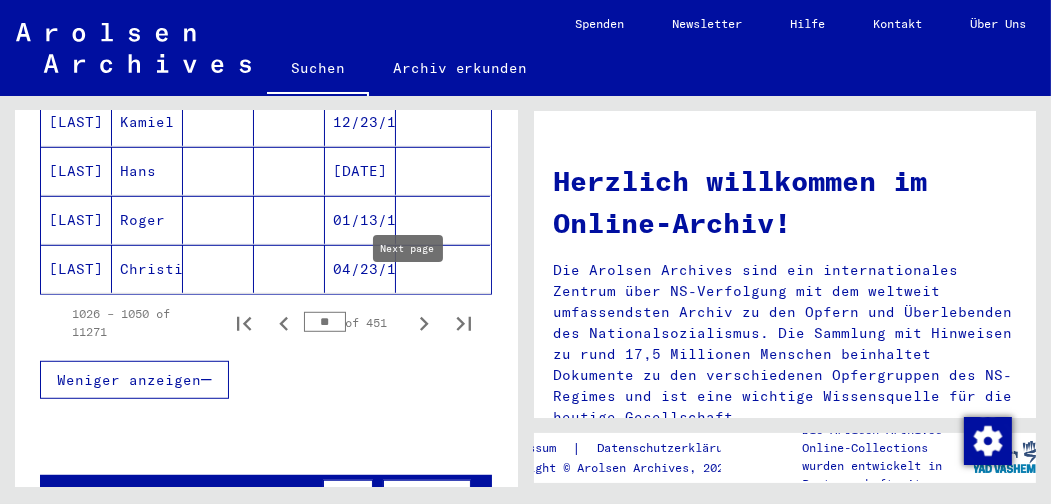 click 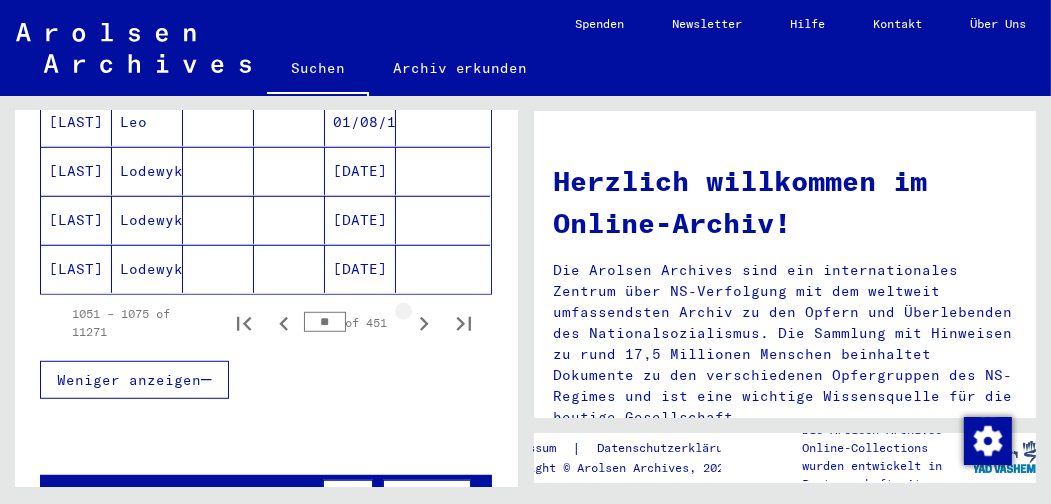 click 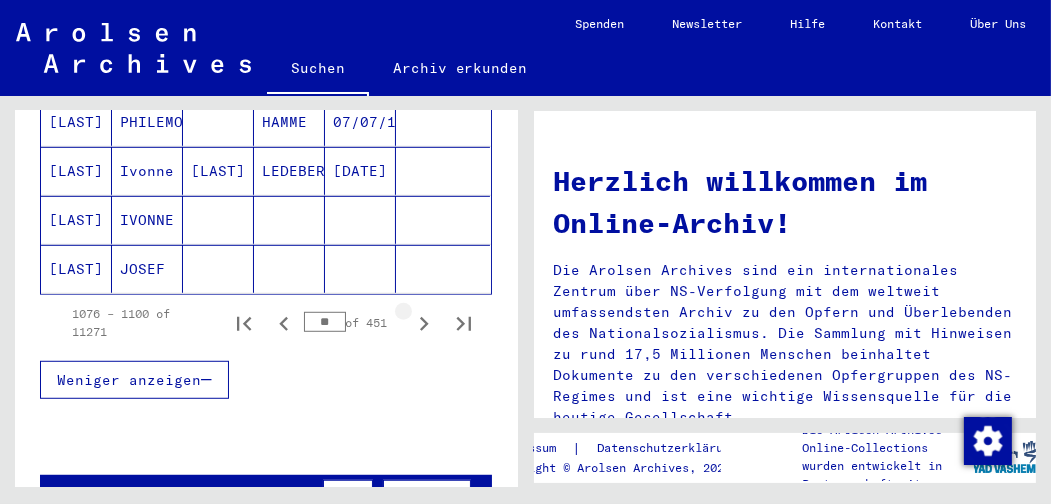 click 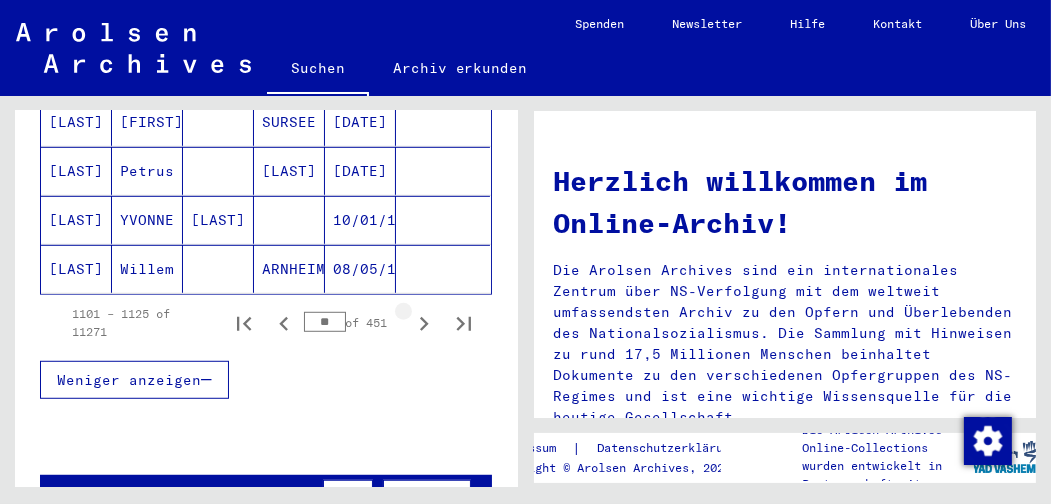 click 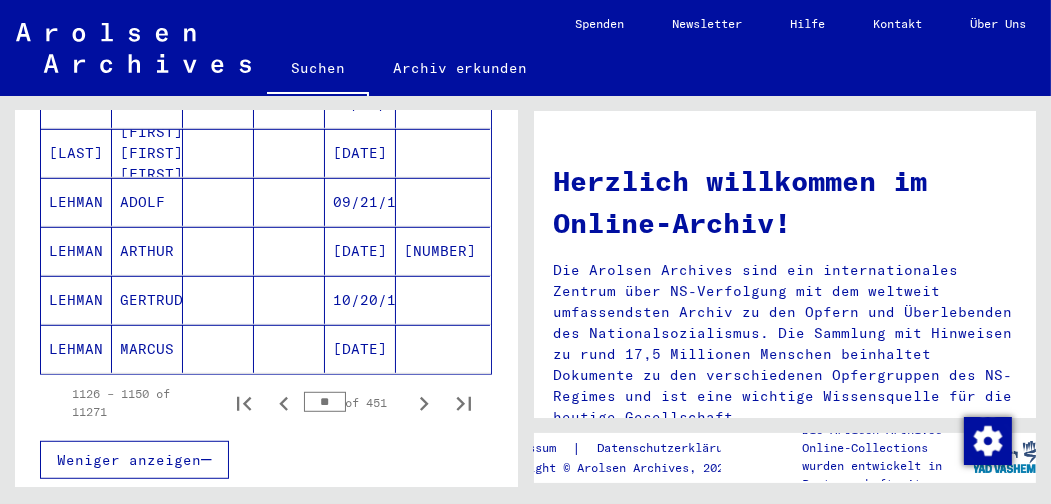 scroll, scrollTop: 1302, scrollLeft: 0, axis: vertical 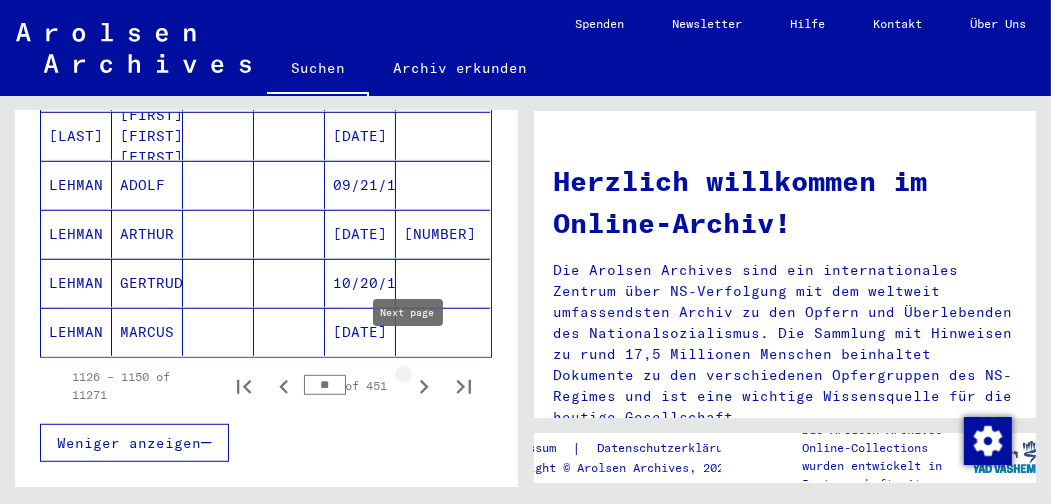click 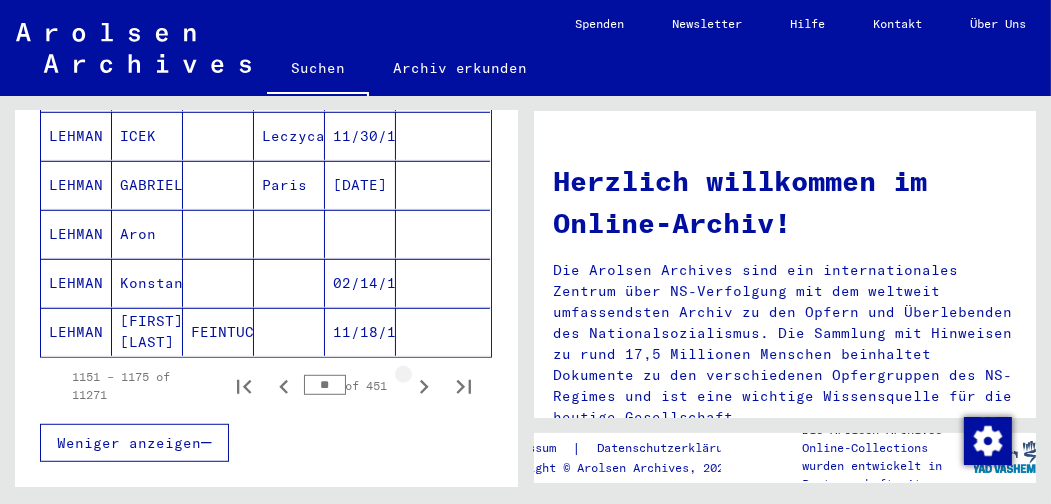 click 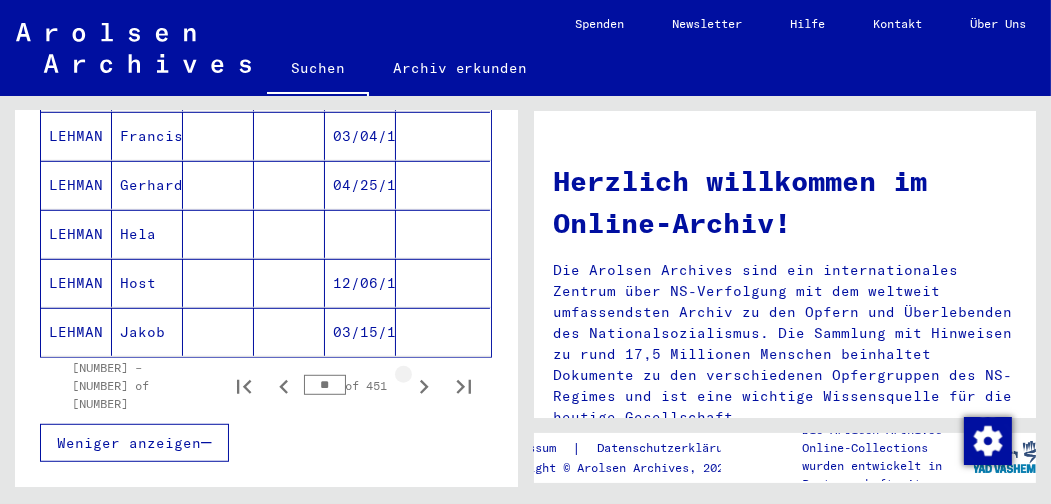 click 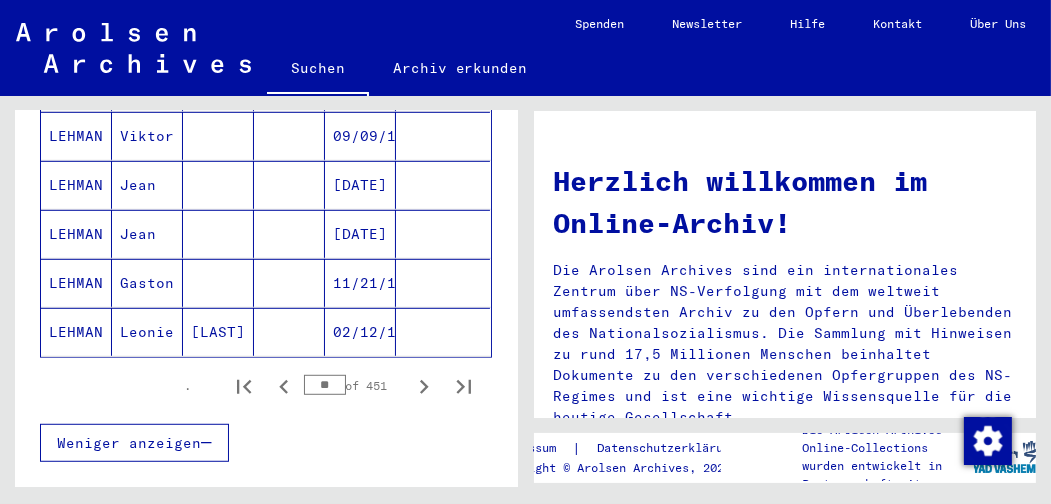 click 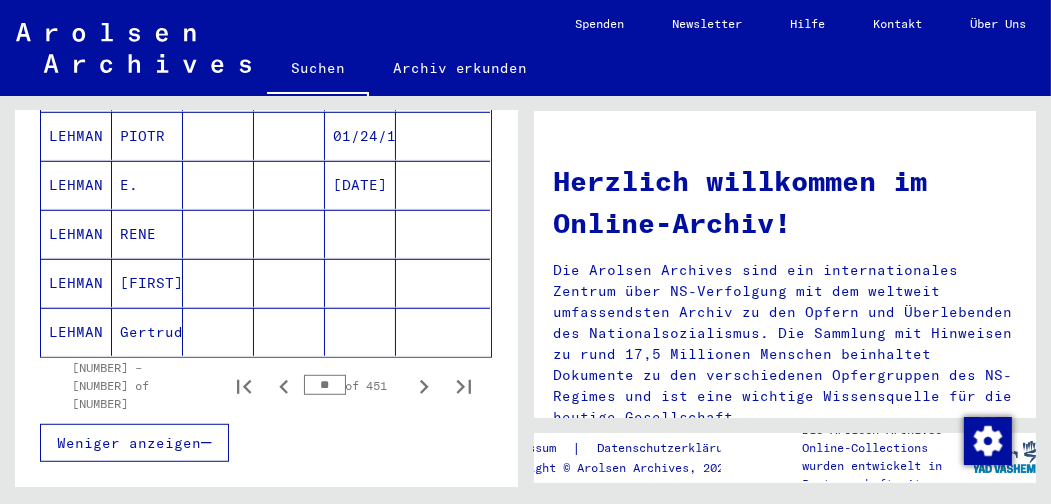click 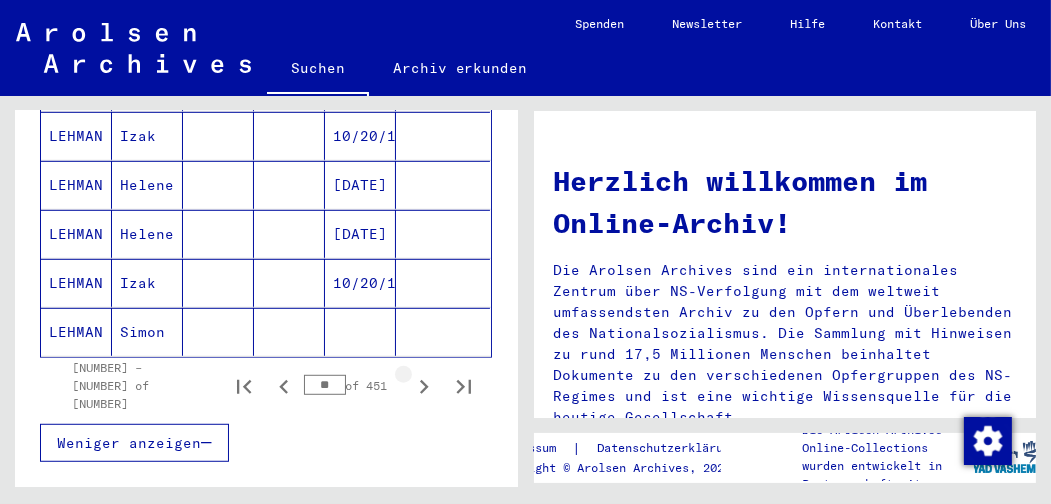 click 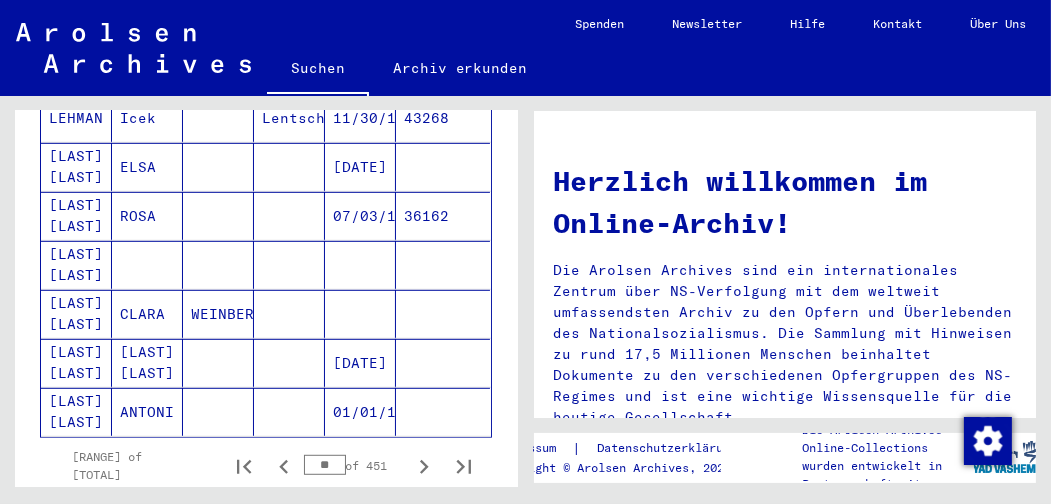 scroll, scrollTop: 1235, scrollLeft: 0, axis: vertical 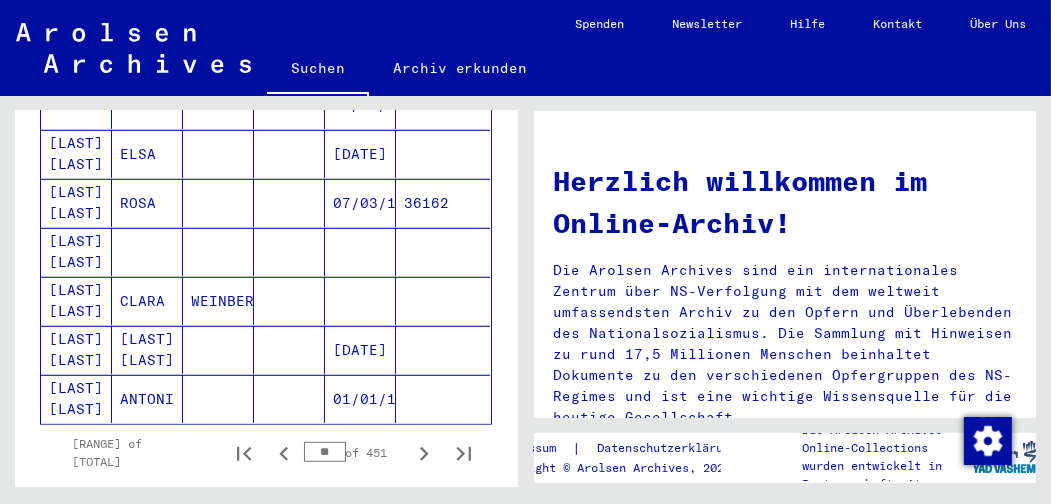 click on "[LAST] [LAST]" at bounding box center (76, 301) 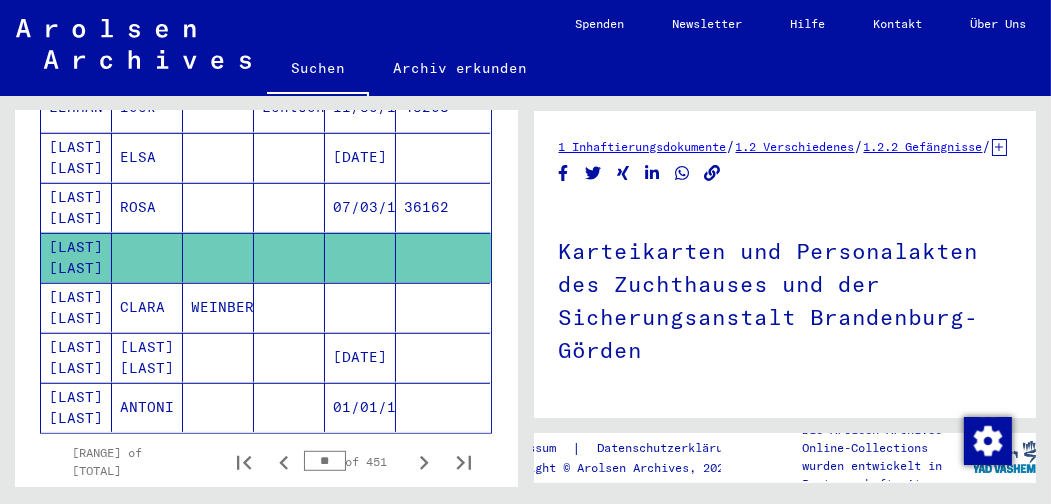 scroll, scrollTop: 0, scrollLeft: 0, axis: both 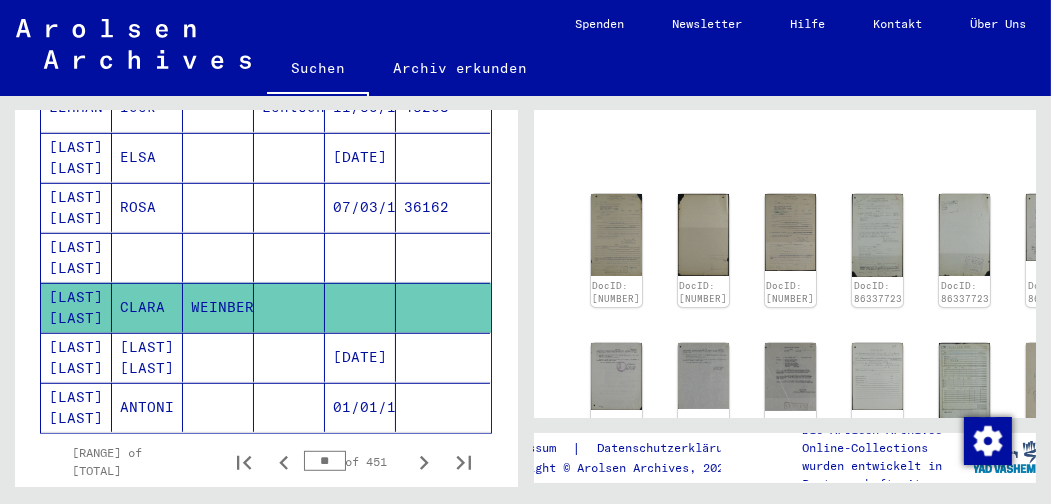 click on "[LAST] [LAST]" at bounding box center (76, 407) 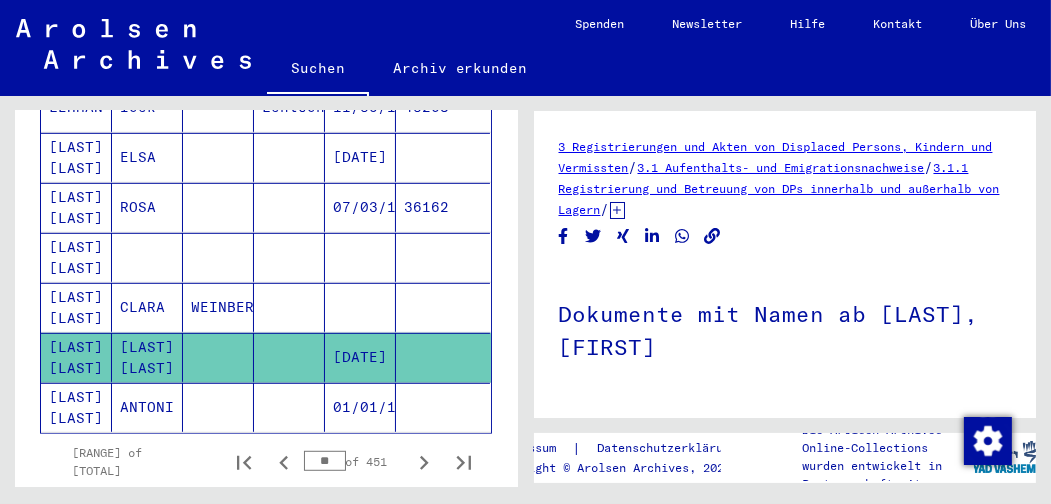 scroll, scrollTop: 0, scrollLeft: 0, axis: both 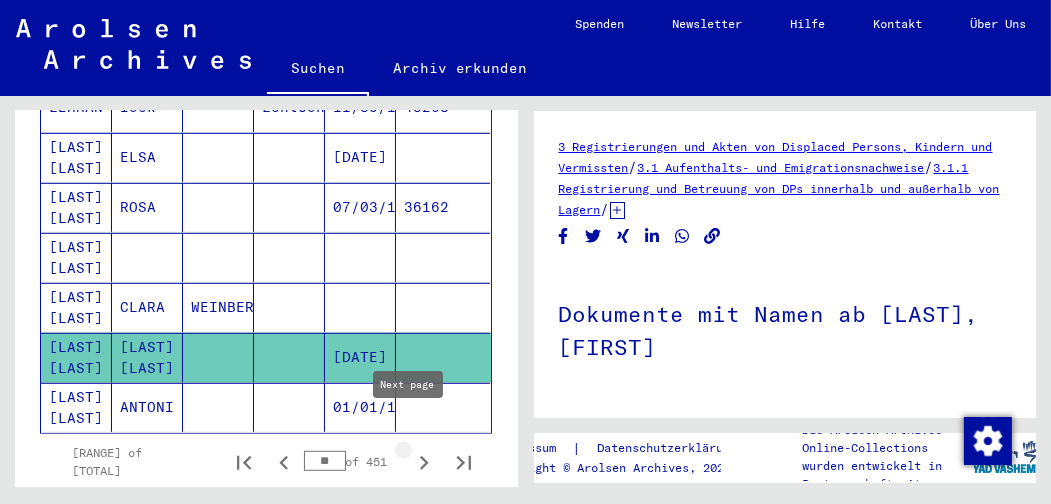 click 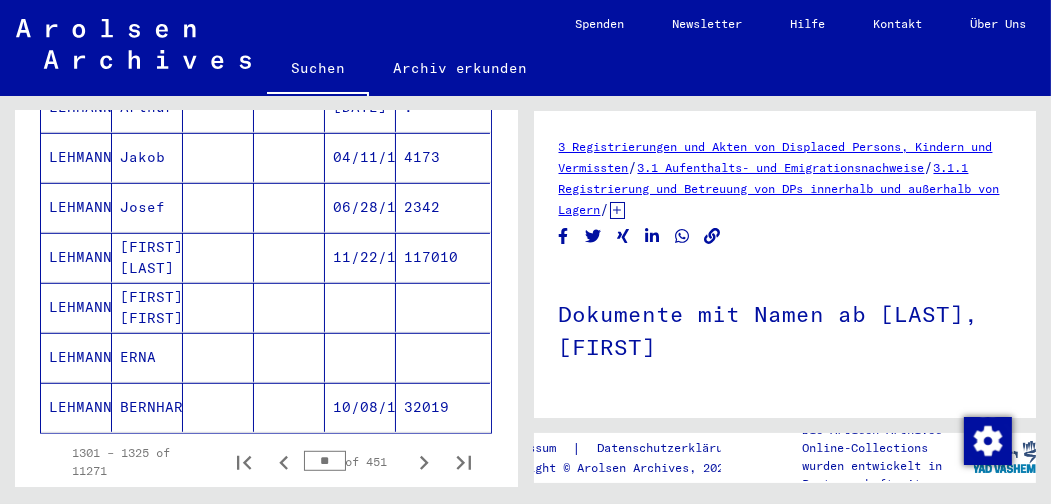 click on "LEHMANN" at bounding box center (76, 407) 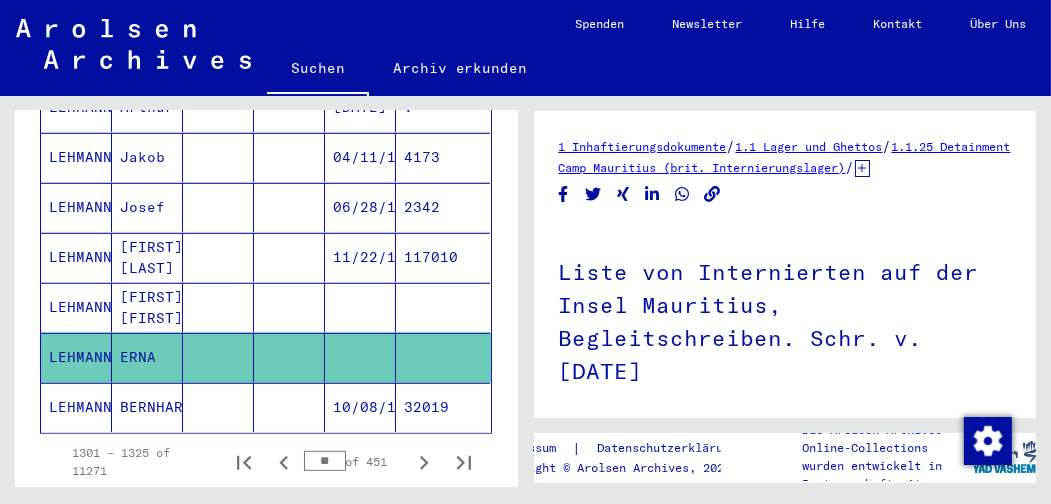 scroll, scrollTop: 0, scrollLeft: 0, axis: both 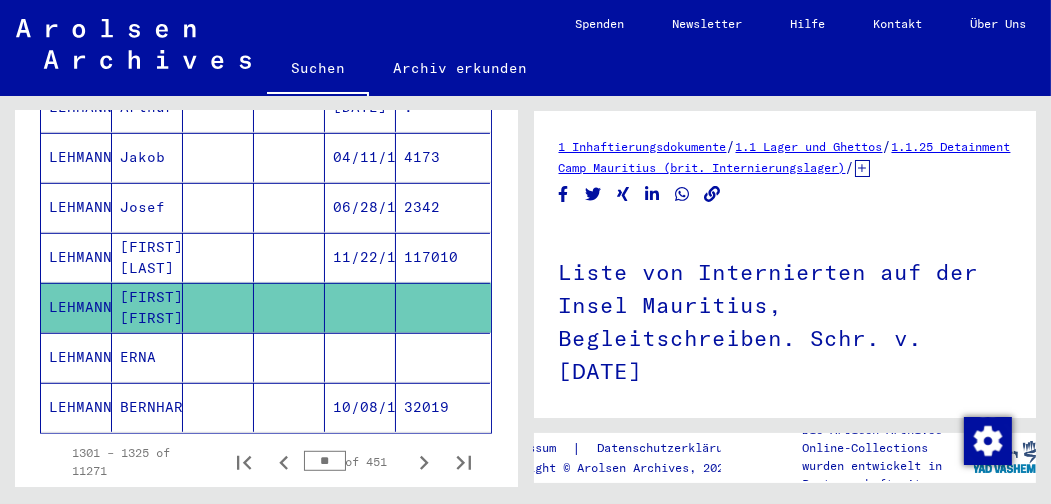 click on "Josef" at bounding box center (147, 257) 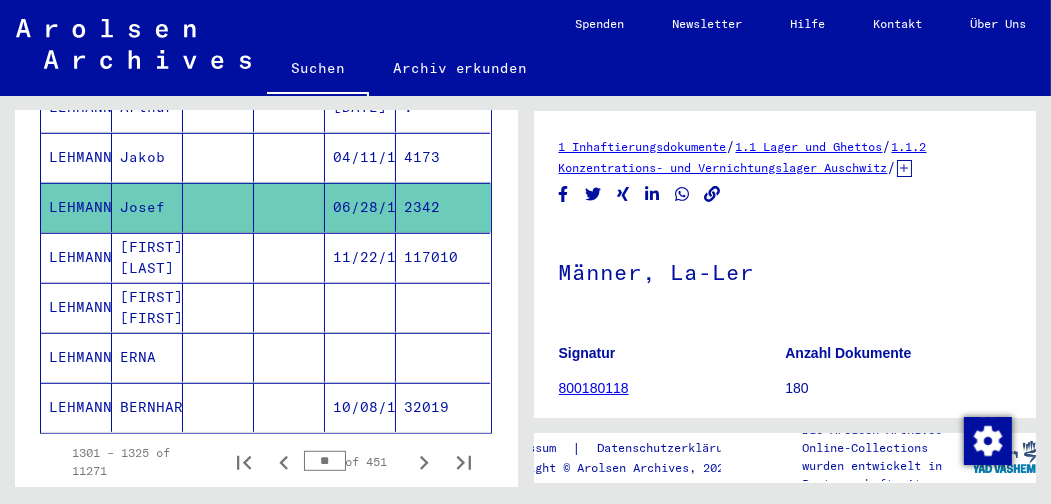 click on "Jakob" at bounding box center (147, 207) 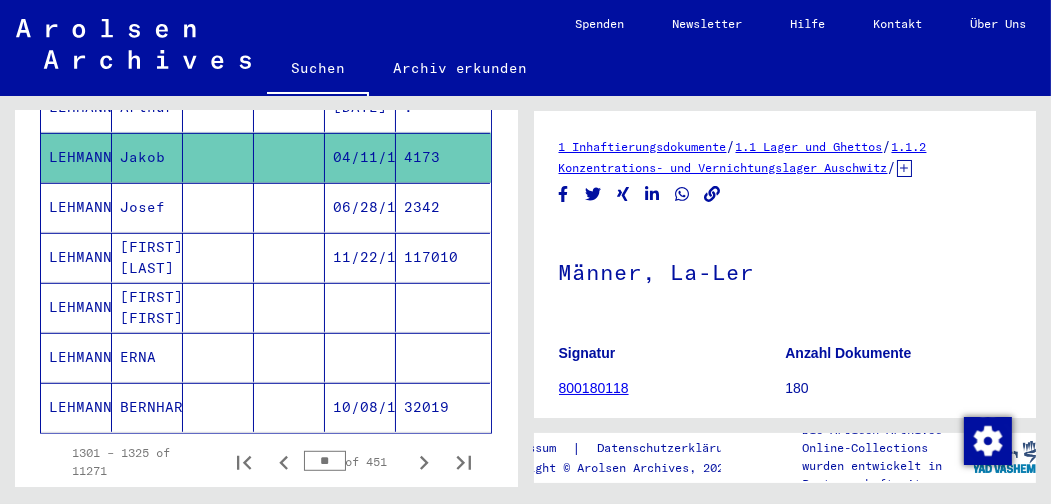 scroll, scrollTop: 0, scrollLeft: 0, axis: both 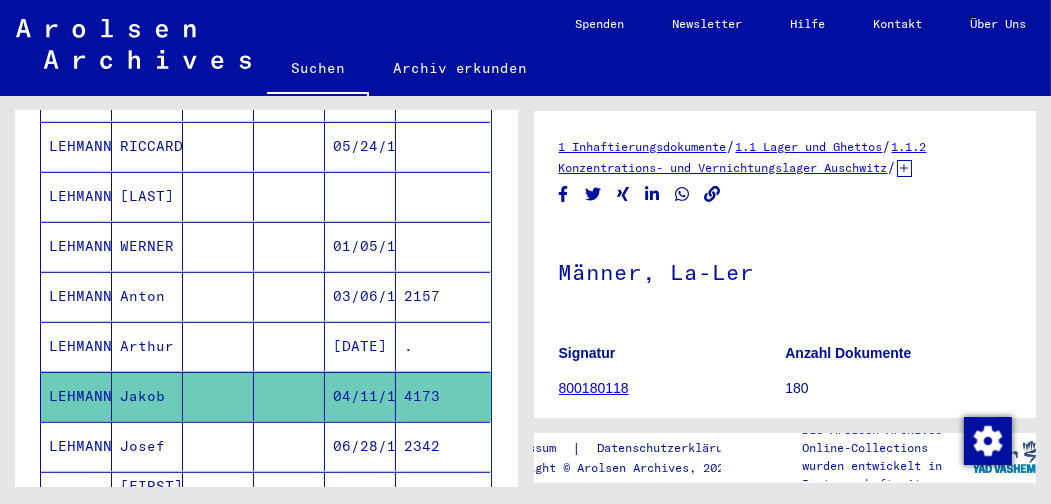 click on "Arthur" at bounding box center [147, 396] 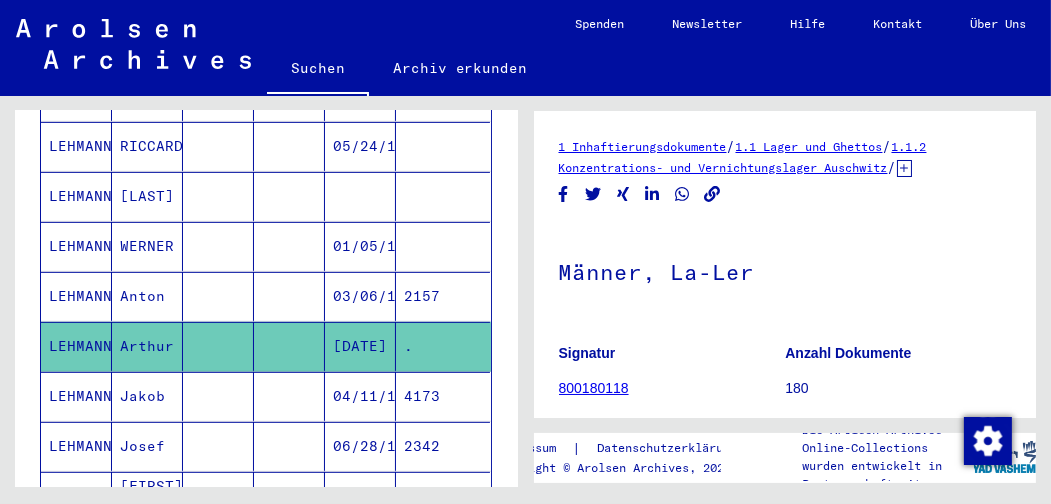 scroll, scrollTop: 0, scrollLeft: 0, axis: both 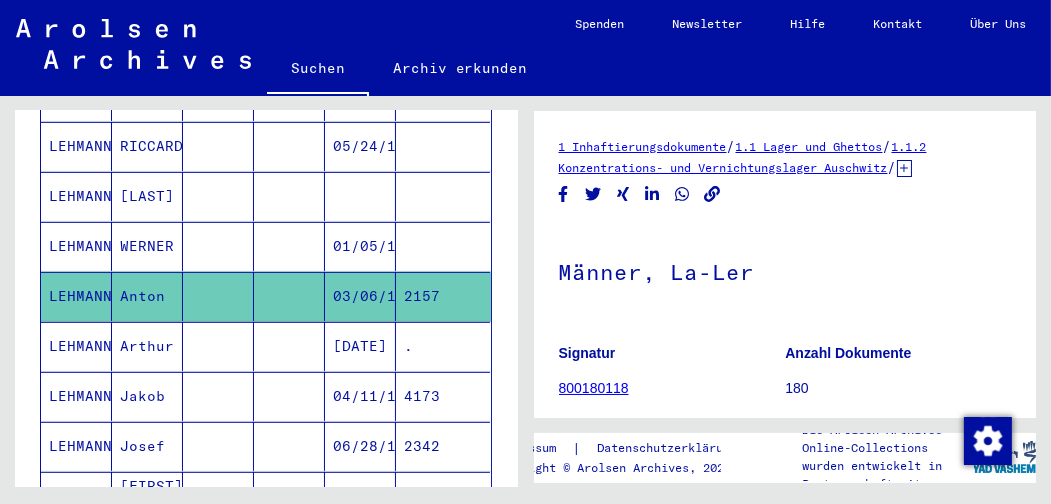 click on "WERNER" at bounding box center [147, 296] 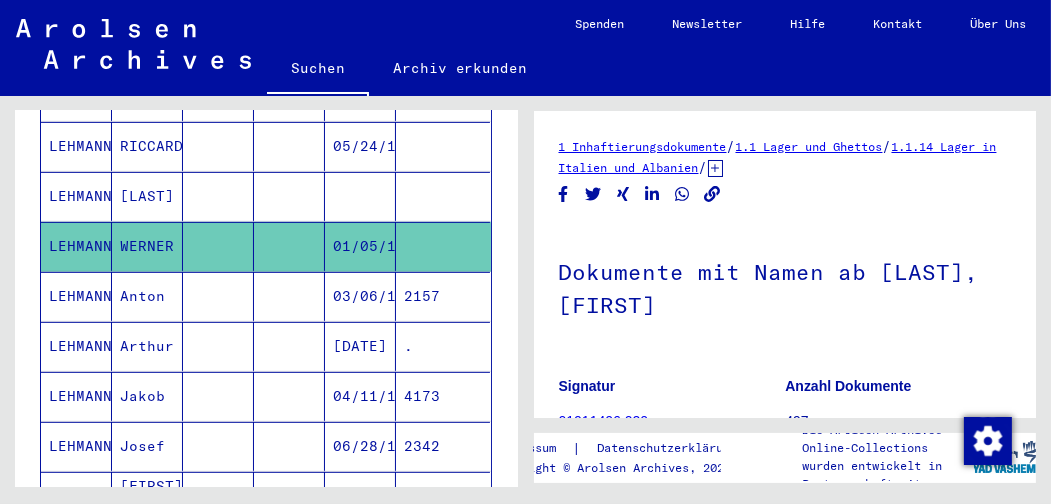 scroll, scrollTop: 0, scrollLeft: 0, axis: both 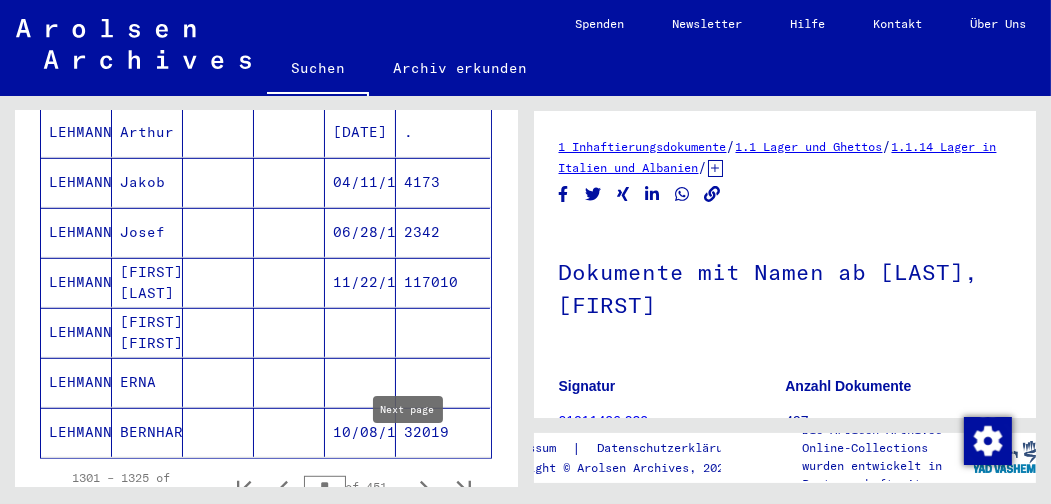 click 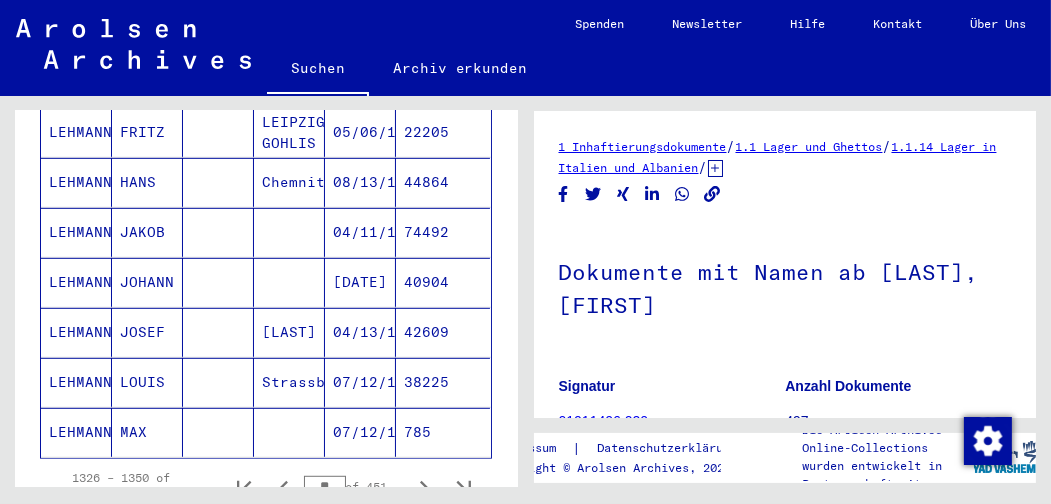 click on "JOSEF" at bounding box center (147, 382) 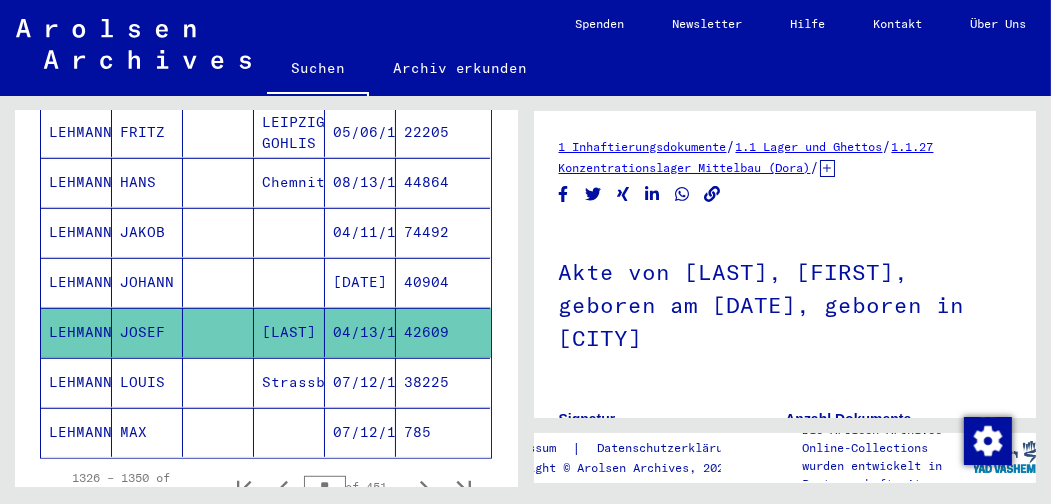 scroll, scrollTop: 0, scrollLeft: 0, axis: both 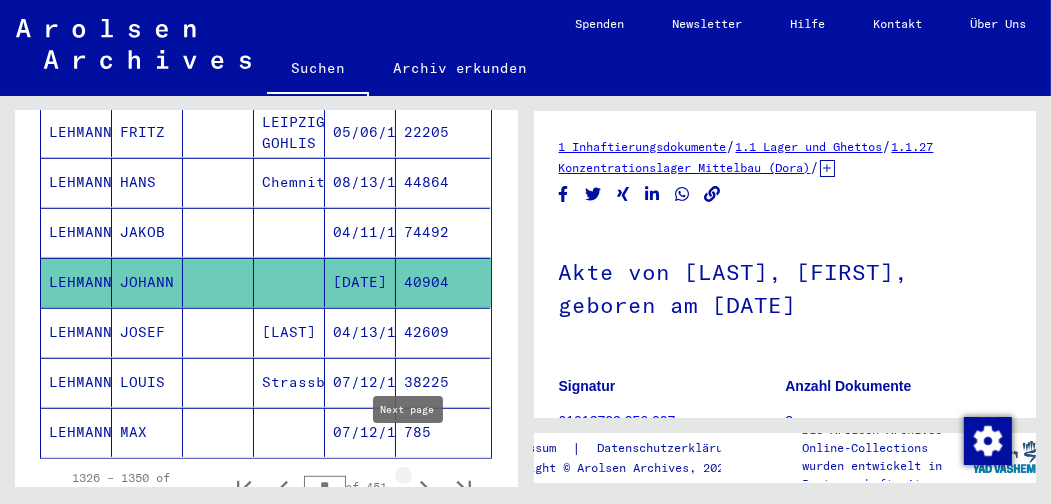 click 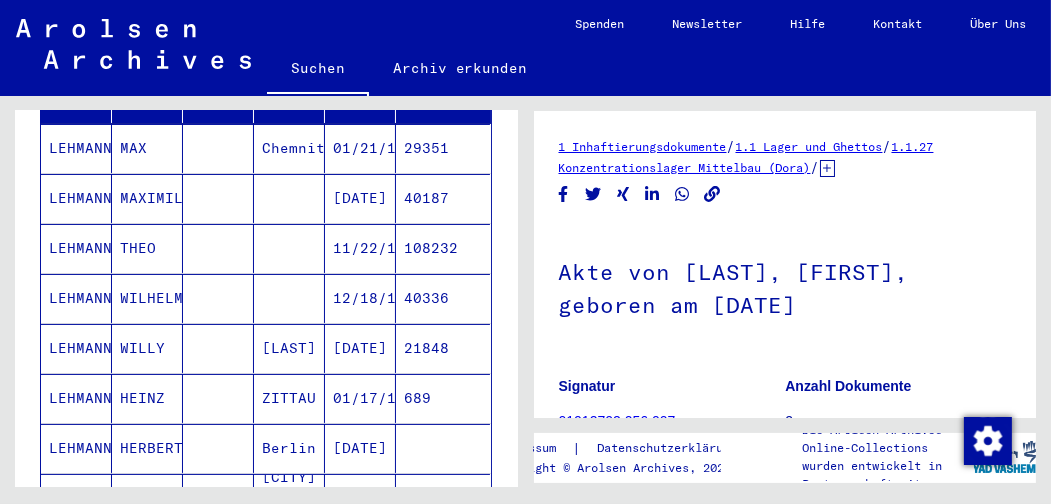 scroll, scrollTop: 200, scrollLeft: 0, axis: vertical 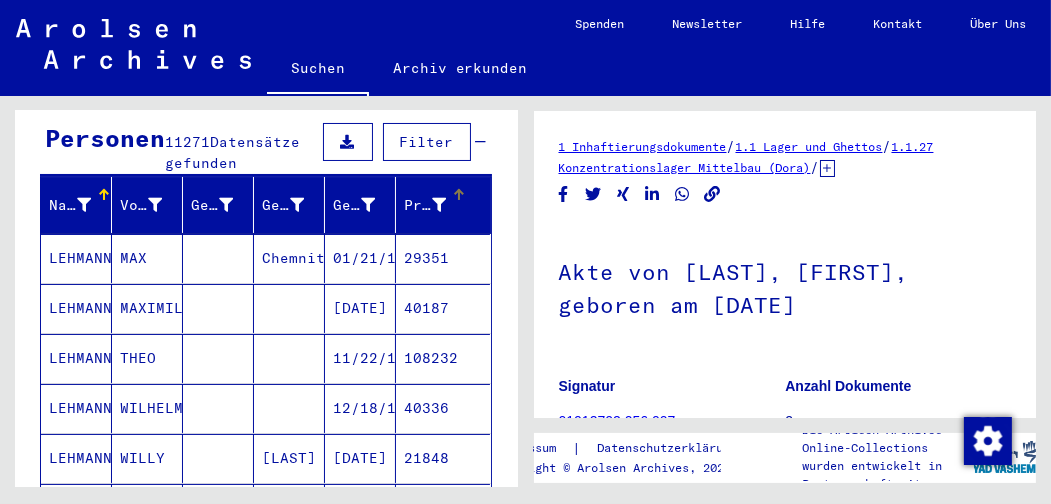click at bounding box center [439, 205] 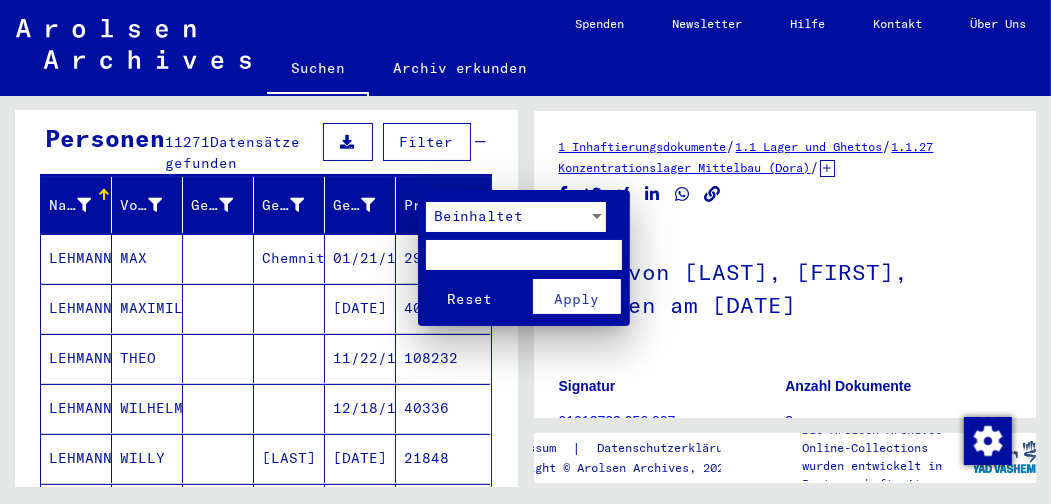 click at bounding box center (524, 255) 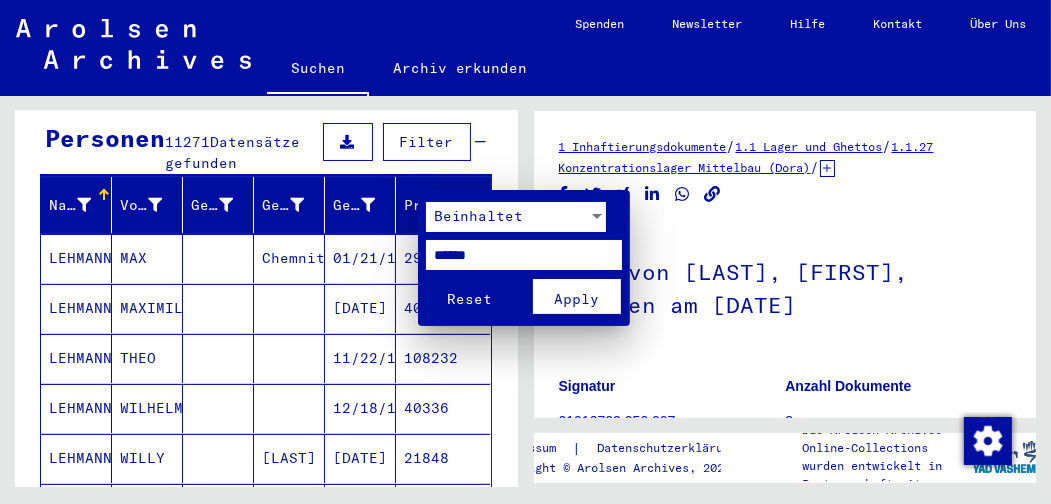 type on "******" 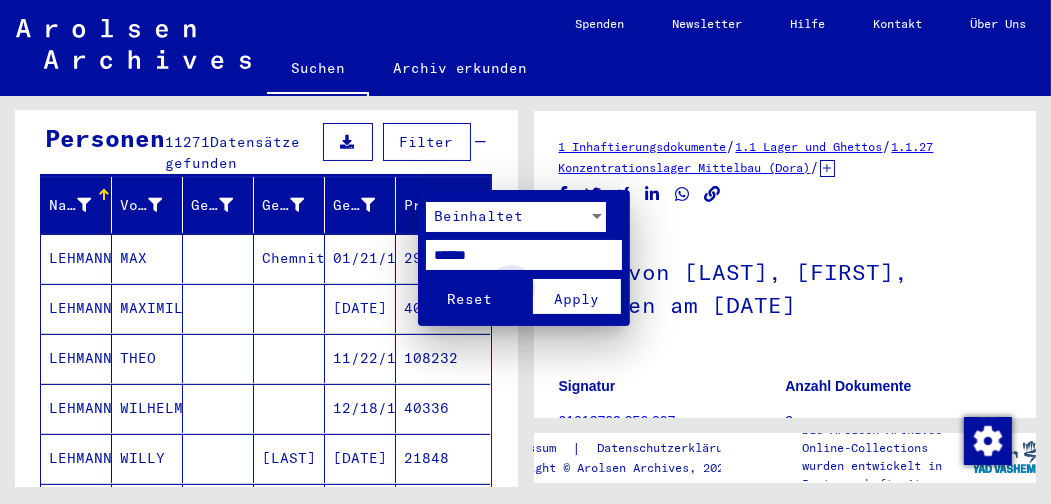 click on "Apply" at bounding box center [576, 299] 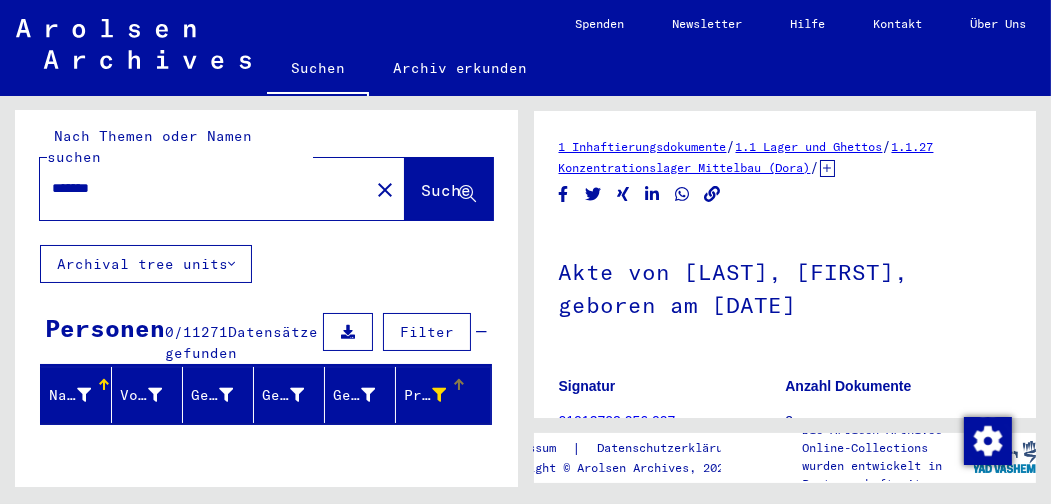 scroll, scrollTop: 0, scrollLeft: 0, axis: both 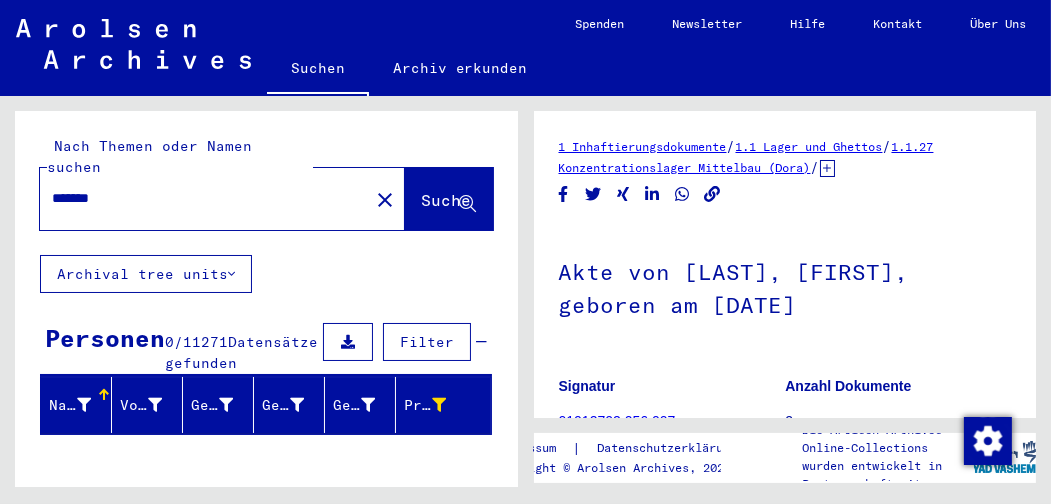click on "Datensätze gefunden" at bounding box center (241, 352) 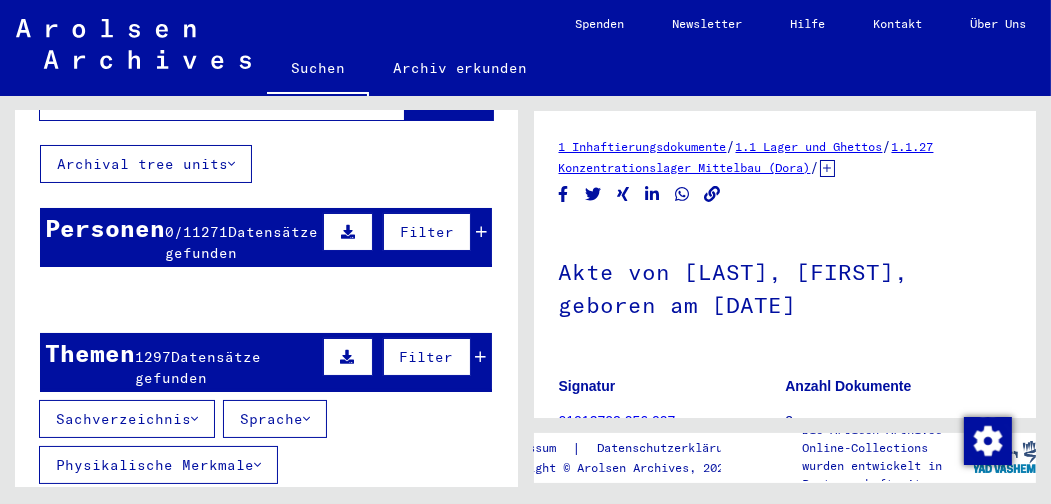 scroll, scrollTop: 90, scrollLeft: 0, axis: vertical 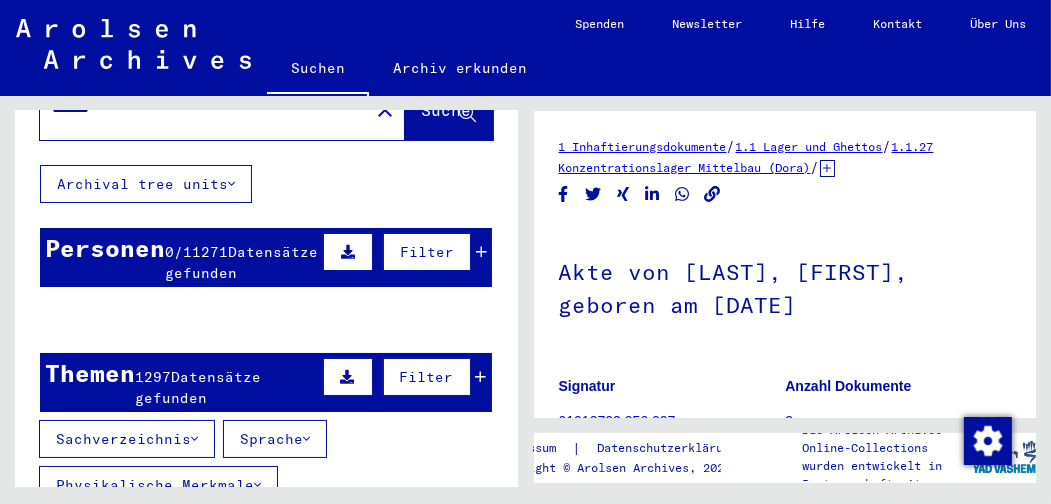 click on "Datensätze gefunden" at bounding box center (241, 262) 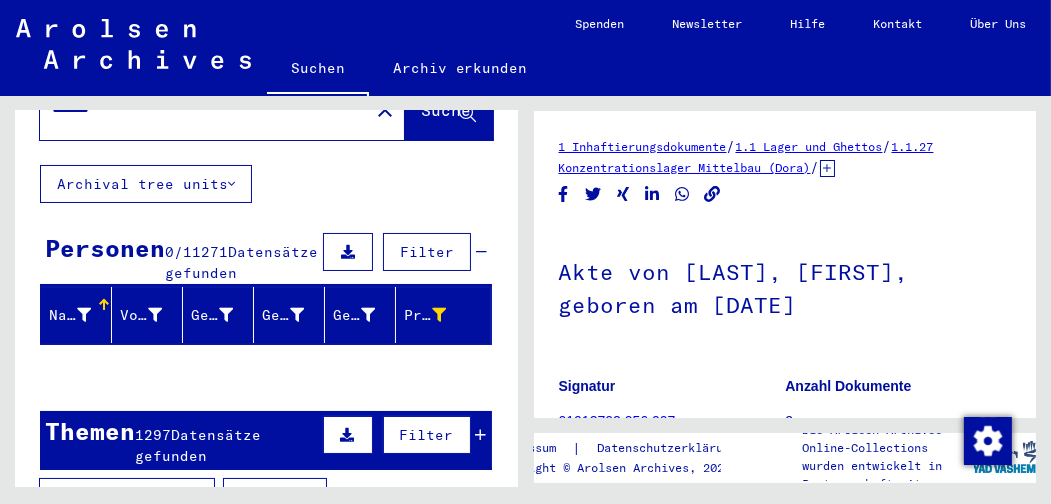 click at bounding box center [348, 252] 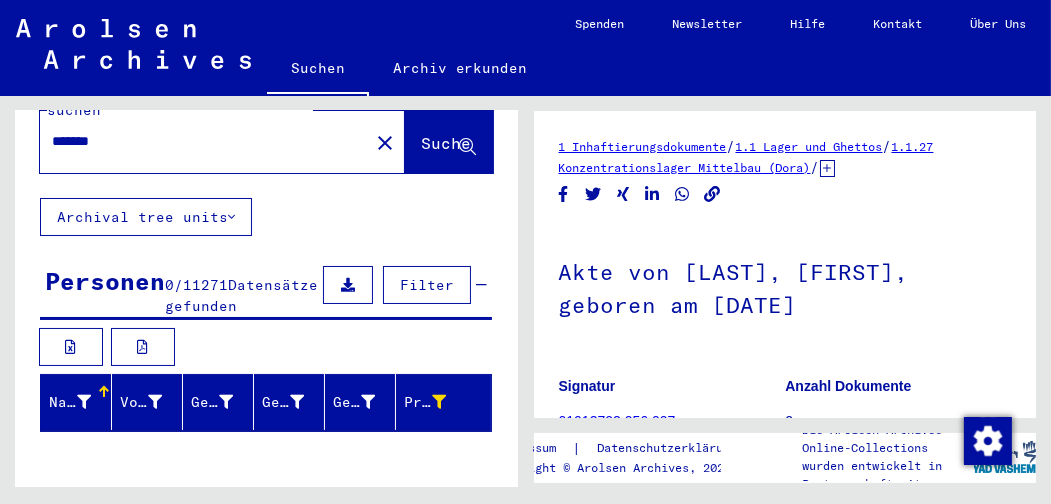 scroll, scrollTop: 51, scrollLeft: 0, axis: vertical 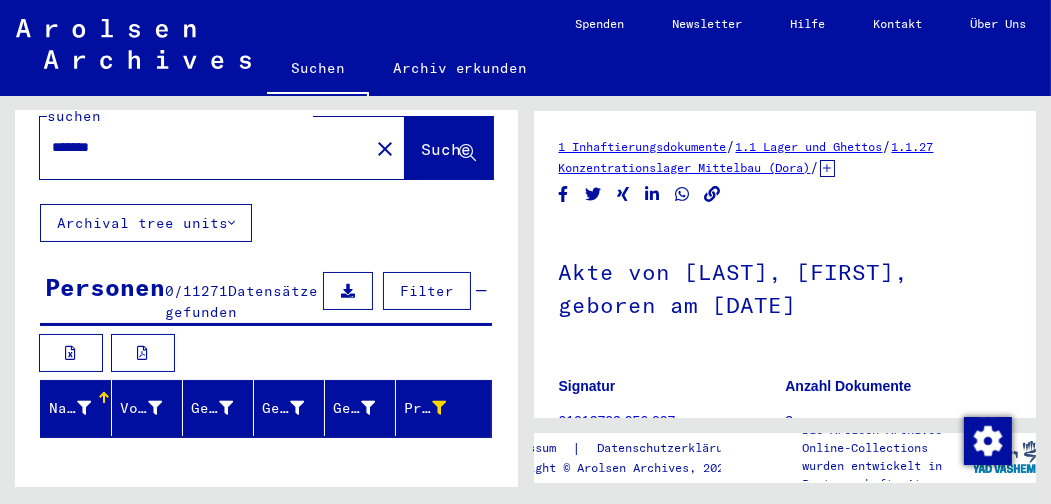click on "Filter" at bounding box center [427, 291] 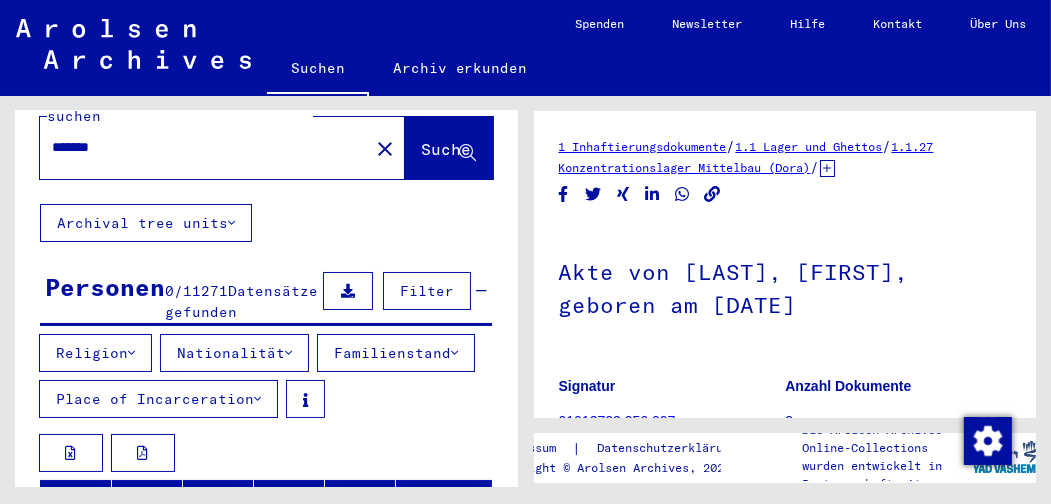 click at bounding box center [257, 399] 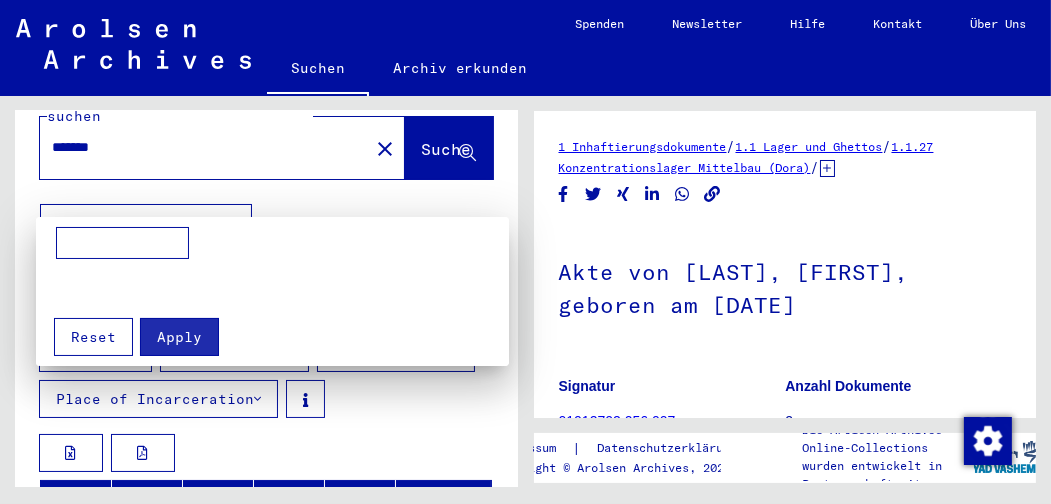 click at bounding box center (122, 243) 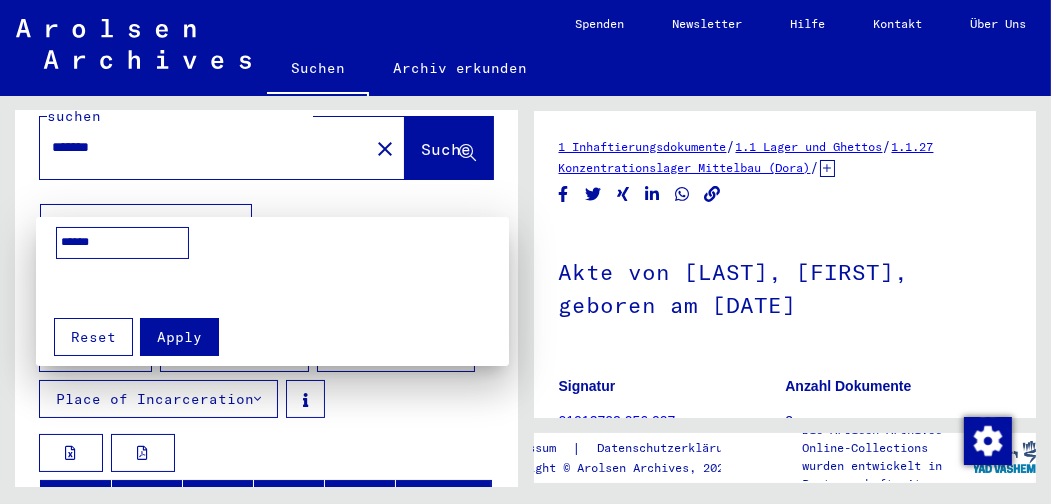 type on "******" 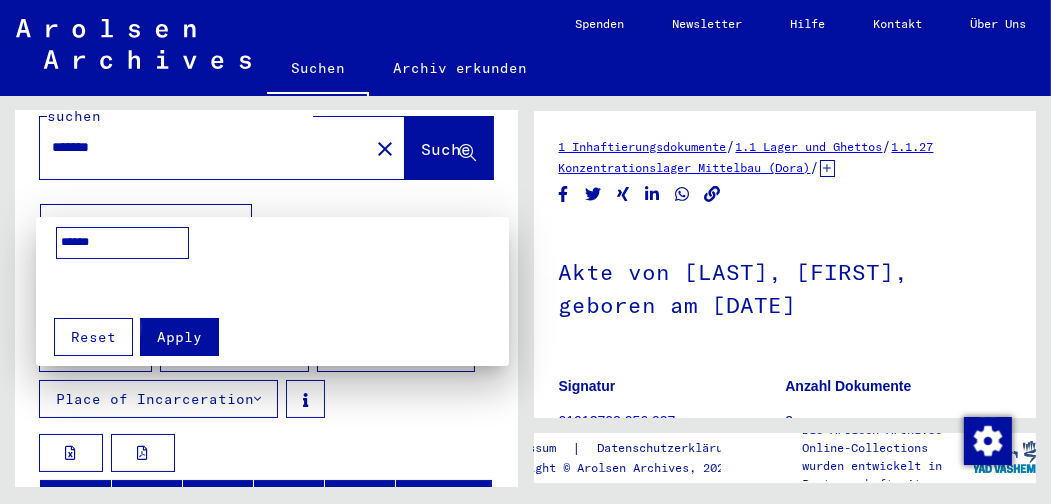 click on "Apply" at bounding box center (179, 337) 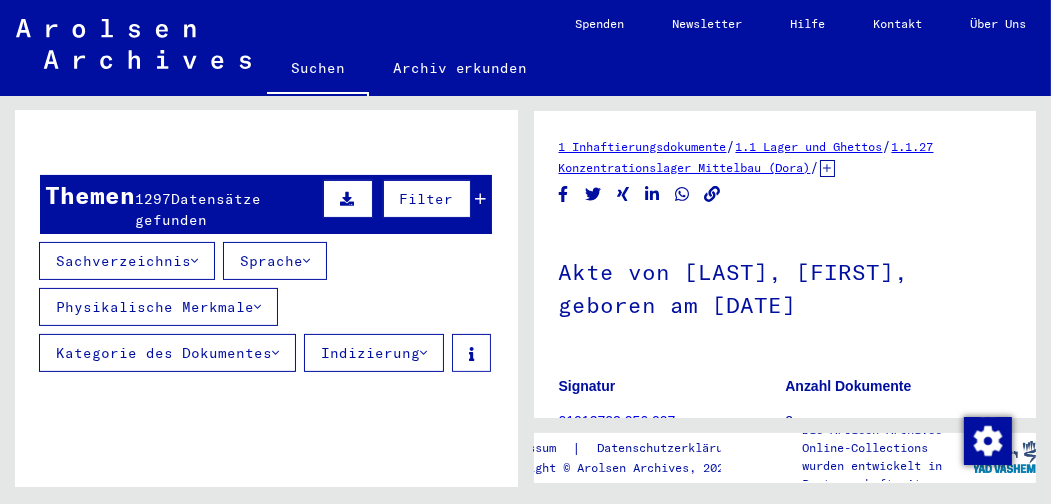 scroll, scrollTop: 477, scrollLeft: 0, axis: vertical 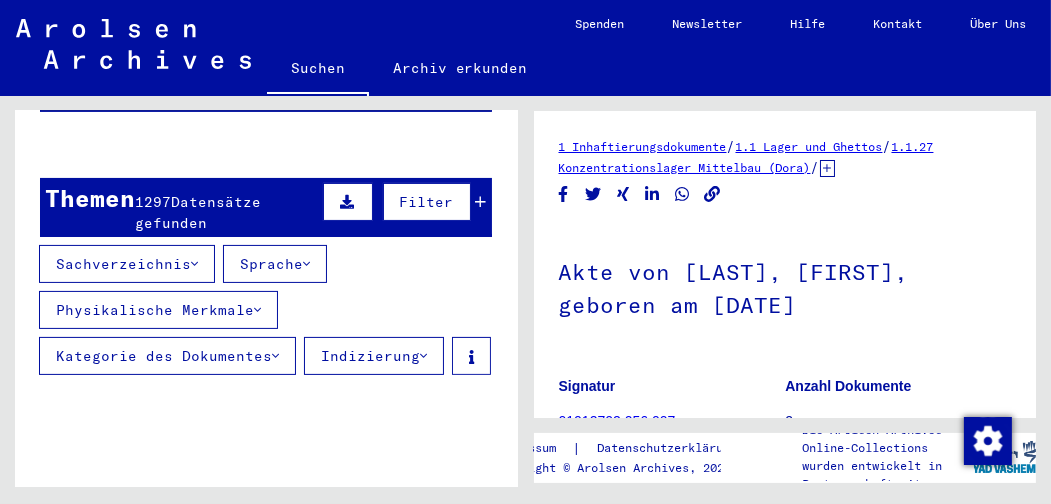 click on "Datensätze gefunden" at bounding box center (198, 212) 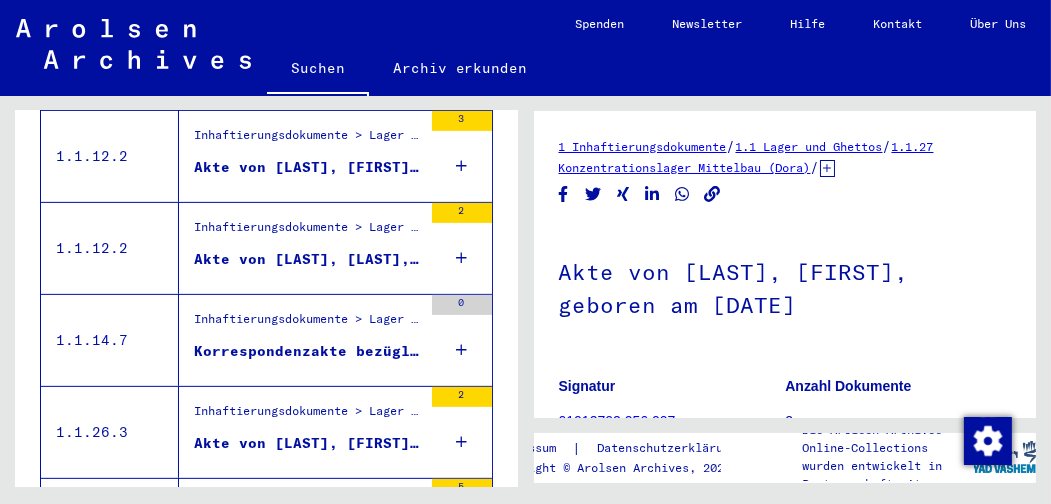 scroll, scrollTop: 788, scrollLeft: 0, axis: vertical 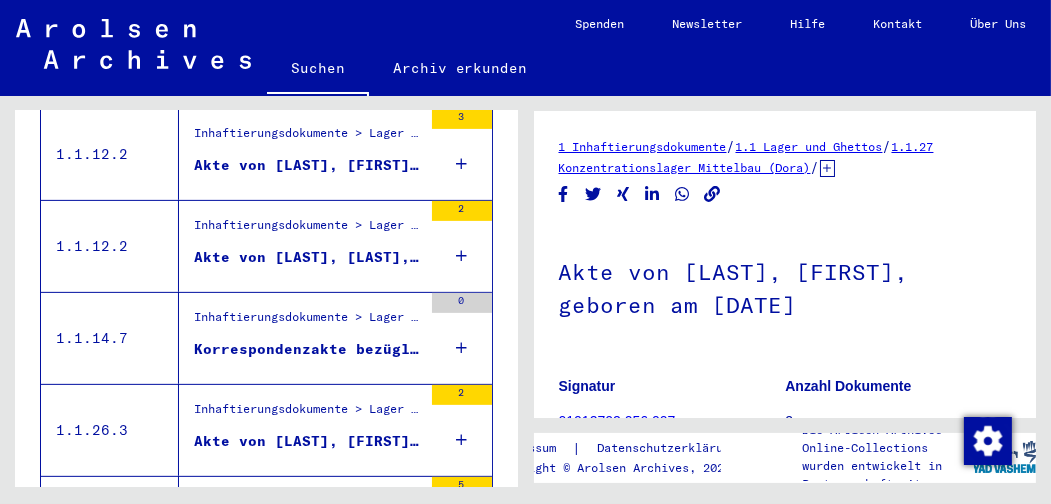 click on "Akte von [LAST], [FIRST], geboren am [DATE]" at bounding box center [308, 165] 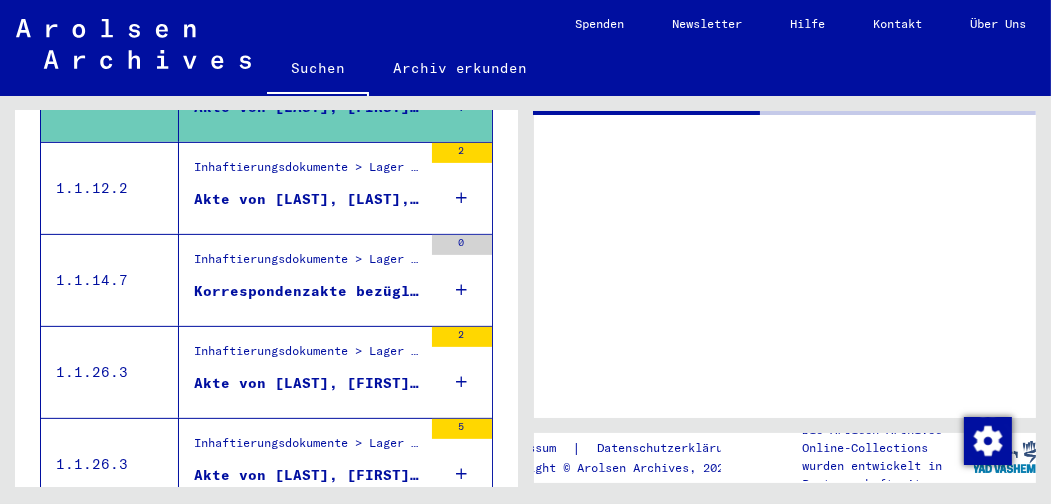 scroll, scrollTop: 731, scrollLeft: 0, axis: vertical 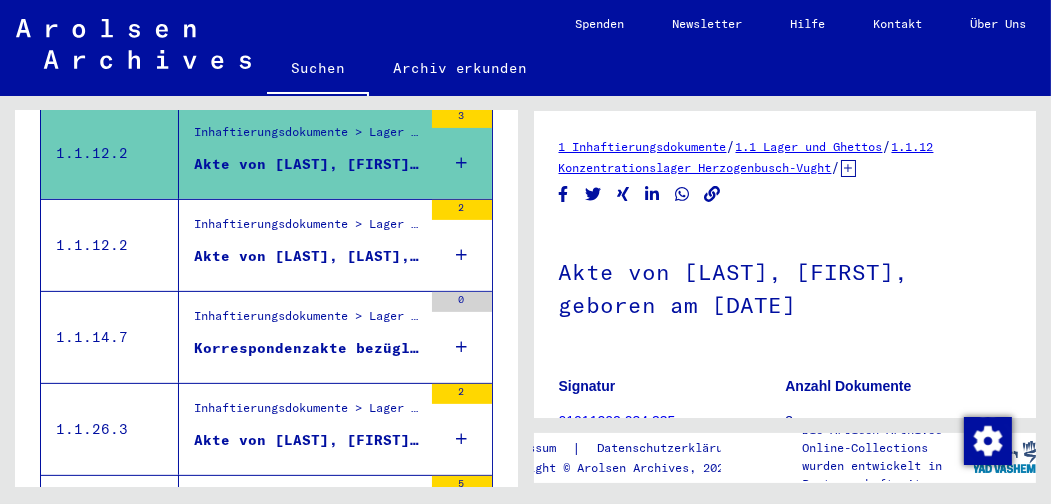 click on "Akte von [LAST], [LAST], geboren am [DATE]" at bounding box center (308, 256) 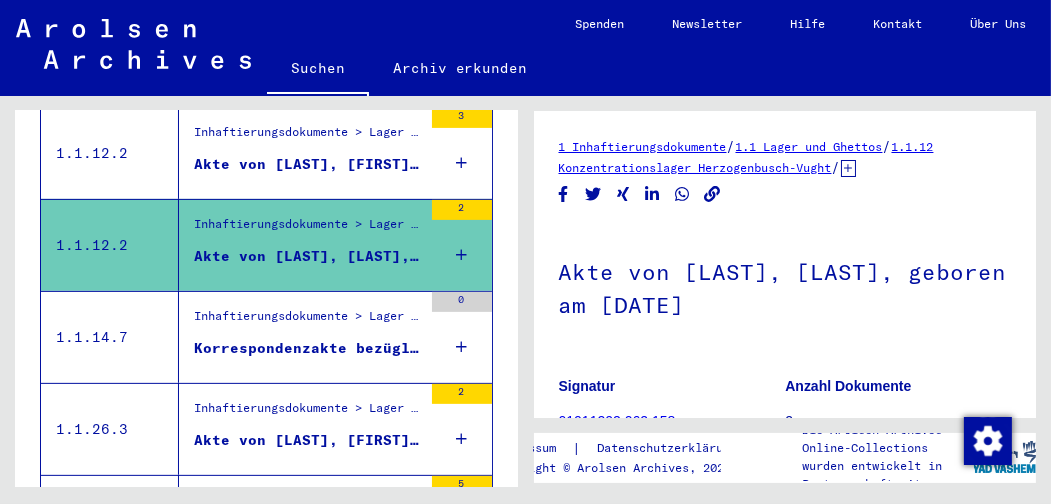 click on "Korrespondenzakte bezüglich [LAST] [FIRST]" at bounding box center [308, 348] 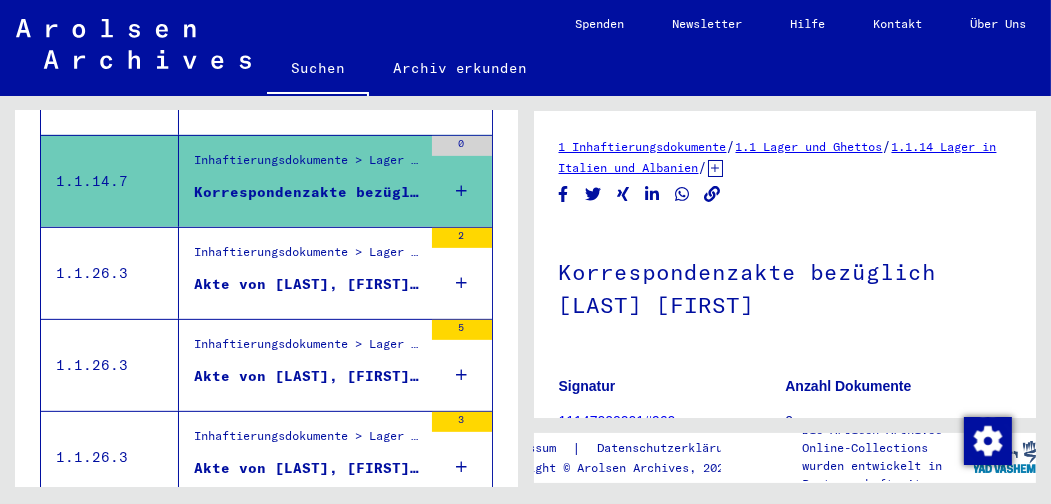 scroll, scrollTop: 959, scrollLeft: 0, axis: vertical 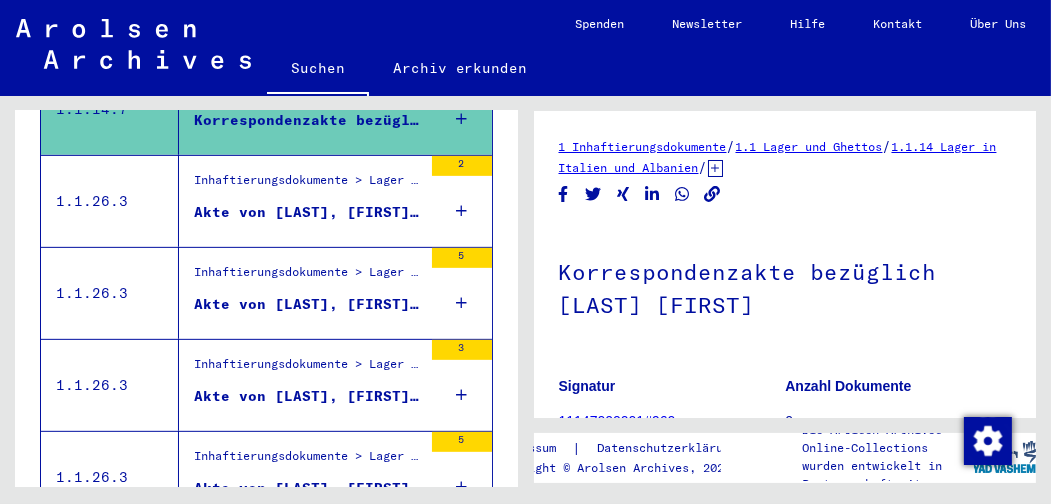 click on "Akte von [LAST], [FIRST], geboren am [DATE]" at bounding box center (308, 212) 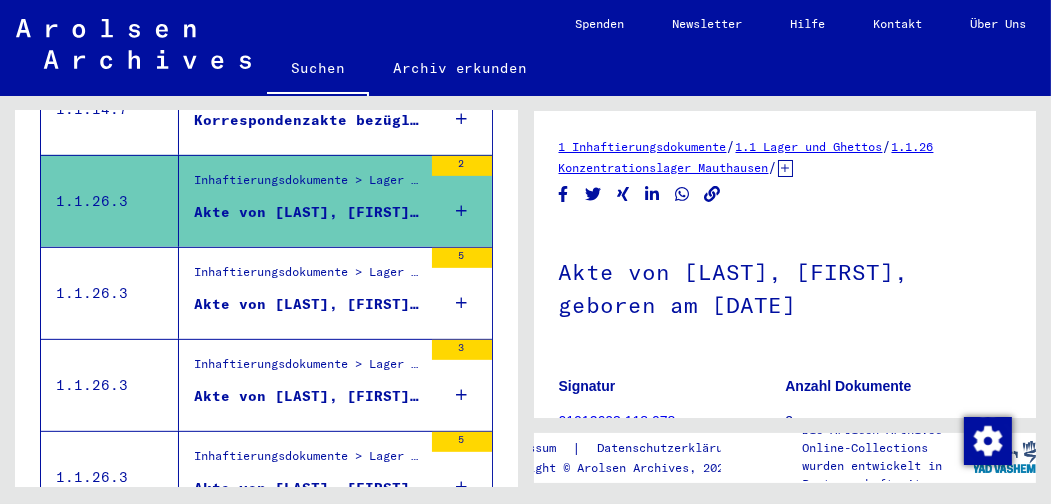 click on "Akte von [LAST], [FIRST], geboren am [DATE]" at bounding box center [308, 304] 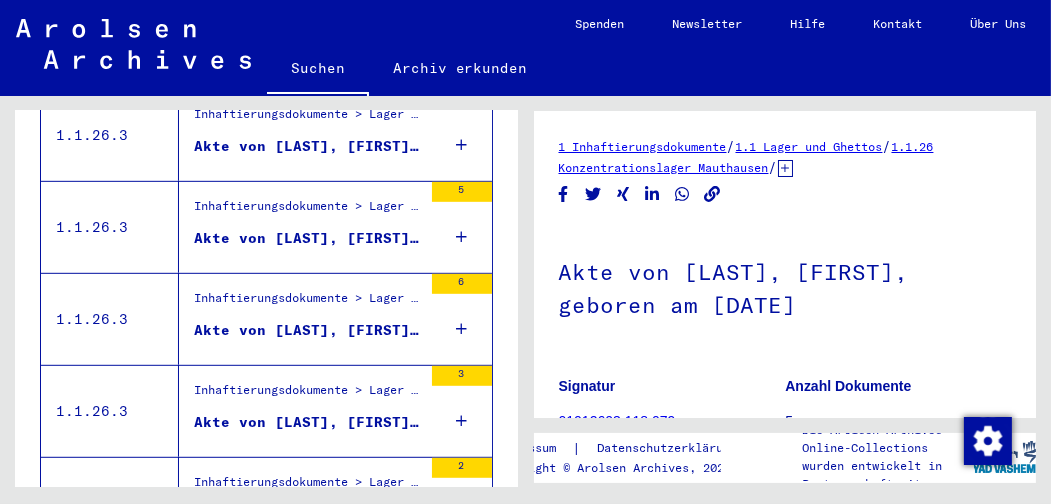 scroll, scrollTop: 1234, scrollLeft: 0, axis: vertical 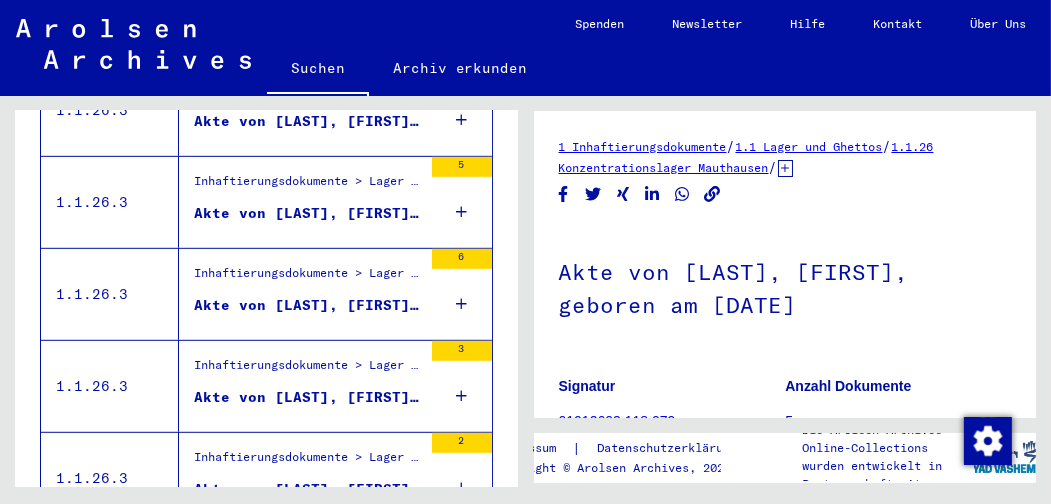 click on "Akte von [LAST], [FIRST], geboren am [DATE]" at bounding box center [308, 121] 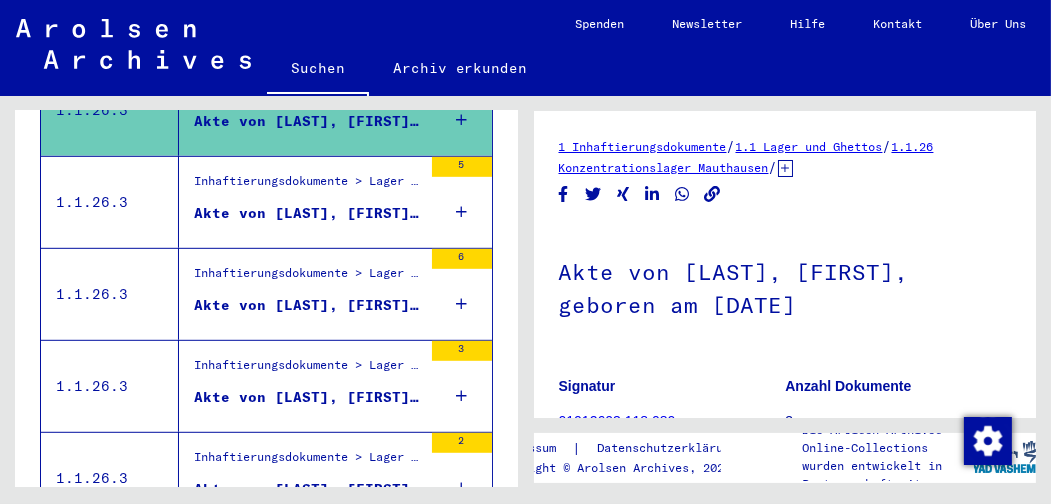 click on "Akte von [LAST], [FIRST], geboren am [DATE]" at bounding box center [308, 213] 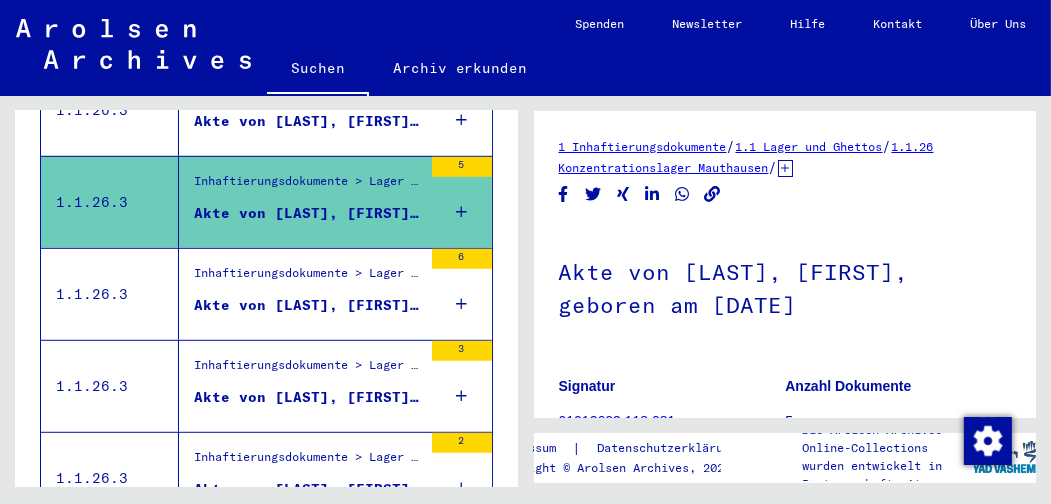 click on "Akte von [LAST], [FIRST], geboren am [DATE]" at bounding box center [308, 305] 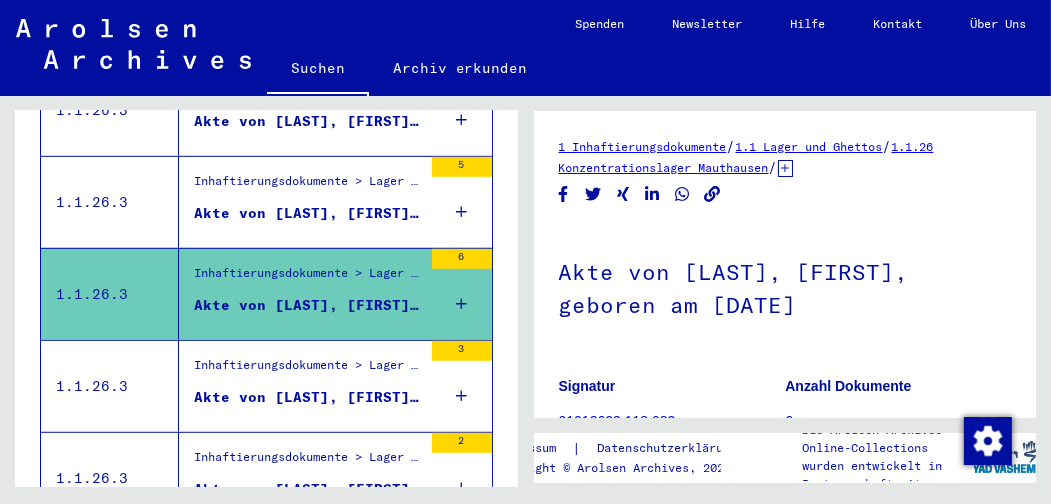 click on "Akte von [LAST], [FIRST], geboren am [DATE]" at bounding box center [308, 397] 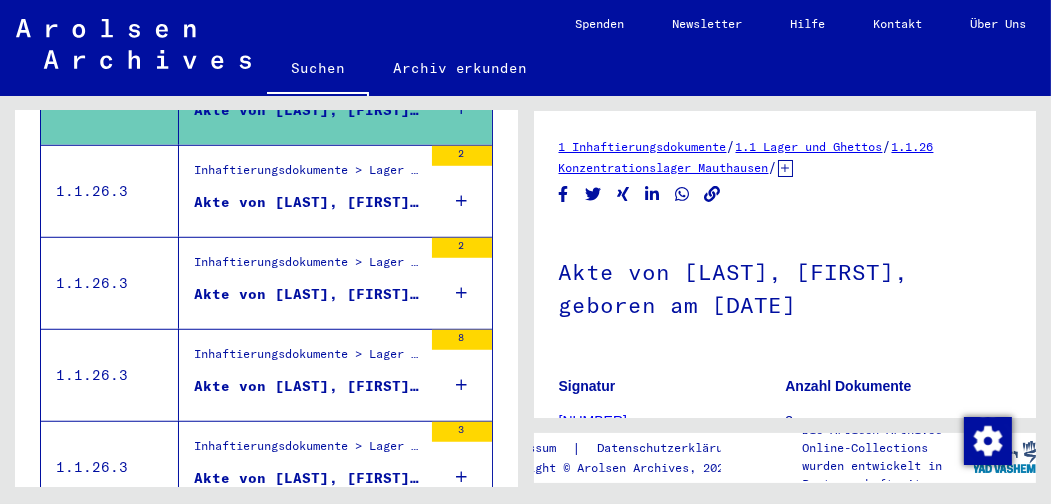 scroll, scrollTop: 1553, scrollLeft: 0, axis: vertical 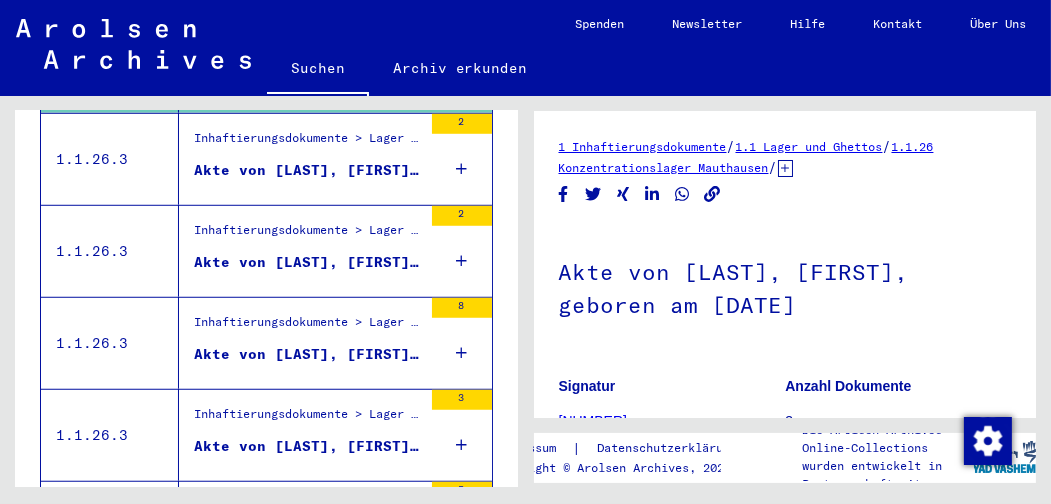 click on "Akte von [LAST], [FIRST], geboren am [DATE]" at bounding box center [308, 170] 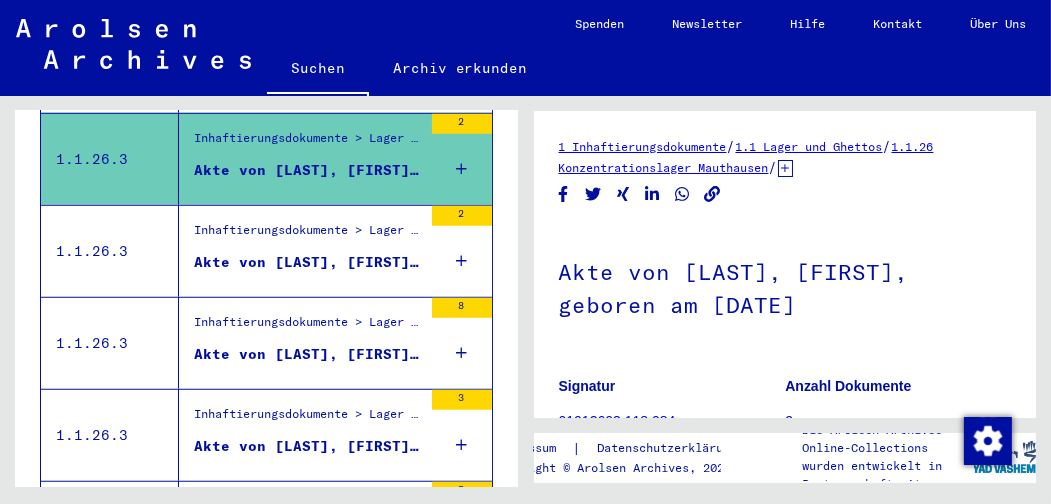 click on "Akte von [LAST], [FIRST], geboren am [DATE]" at bounding box center [308, 262] 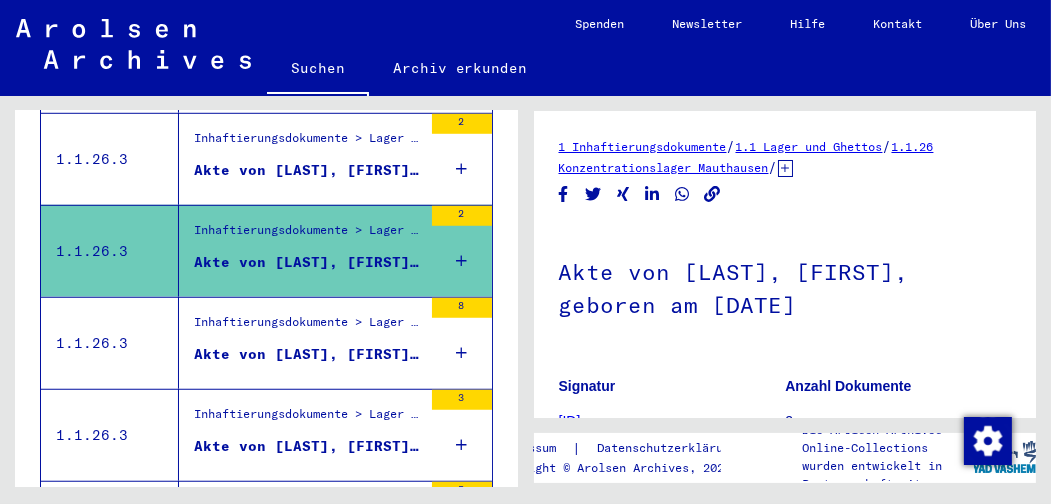 click on "Akte von [LAST], [FIRST], geboren am [DATE]" at bounding box center [308, 354] 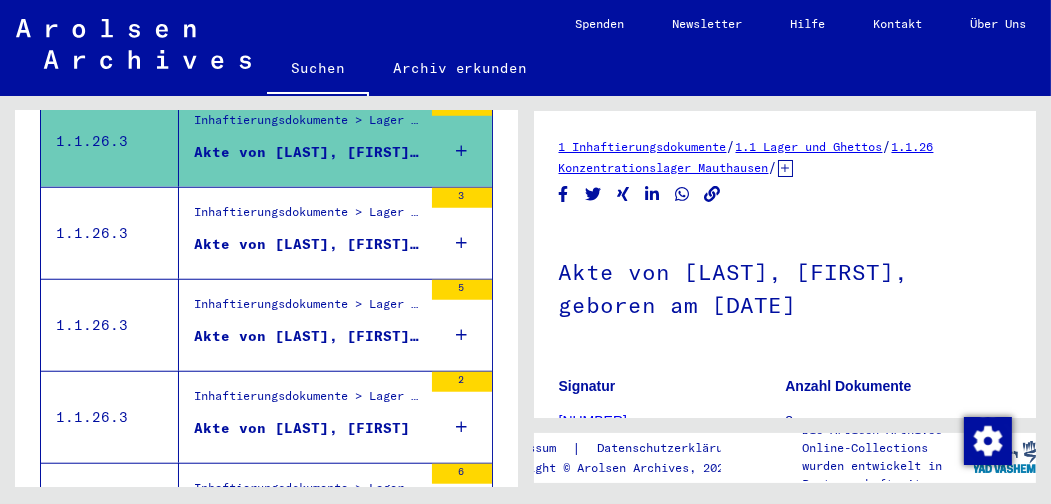 scroll, scrollTop: 1851, scrollLeft: 0, axis: vertical 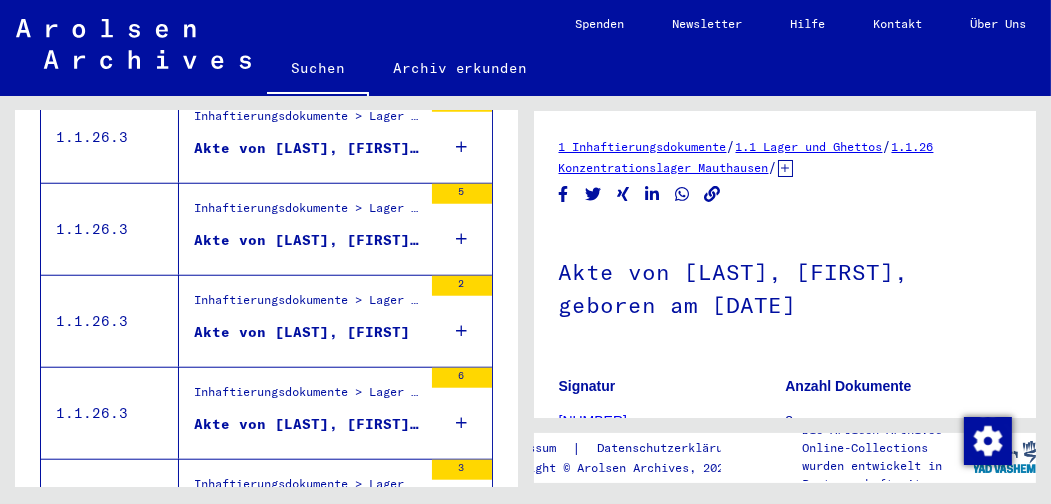 click on "Akte von [LAST], [FIRST], geboren am [DATE]" at bounding box center [308, 148] 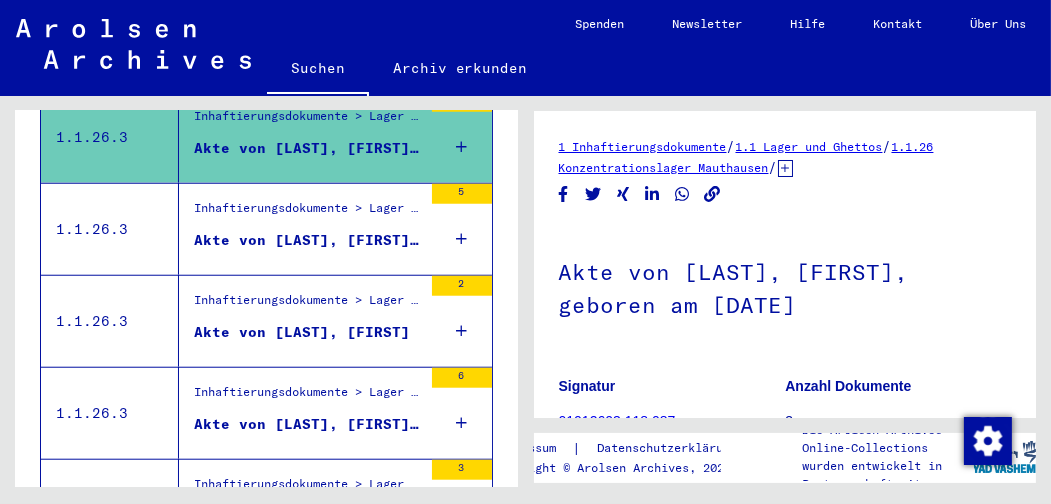 click on "Akte von [LAST], [FIRST], geboren am [DATE]" at bounding box center [308, 240] 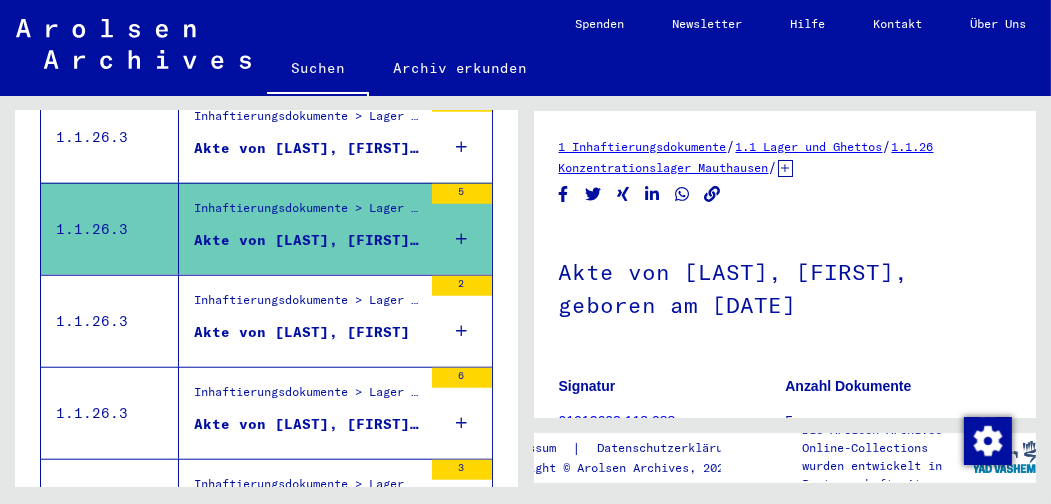click on "Akte von [LAST], [FIRST]" at bounding box center (302, 332) 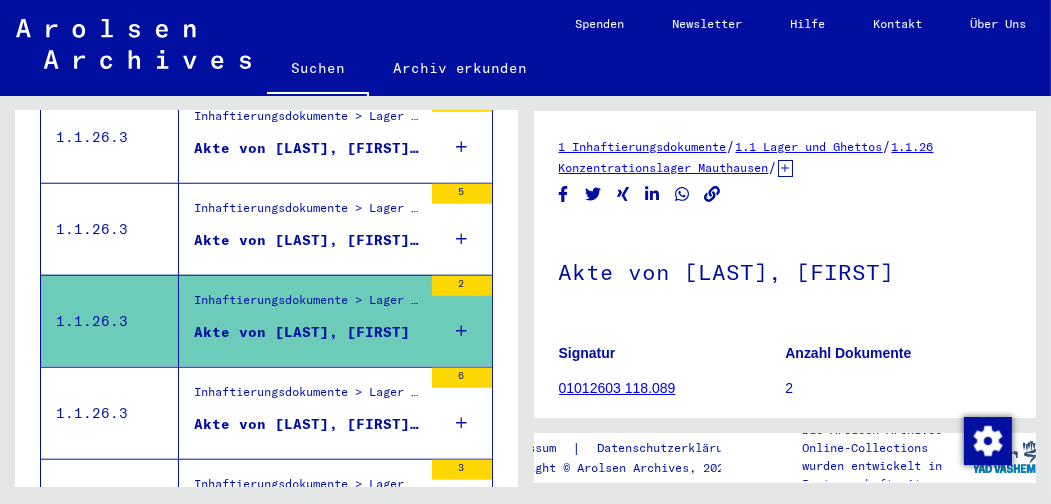 scroll, scrollTop: 0, scrollLeft: 0, axis: both 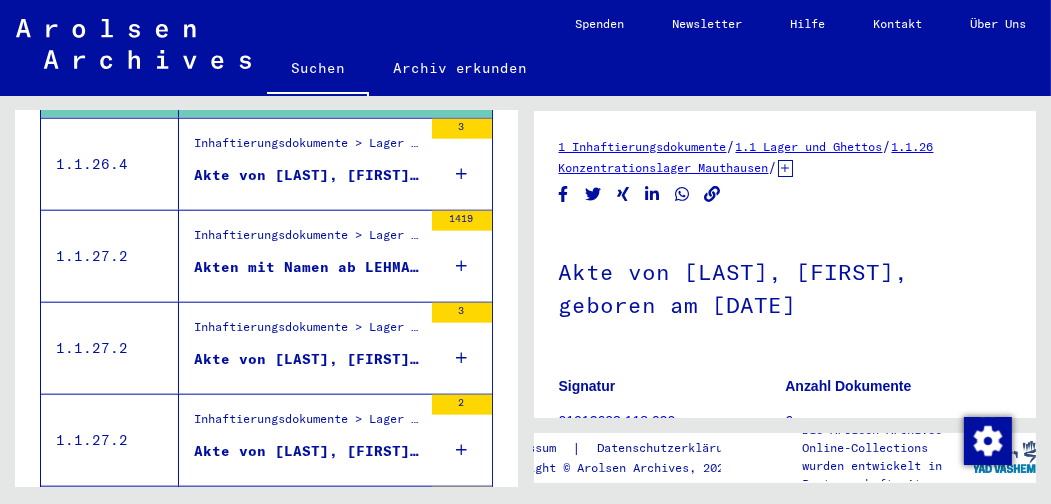 click on "Akte von [LAST], [FIRST], geboren am [DATE]" at bounding box center [308, 175] 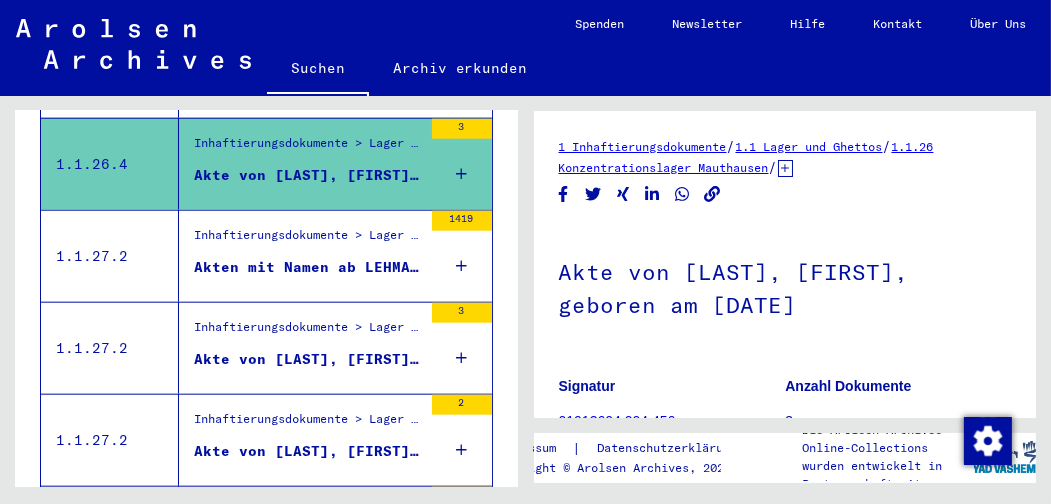 scroll, scrollTop: 0, scrollLeft: 0, axis: both 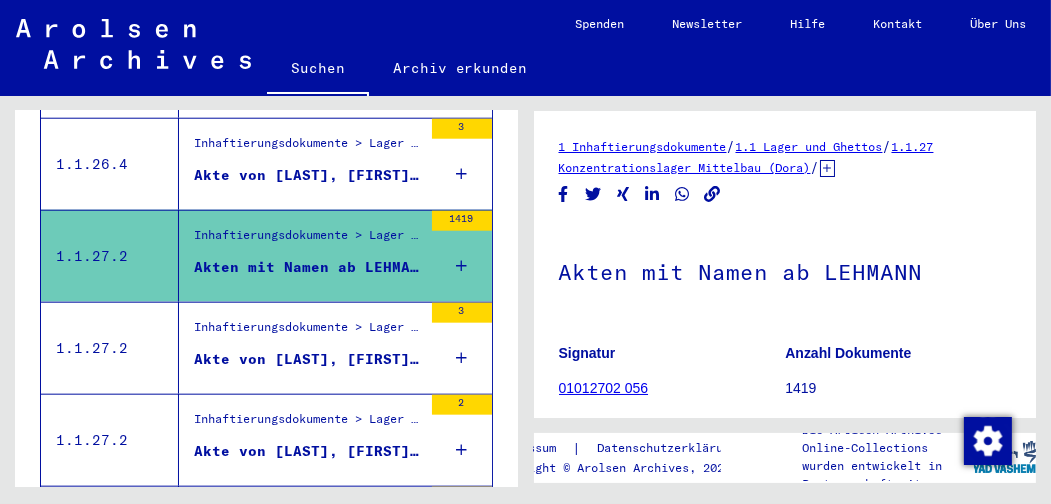 click on "Akte von [LAST], [FIRST], geboren am [DATE], geboren in [CITY]" at bounding box center (308, 359) 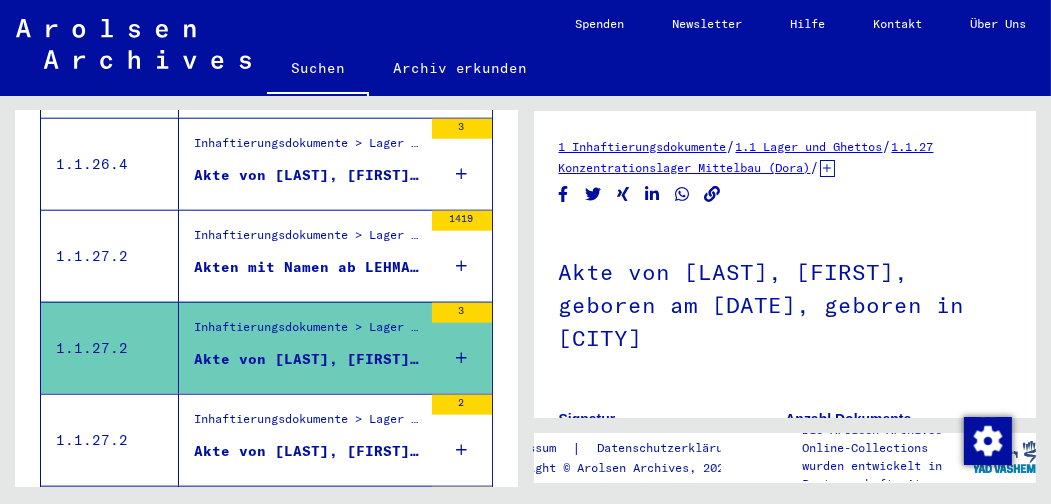 scroll, scrollTop: 0, scrollLeft: 0, axis: both 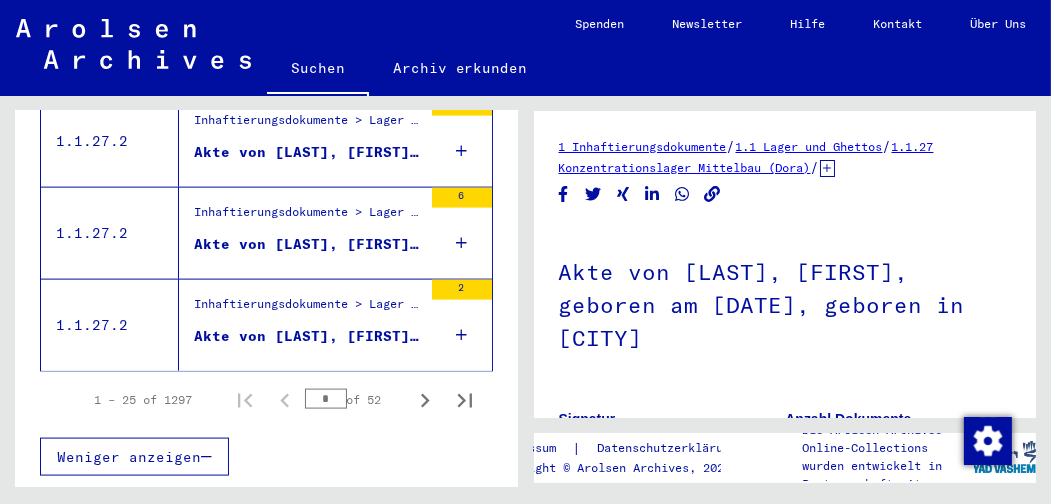 click on "Akte von [LAST], [FIRST], geboren am [DATE]" at bounding box center (308, 336) 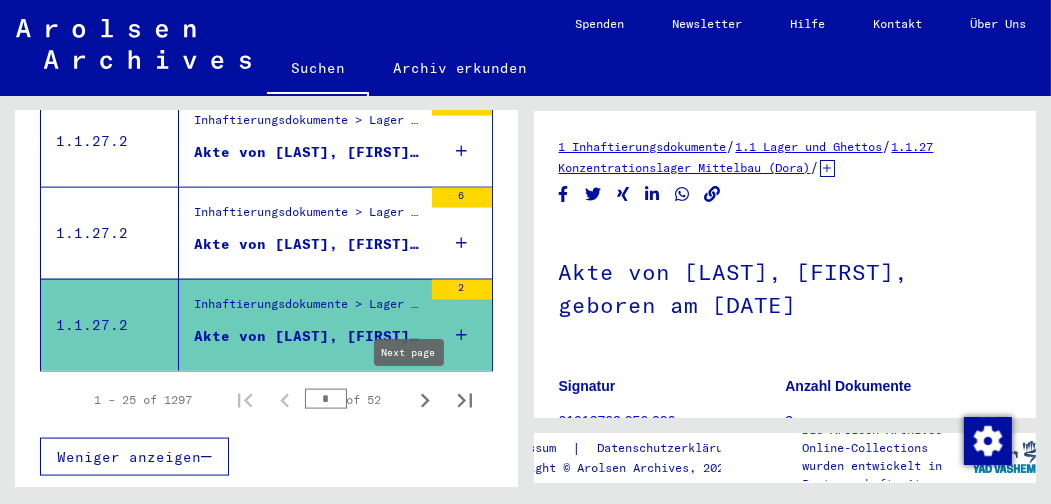click 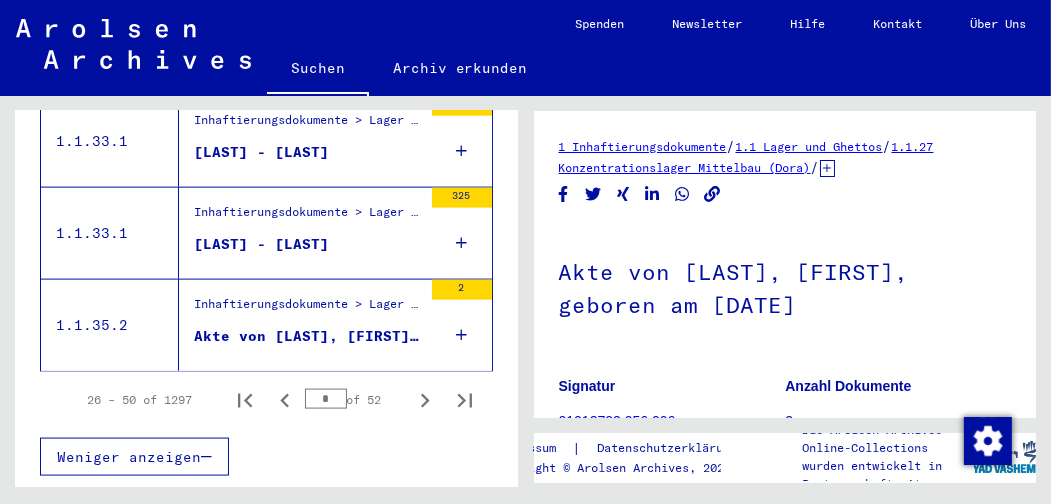click on "Akte von [LAST], [FIRST], geboren am [DATE]" at bounding box center [308, 336] 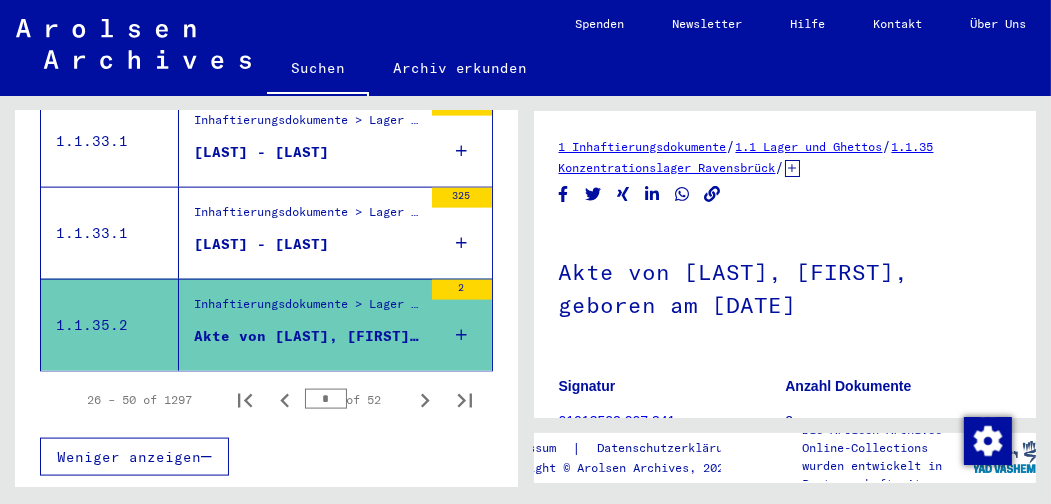 scroll, scrollTop: 0, scrollLeft: 0, axis: both 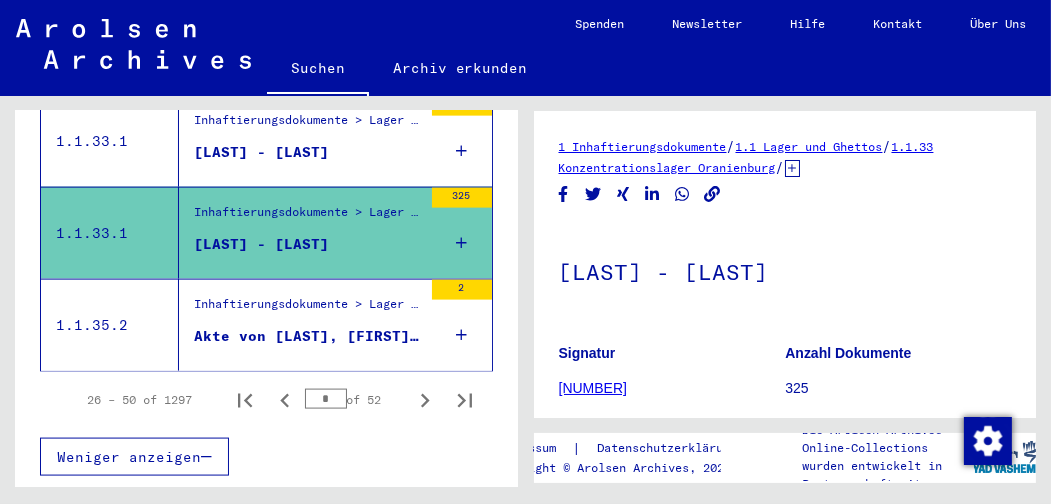 click on "[LAST] - [LAST]" at bounding box center (261, 152) 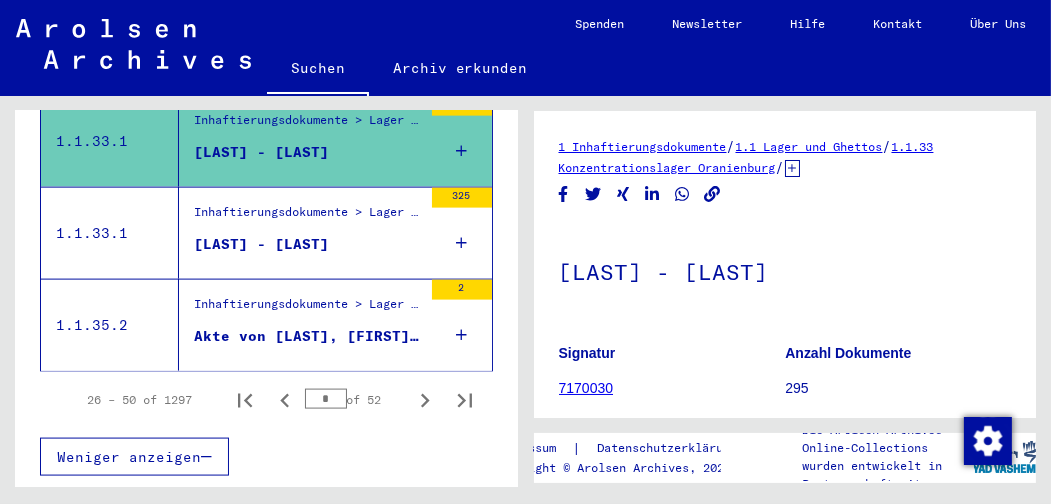 scroll, scrollTop: 0, scrollLeft: 0, axis: both 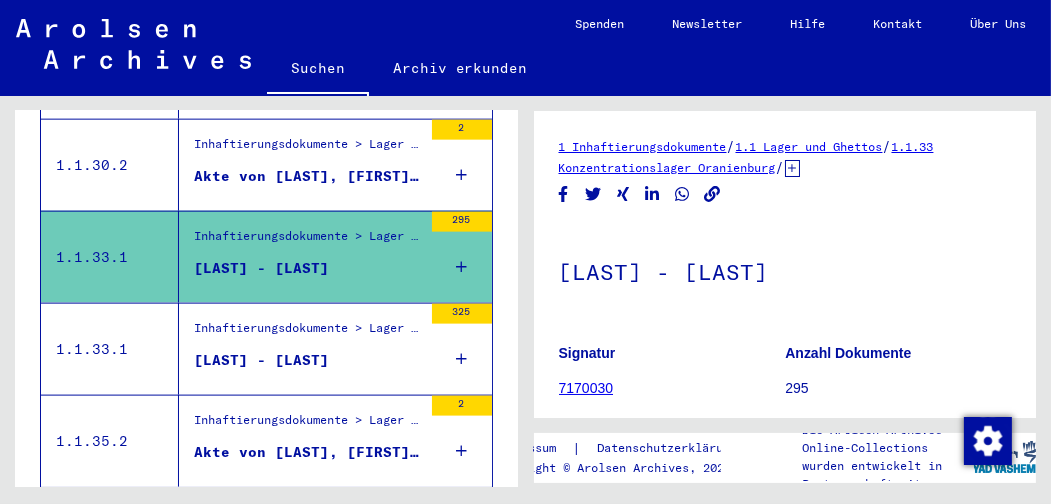 click on "Akte von [LAST], [FIRST], geboren am [DATE]" at bounding box center (308, 176) 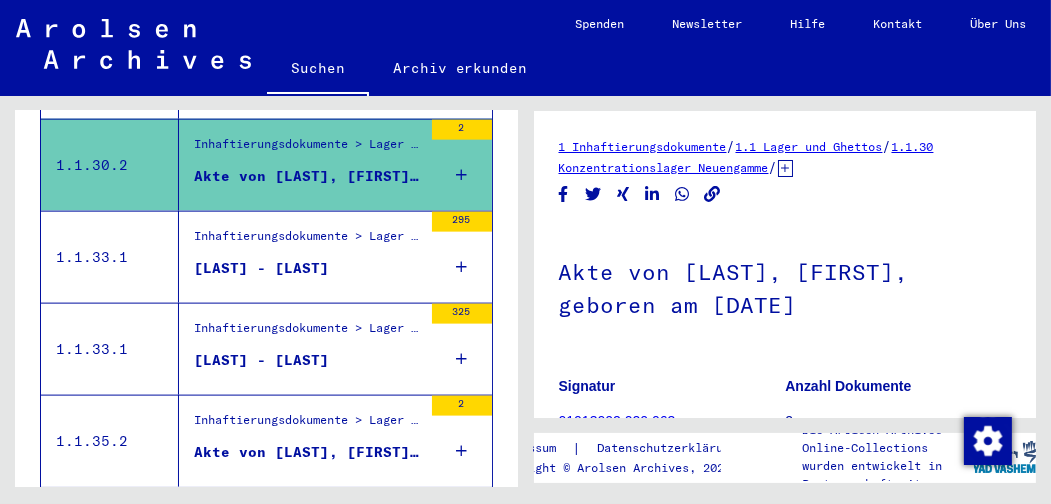scroll, scrollTop: 0, scrollLeft: 0, axis: both 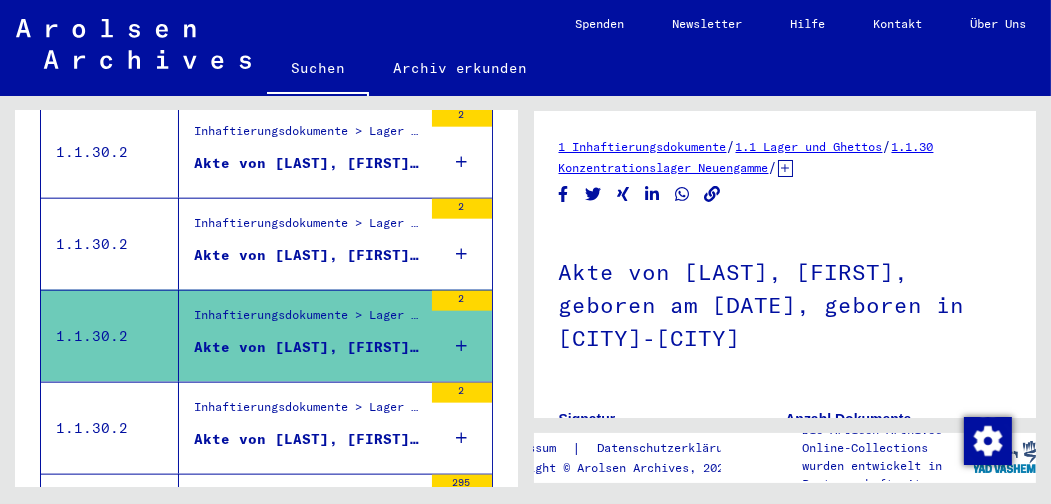 click on "Akte von [LAST], [FIRST], geboren am [DATE], geboren in [CITY]" at bounding box center (308, 255) 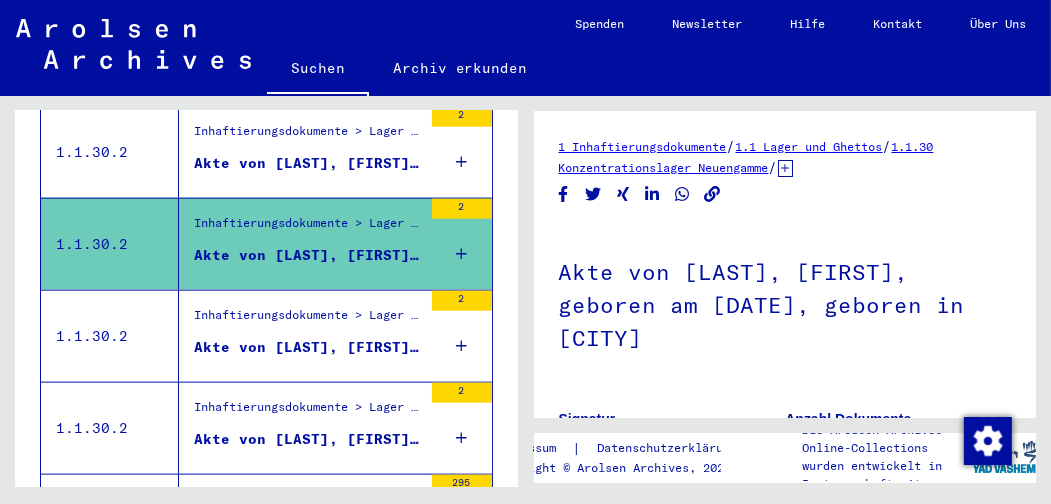 scroll, scrollTop: 0, scrollLeft: 0, axis: both 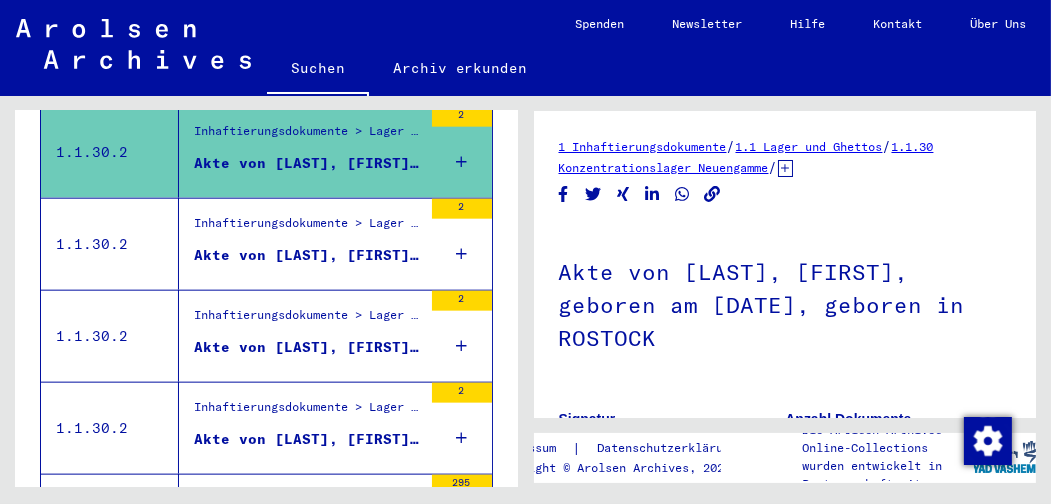 click on "Akte von [LAST], [FIRST], geboren am [DATE], geboren in [CITY]" at bounding box center [308, 71] 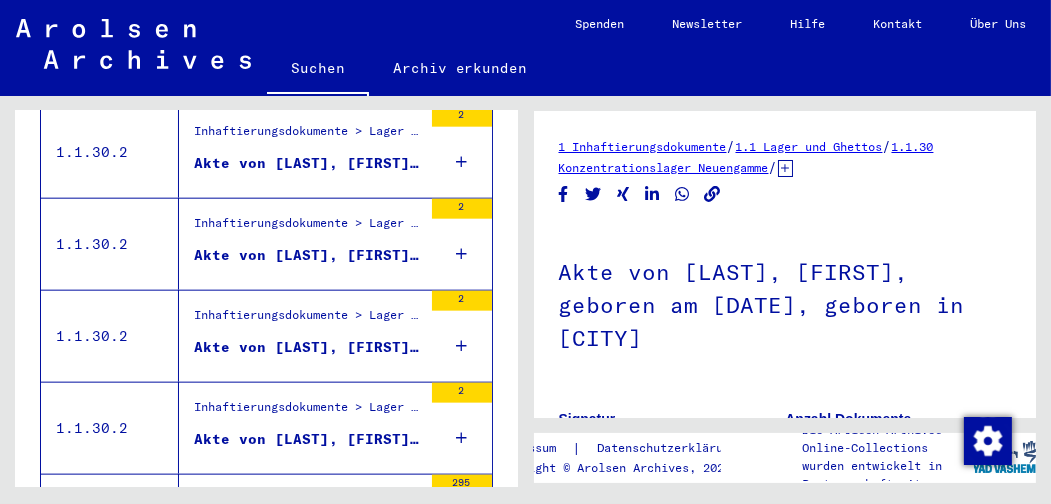 scroll, scrollTop: 0, scrollLeft: 0, axis: both 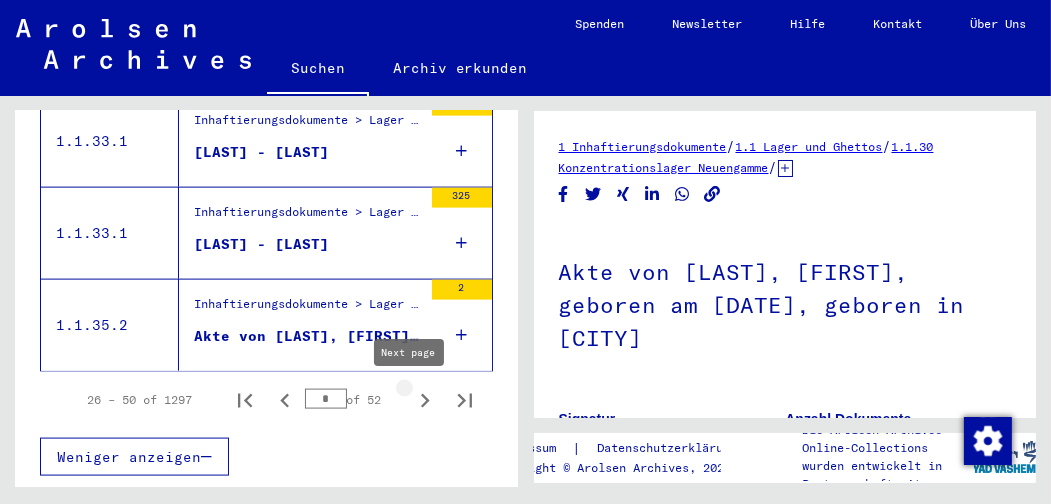 click 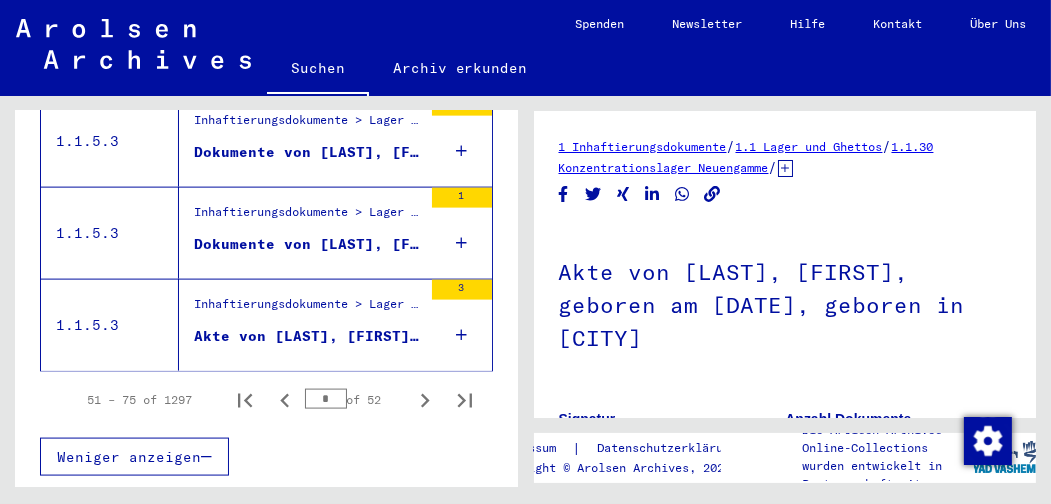 click on "Akte von [LAST], [FIRST], geboren am [DATE]" at bounding box center [308, 336] 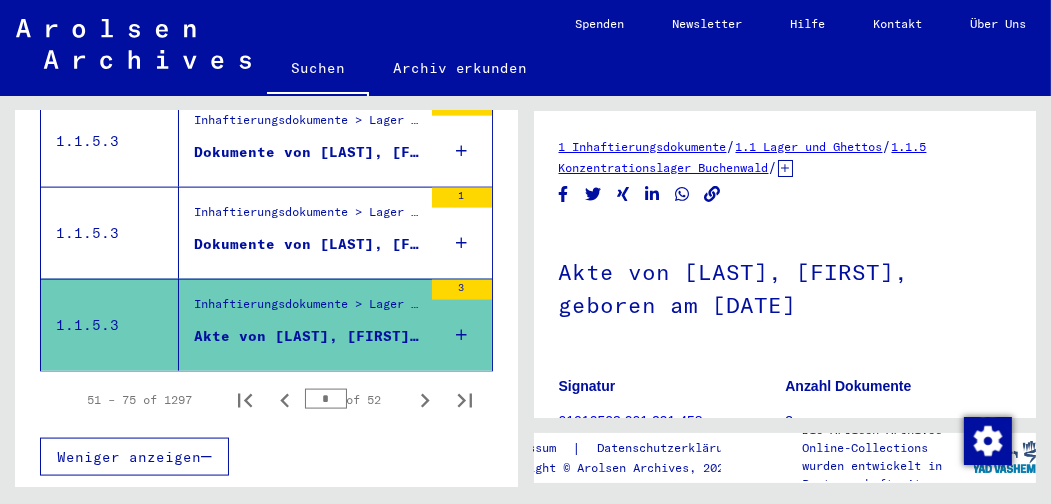 scroll, scrollTop: 0, scrollLeft: 0, axis: both 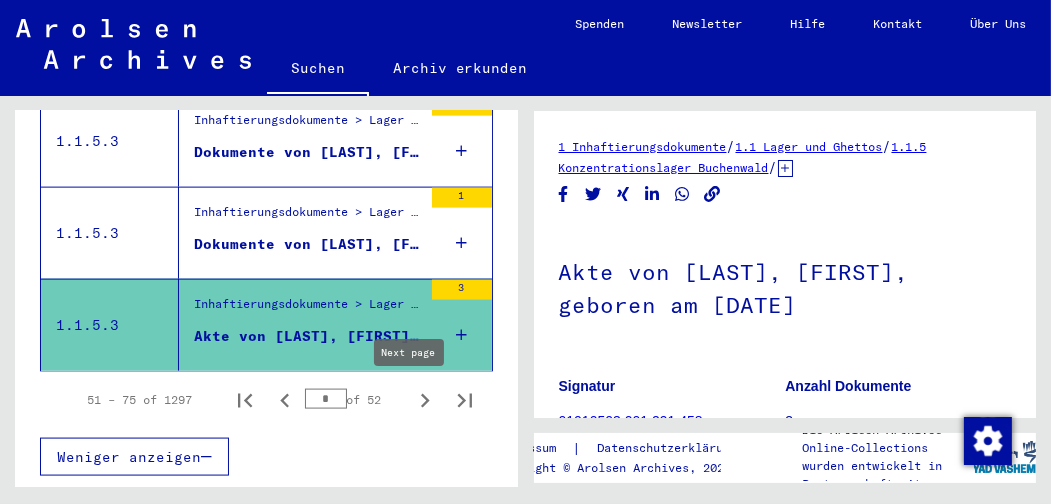 click 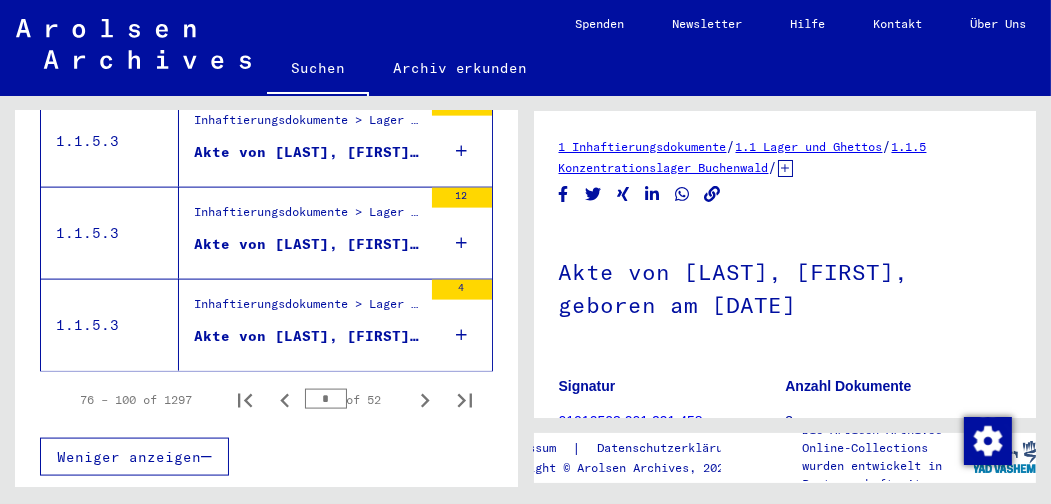 click on "Akte von [LAST], [FIRST], geboren am [DATE]" at bounding box center (308, 336) 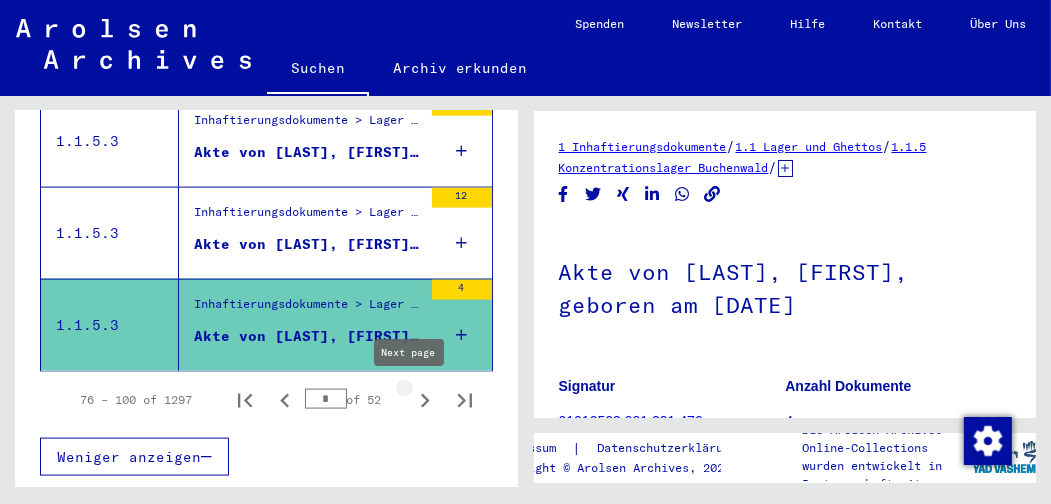 click 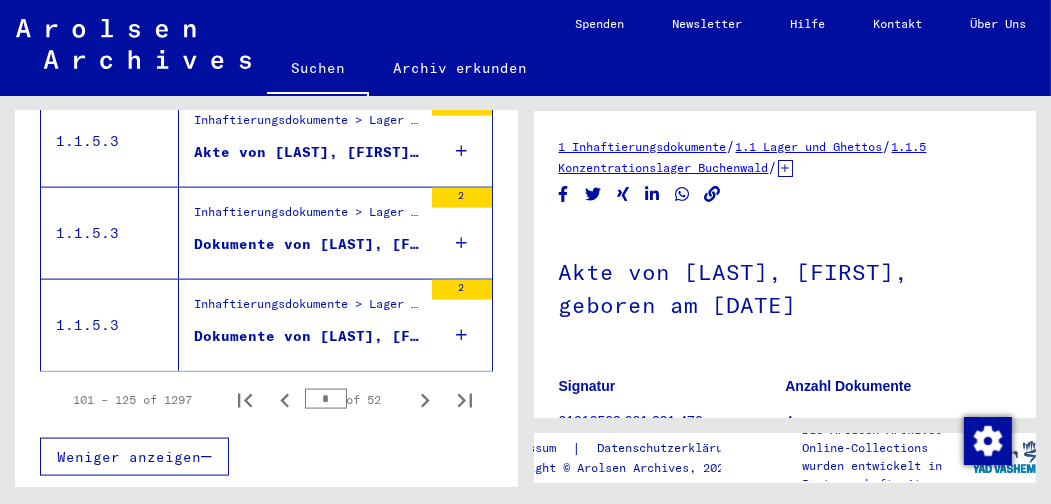click on "Dokumente von [LAST], [FIRST], geboren am [DATE]" at bounding box center [308, 336] 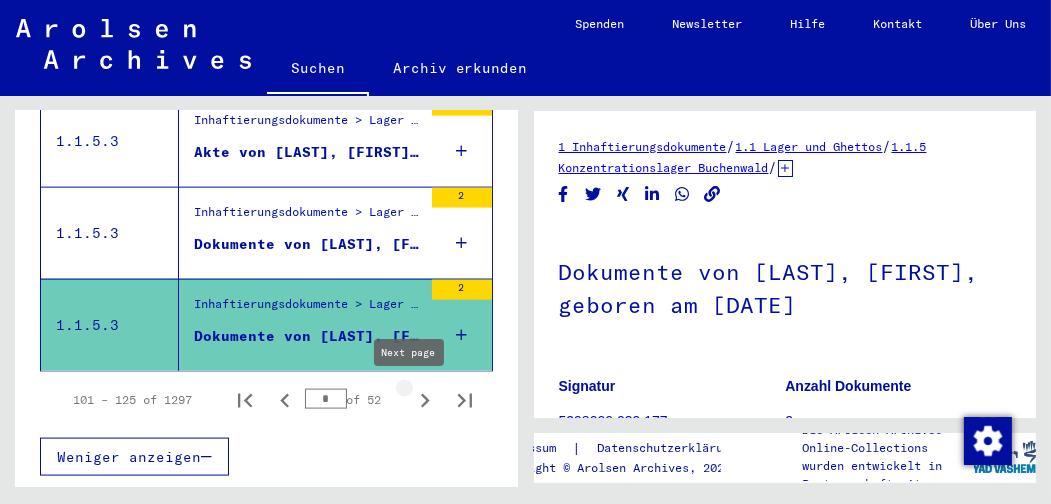 click 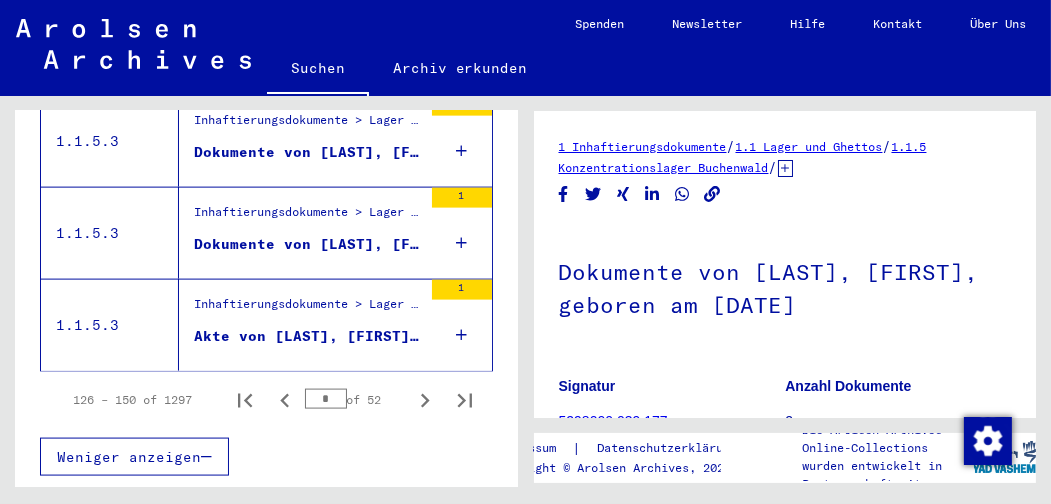 click on "Akte von [LAST], [FIRST], geboren am [DATE]" at bounding box center (308, 336) 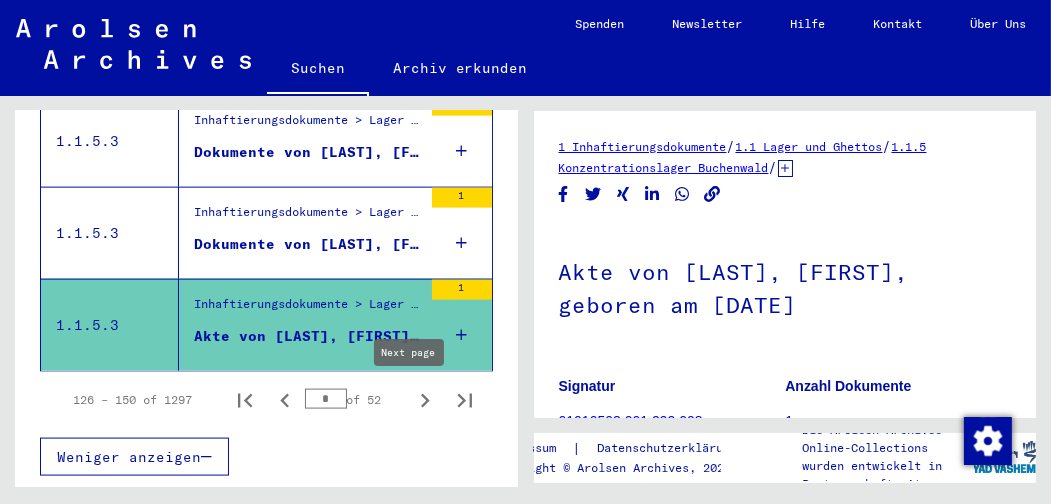 click 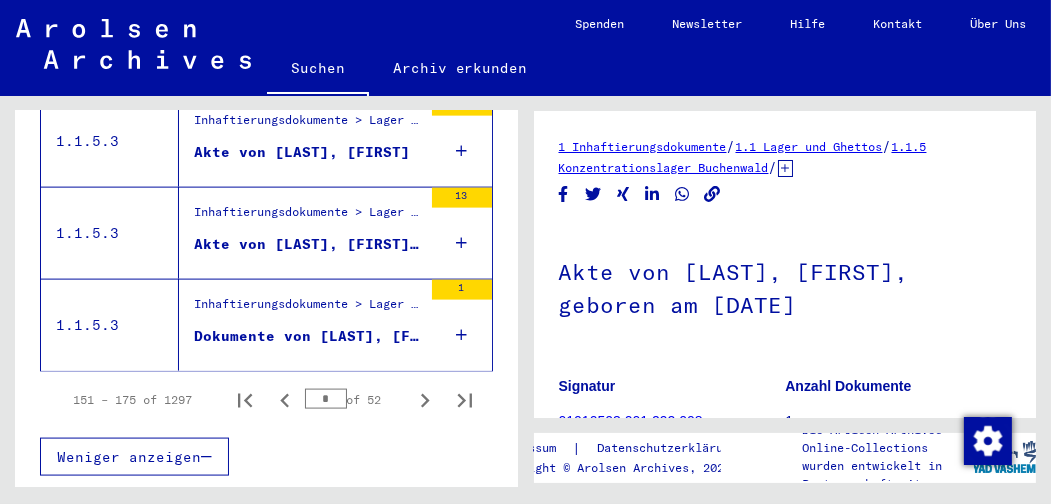 click on "Dokumente von [LAST], [FIRST], geboren am [DATE]" at bounding box center (308, 336) 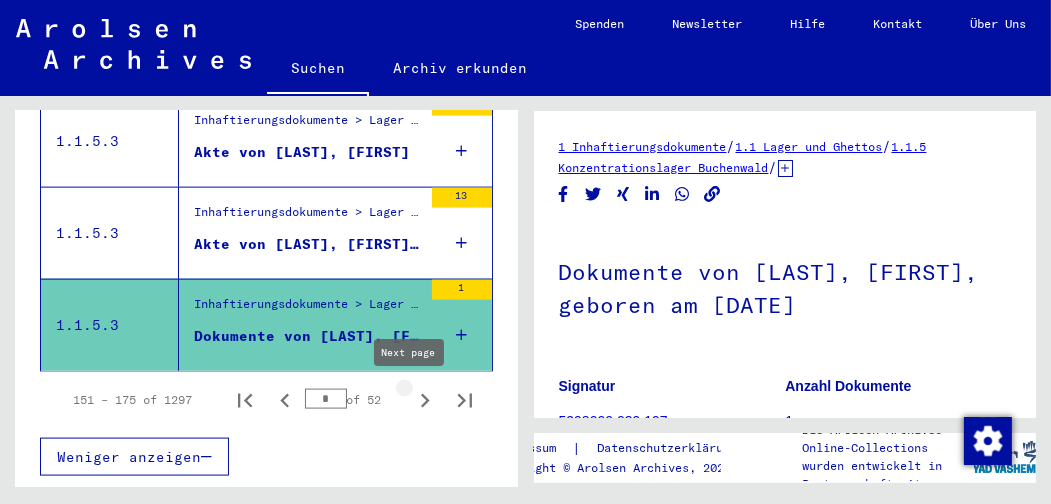 click 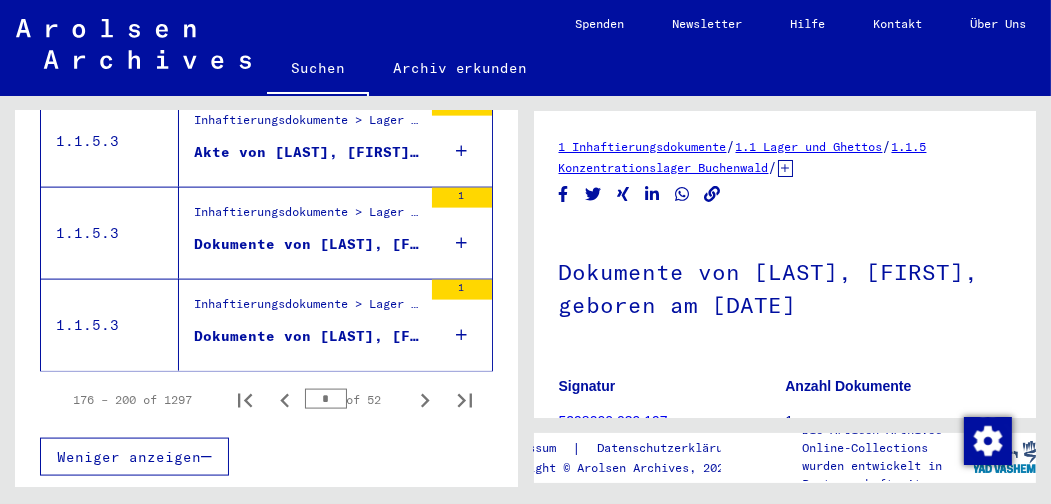 click on "Dokumente von [LAST], [FIRST], geboren am [DATE]" at bounding box center [308, 336] 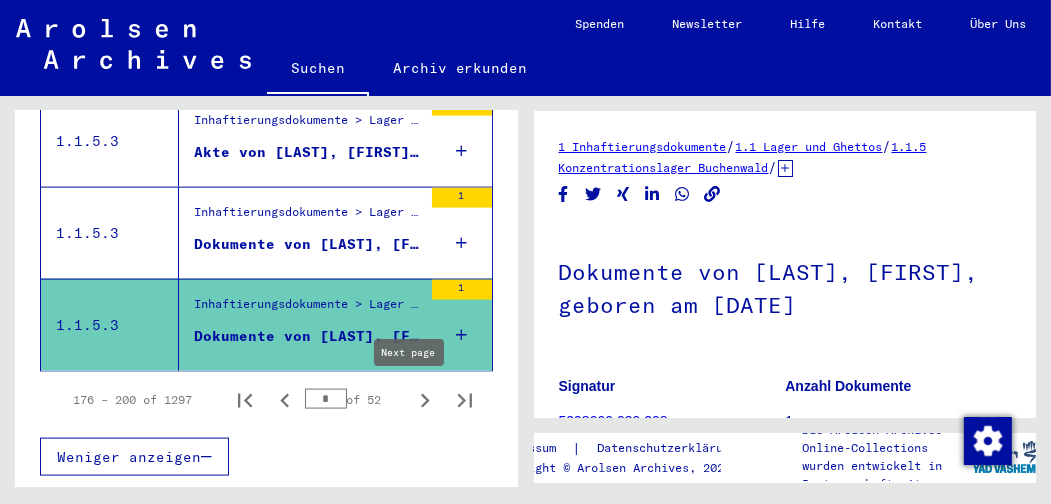 click 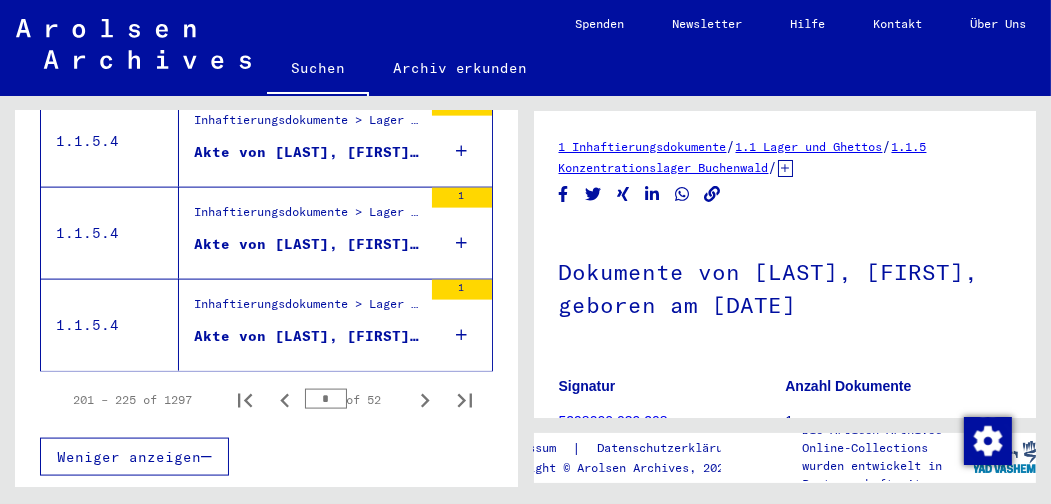 click on "Akte von [LAST], [FIRST], geboren am [DATE]" at bounding box center (308, 336) 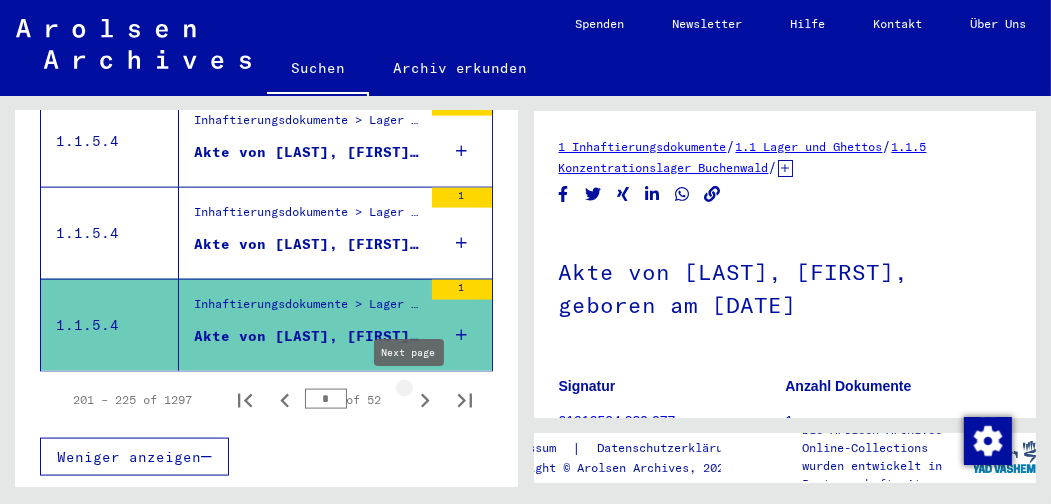 click 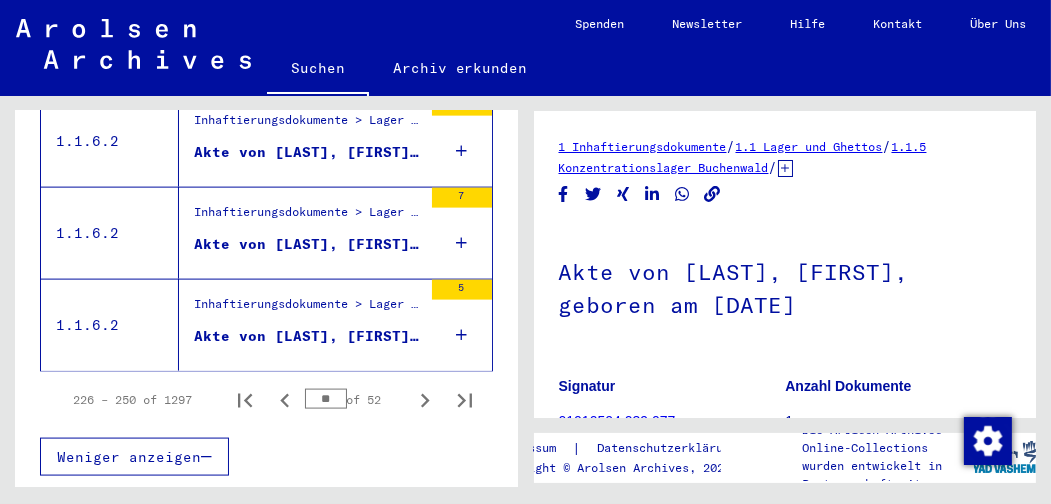 click on "Akte von [LAST], [FIRST], geboren am [DATE]" at bounding box center (308, 336) 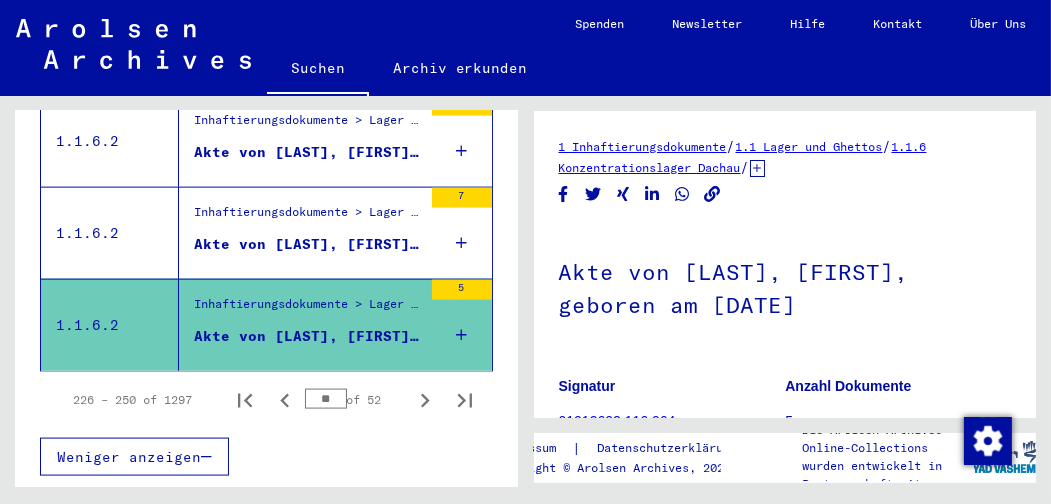 scroll, scrollTop: 2758, scrollLeft: 0, axis: vertical 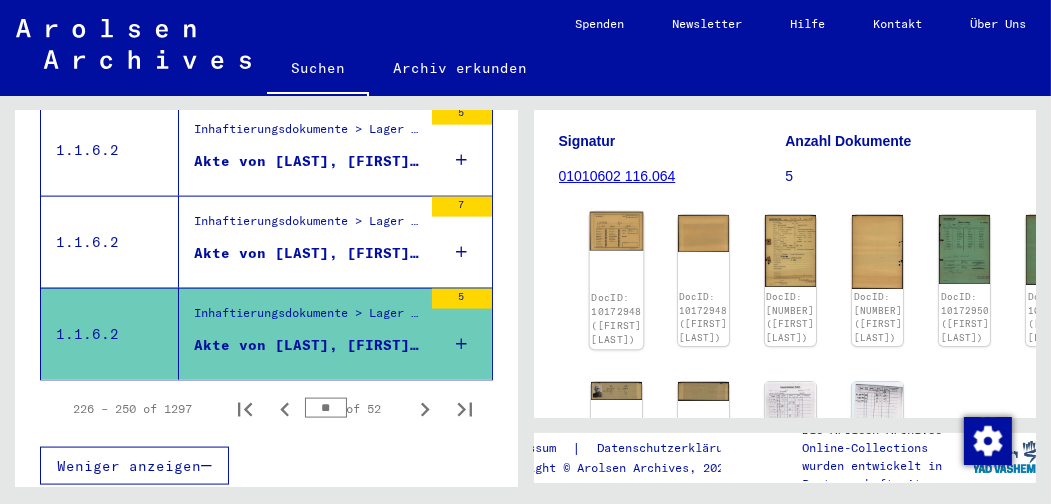 click 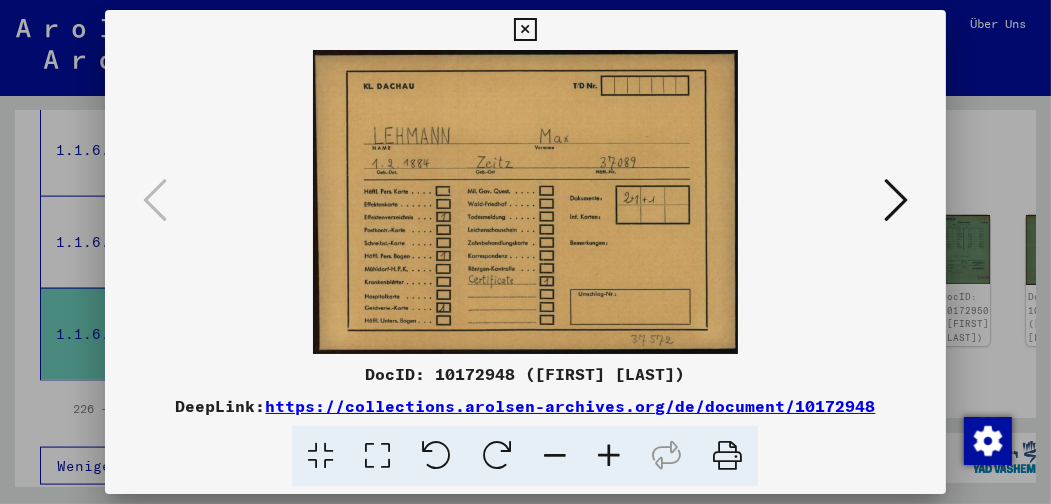 click at bounding box center (896, 200) 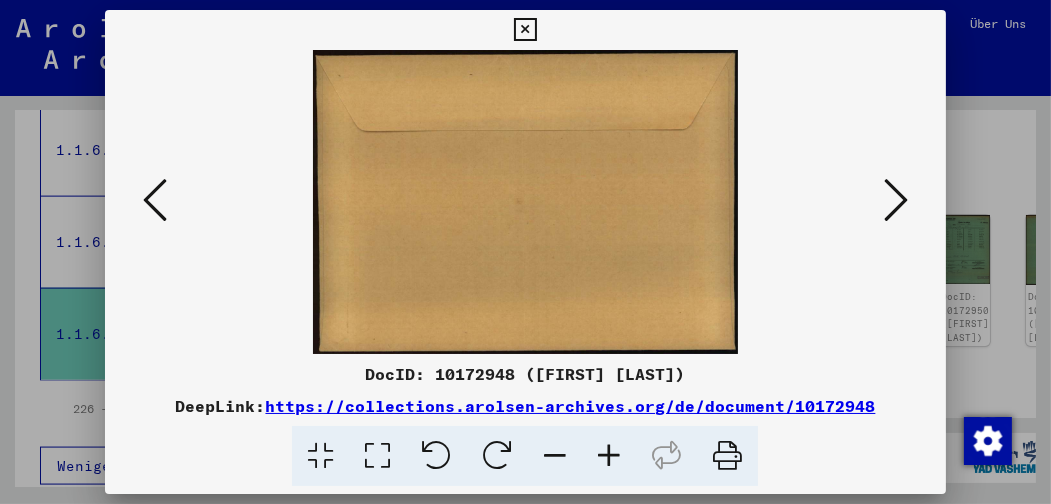 click at bounding box center [896, 200] 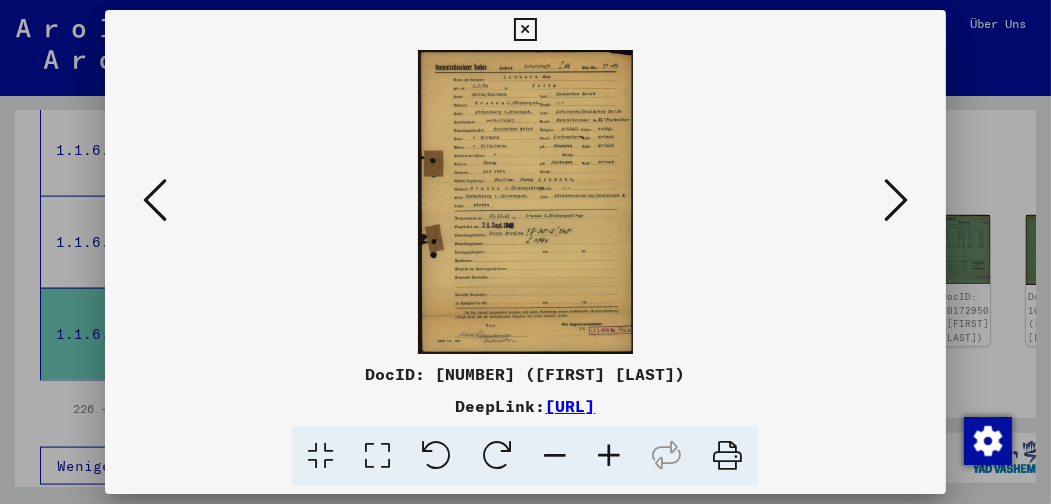 click at bounding box center (896, 200) 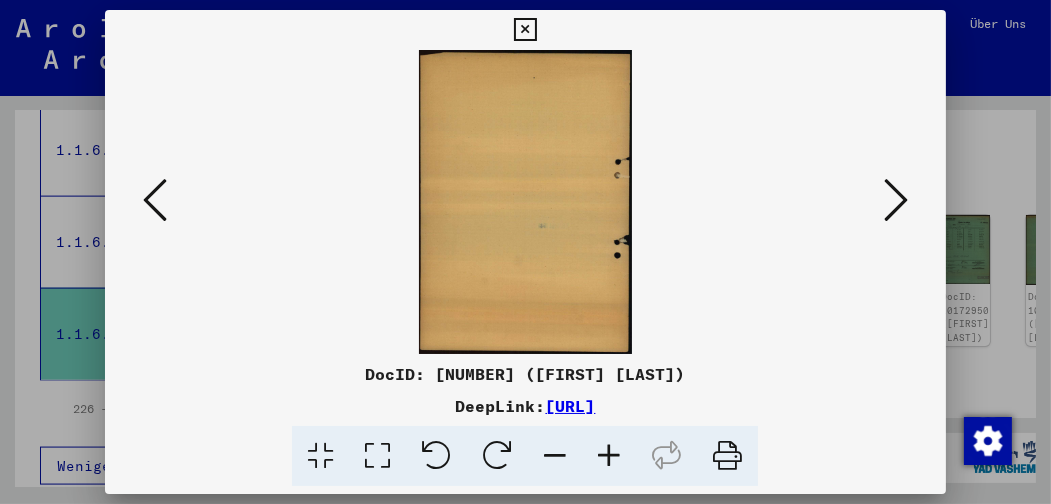 click at bounding box center (896, 200) 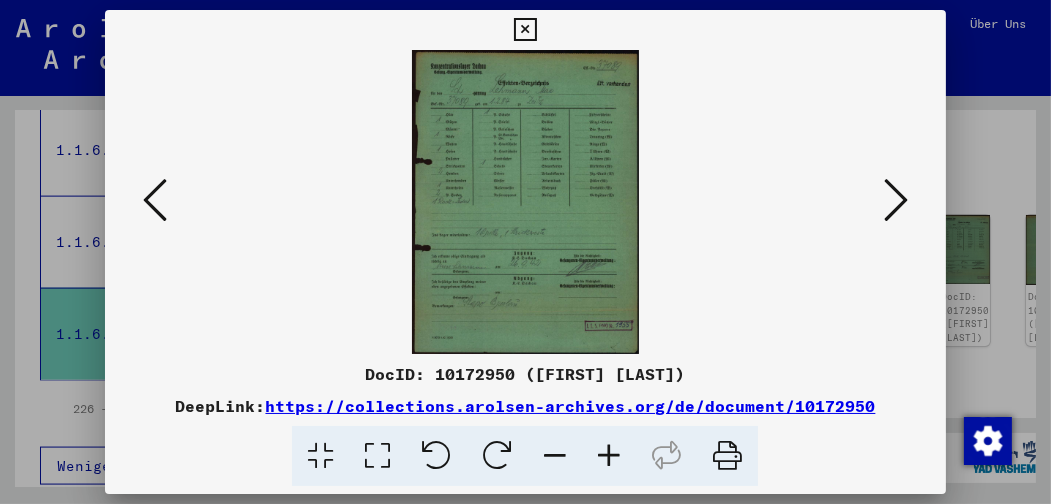 click at bounding box center [525, 30] 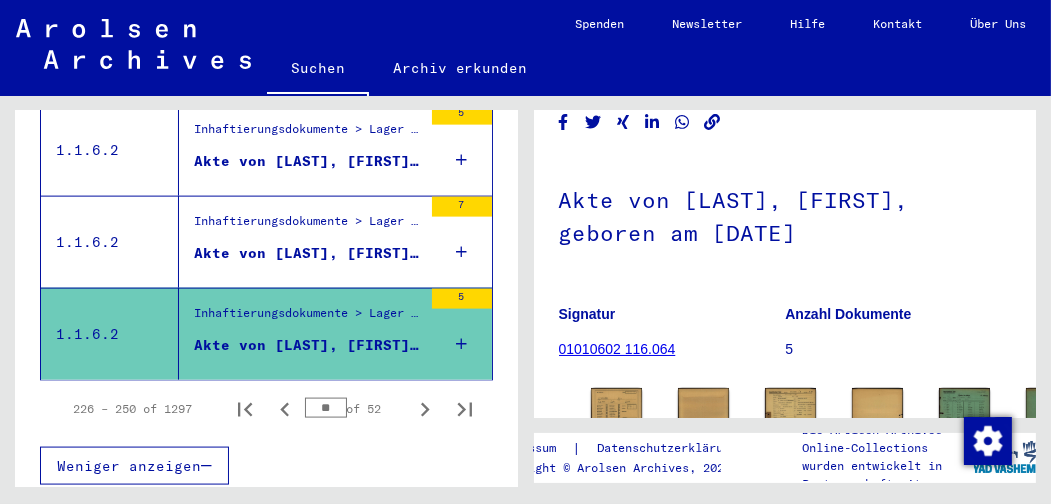 scroll, scrollTop: 0, scrollLeft: 0, axis: both 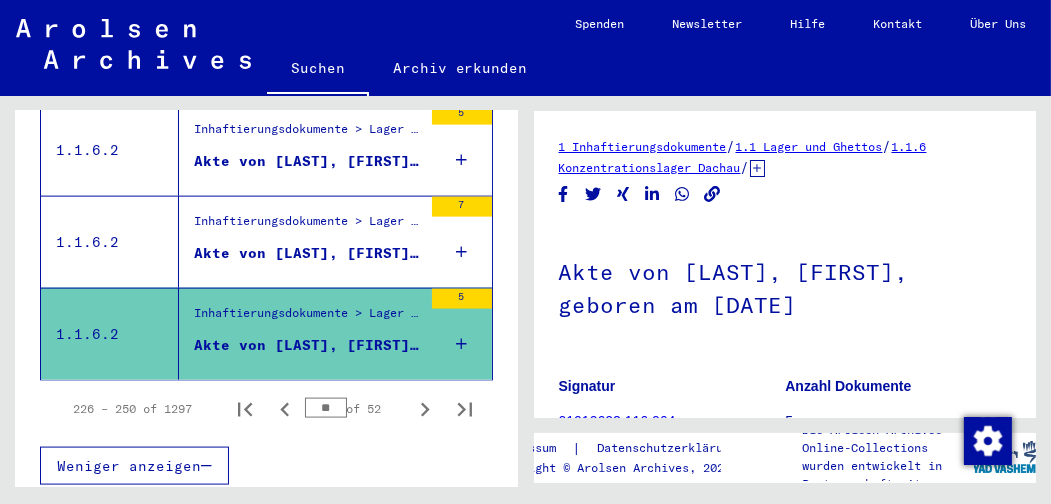 click on "Akte von [LAST], [FIRST], geboren am [DATE]" at bounding box center [308, 253] 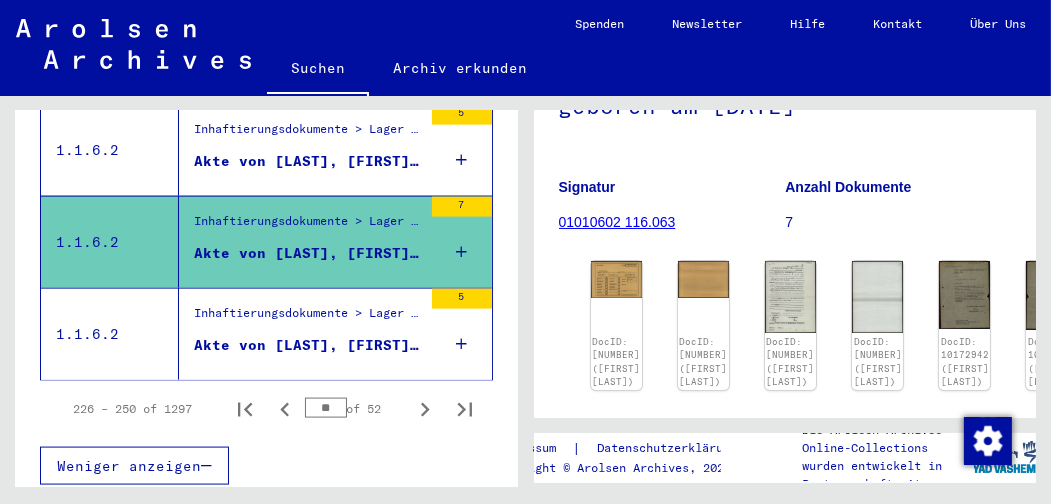 scroll, scrollTop: 210, scrollLeft: 0, axis: vertical 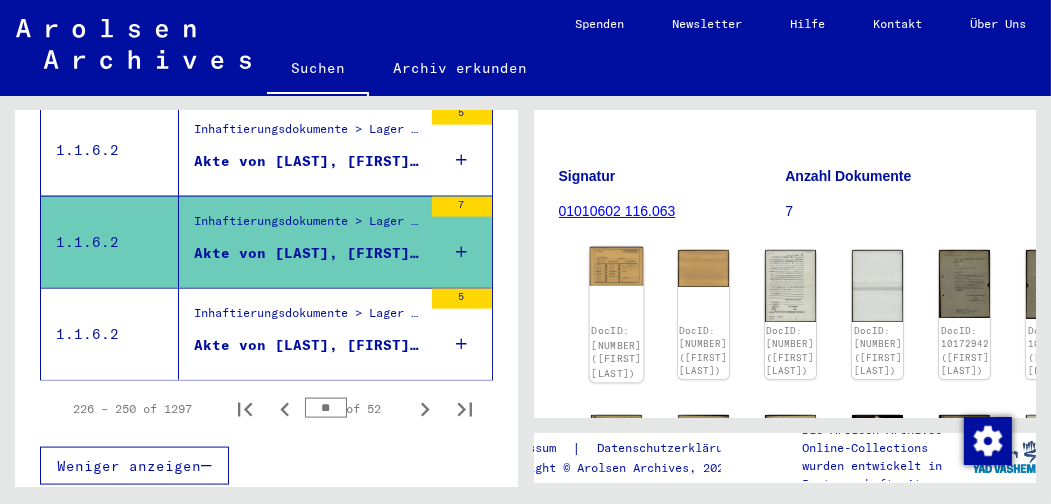 click 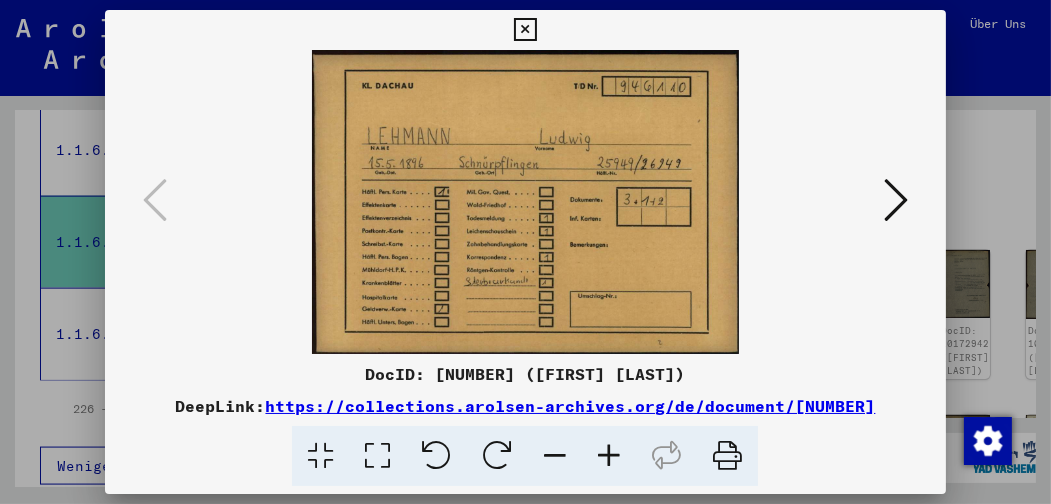 click at bounding box center (896, 200) 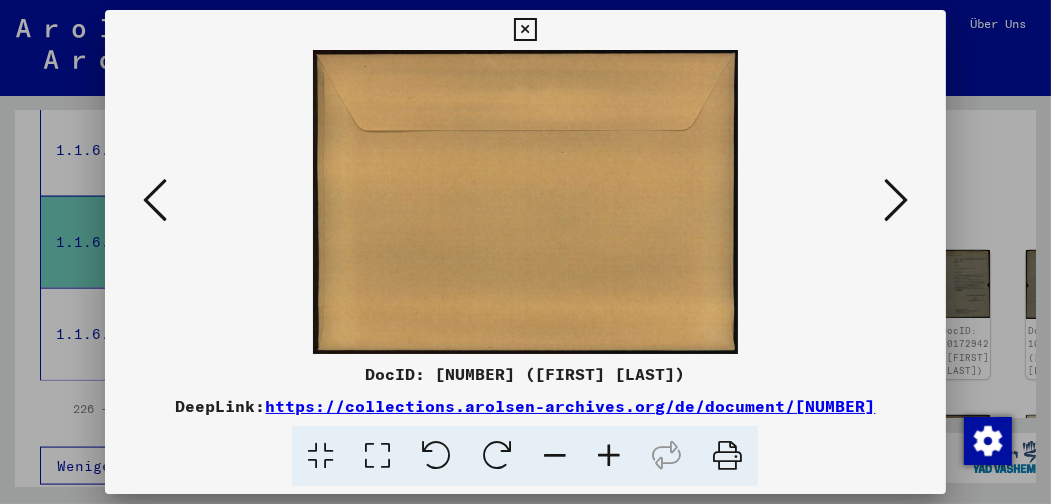 click at bounding box center [896, 200] 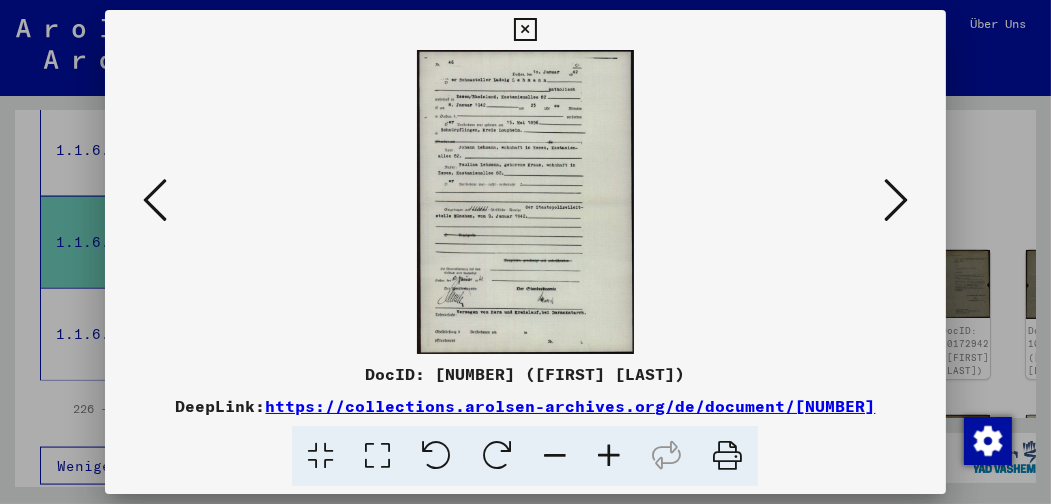 click at bounding box center [525, 30] 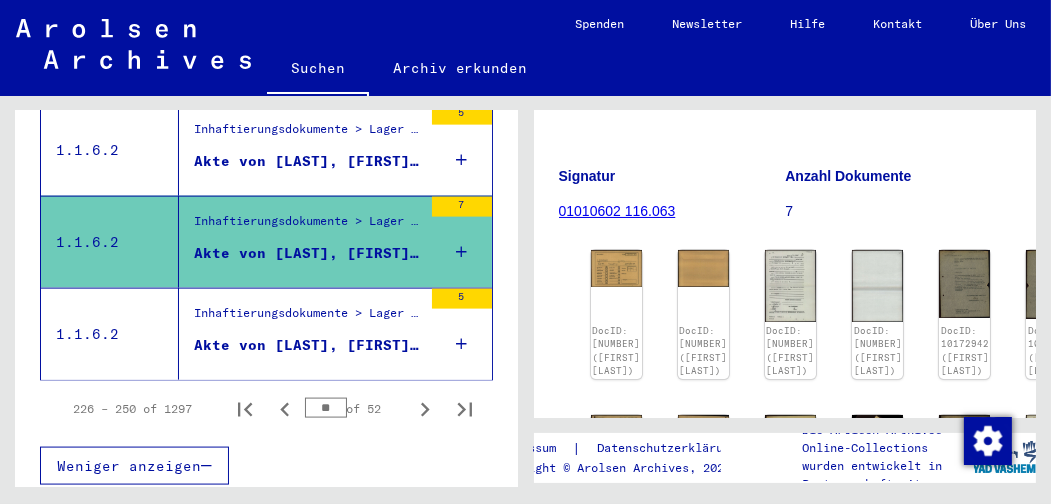 click on "Akte von [LAST], [FIRST], geboren am 21.02.1896" at bounding box center (308, 161) 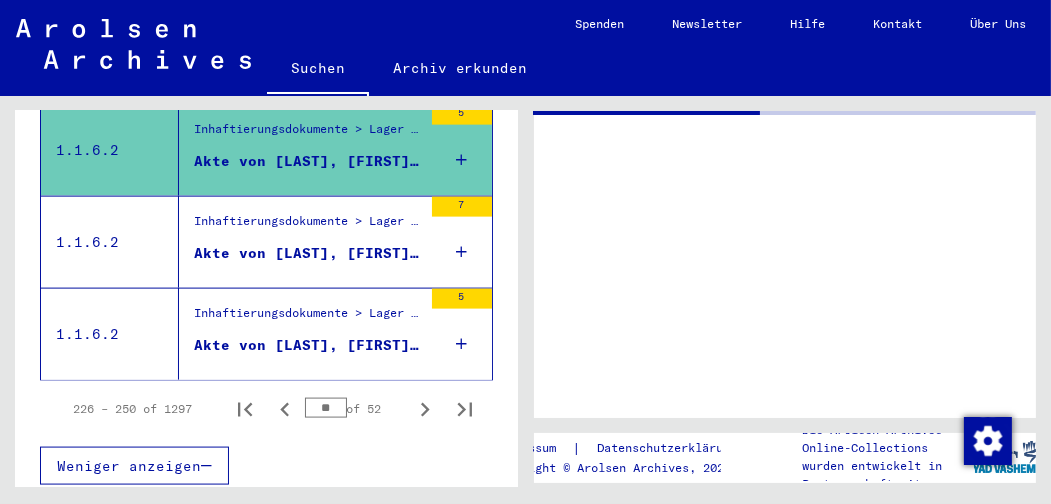 scroll, scrollTop: 0, scrollLeft: 0, axis: both 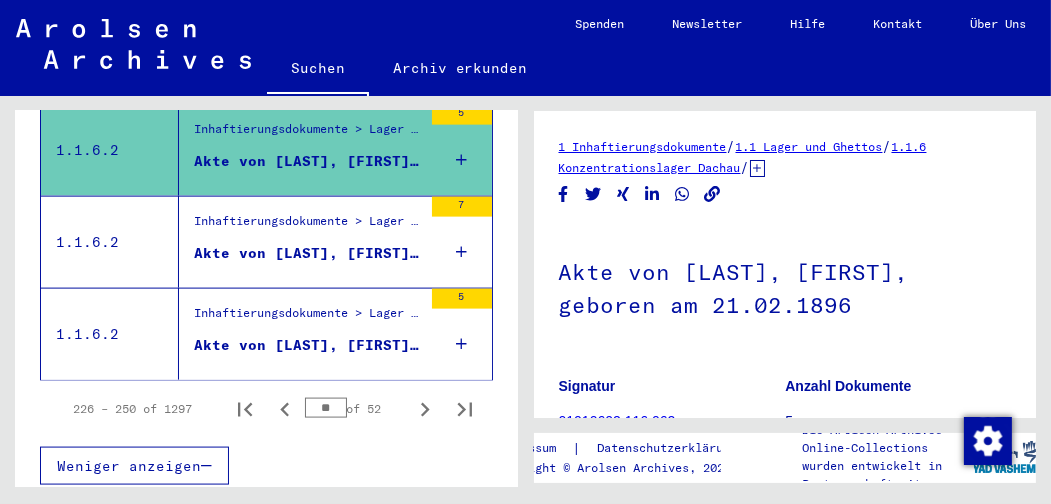 click on "Akte von [LAST], [FIRST], geboren am 21.02.1896" at bounding box center [308, 161] 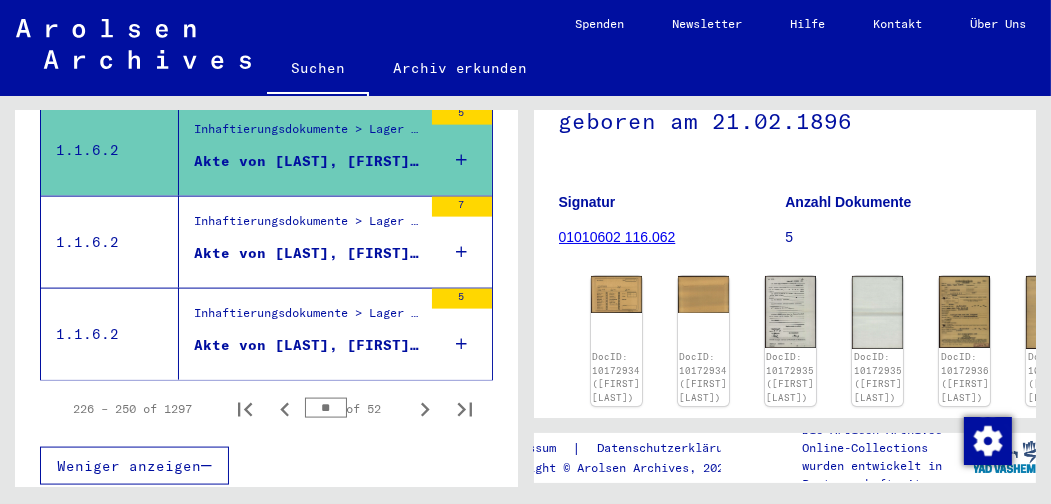 scroll, scrollTop: 189, scrollLeft: 0, axis: vertical 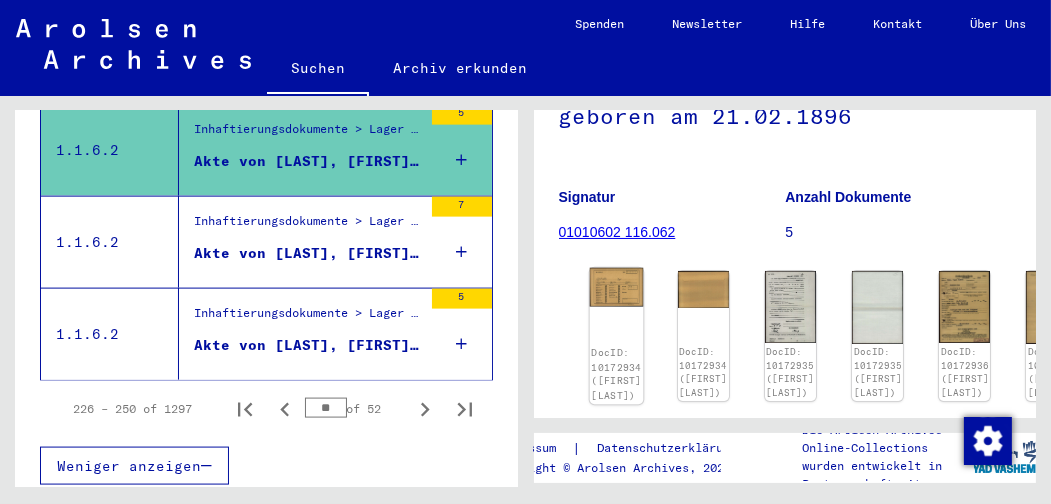 click 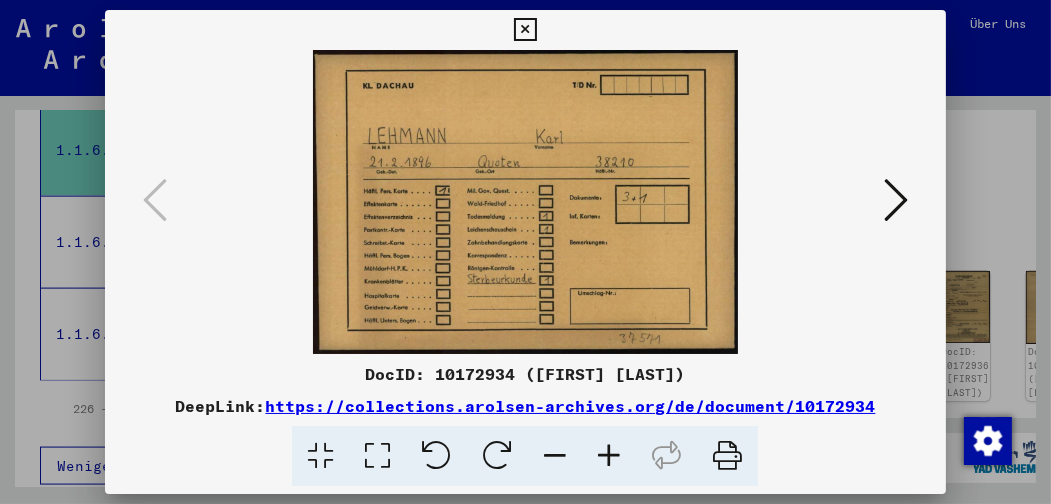 click at bounding box center (525, 30) 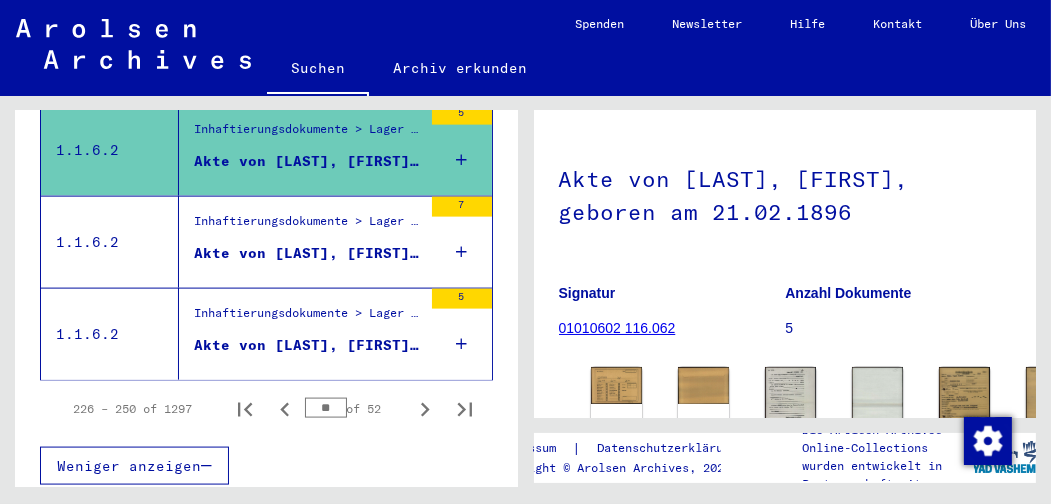 scroll, scrollTop: 96, scrollLeft: 0, axis: vertical 